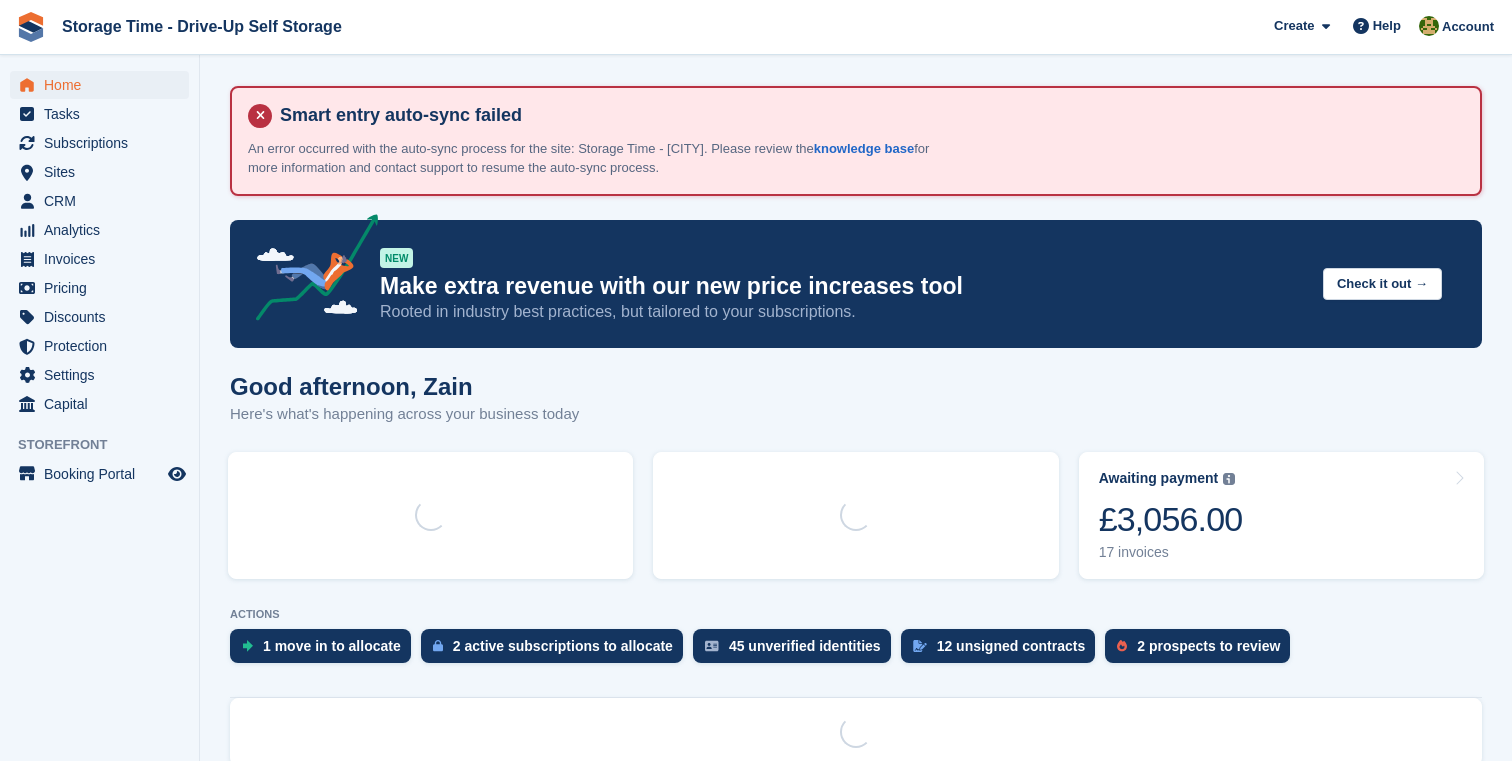 scroll, scrollTop: 0, scrollLeft: 0, axis: both 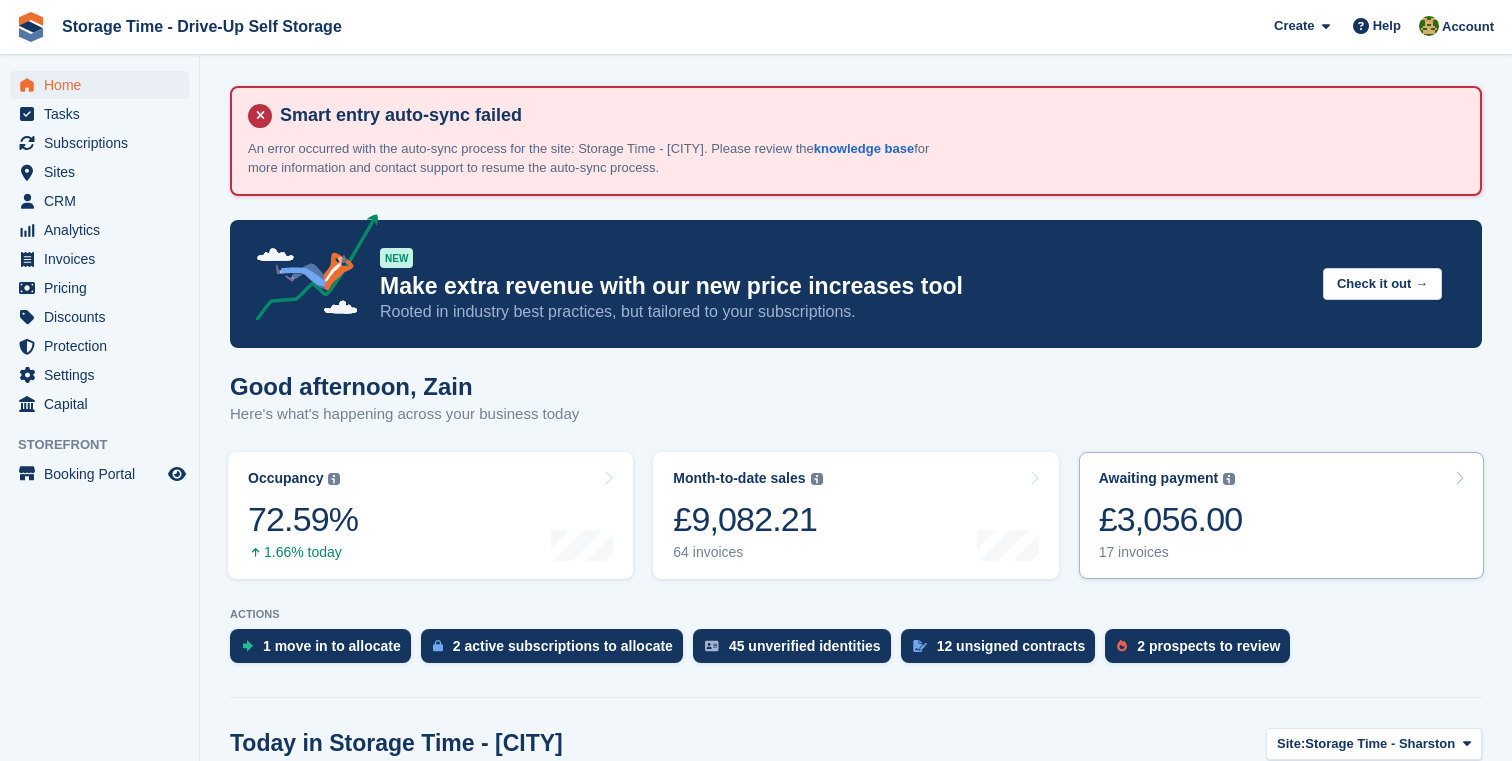 click on "£3,056.00" at bounding box center (1171, 519) 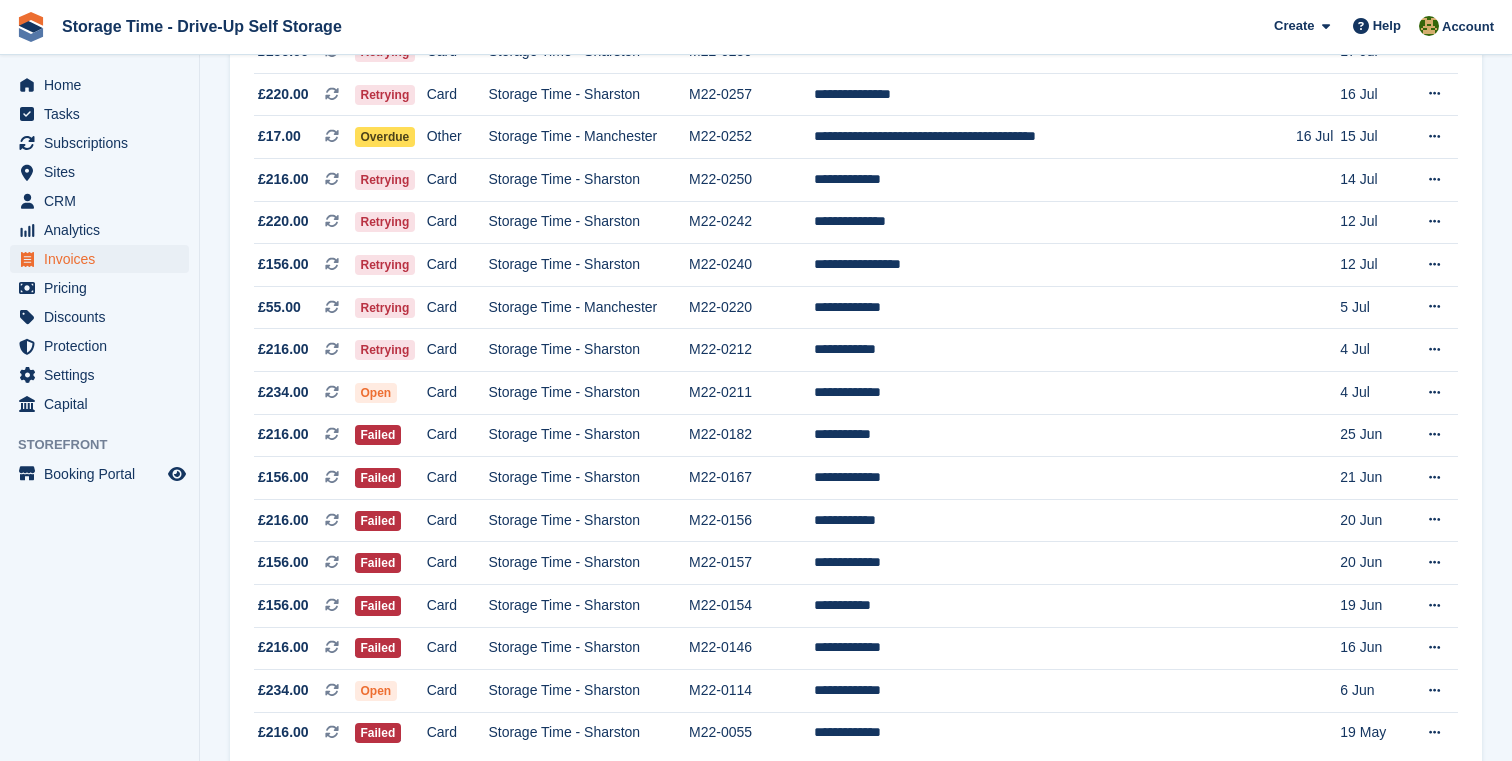 scroll, scrollTop: 531, scrollLeft: 0, axis: vertical 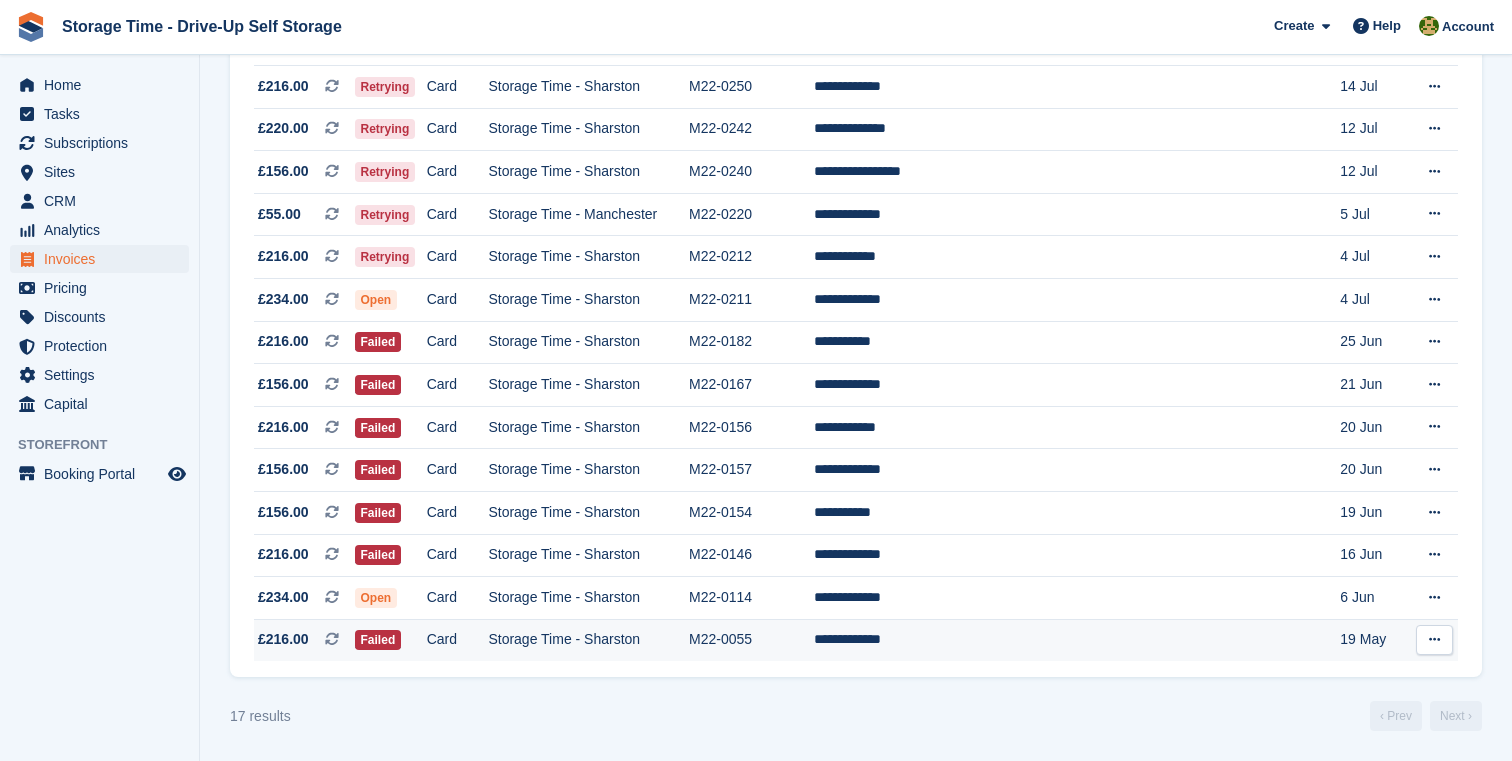 click on "M22-0055" at bounding box center (751, 640) 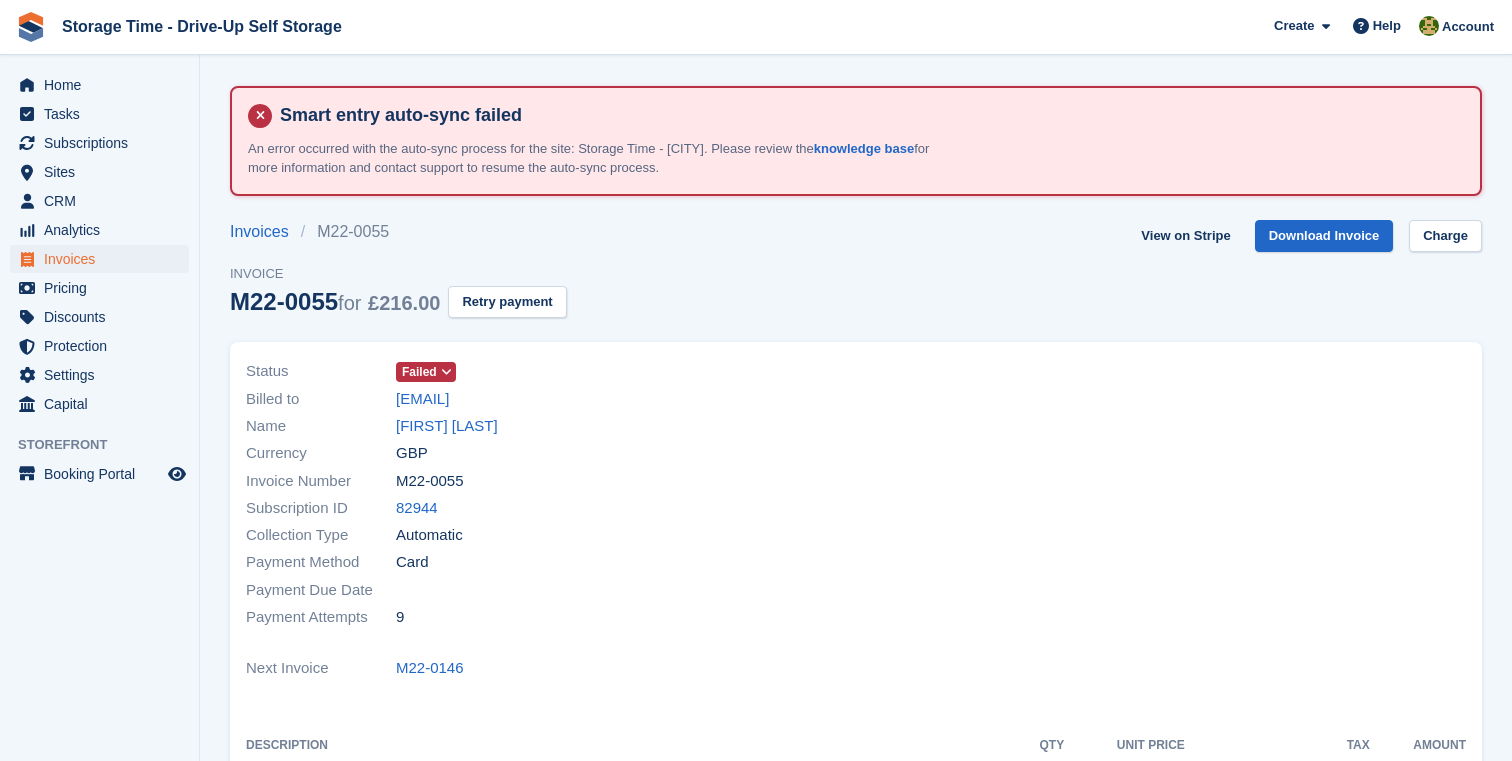scroll, scrollTop: 0, scrollLeft: 0, axis: both 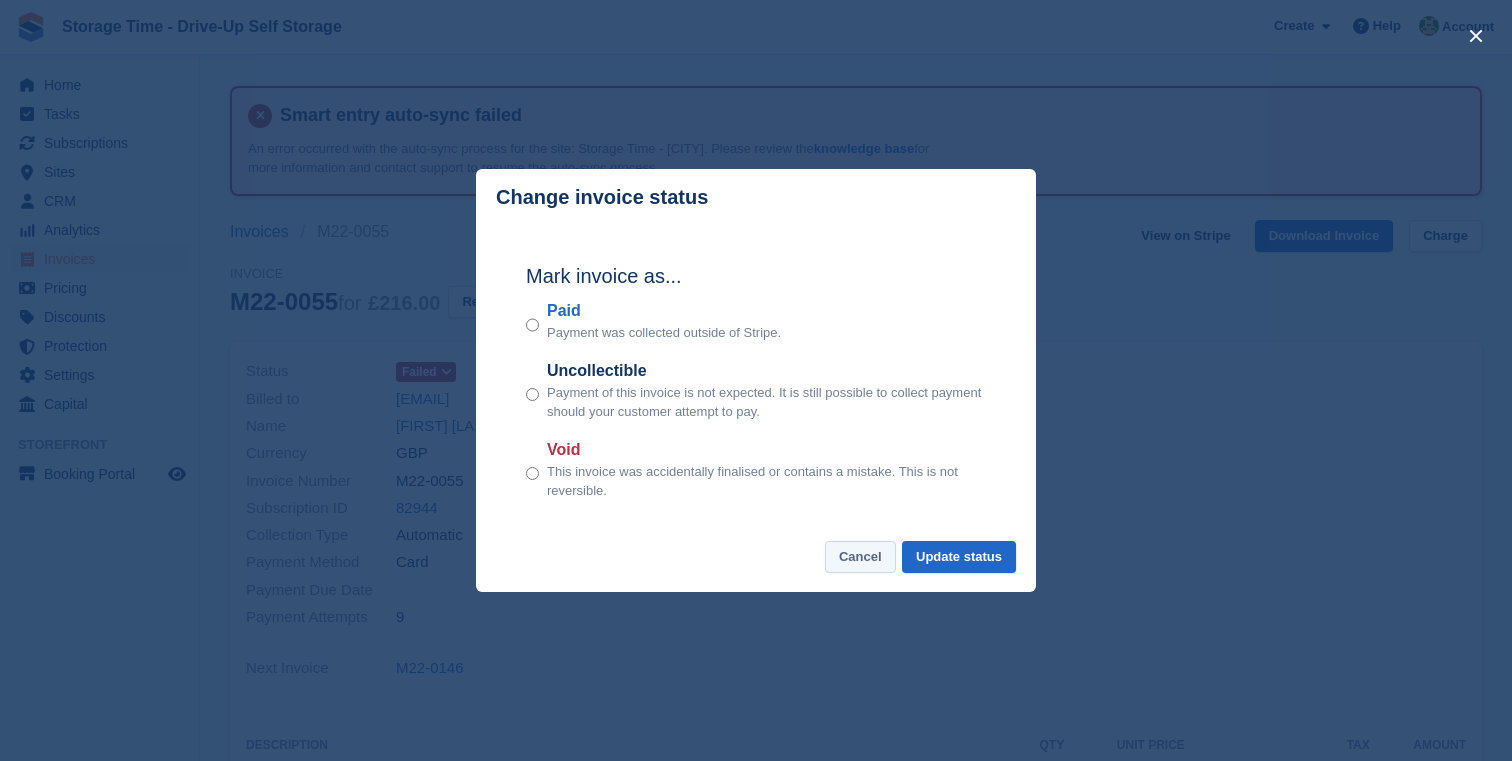 click on "Cancel" at bounding box center (860, 557) 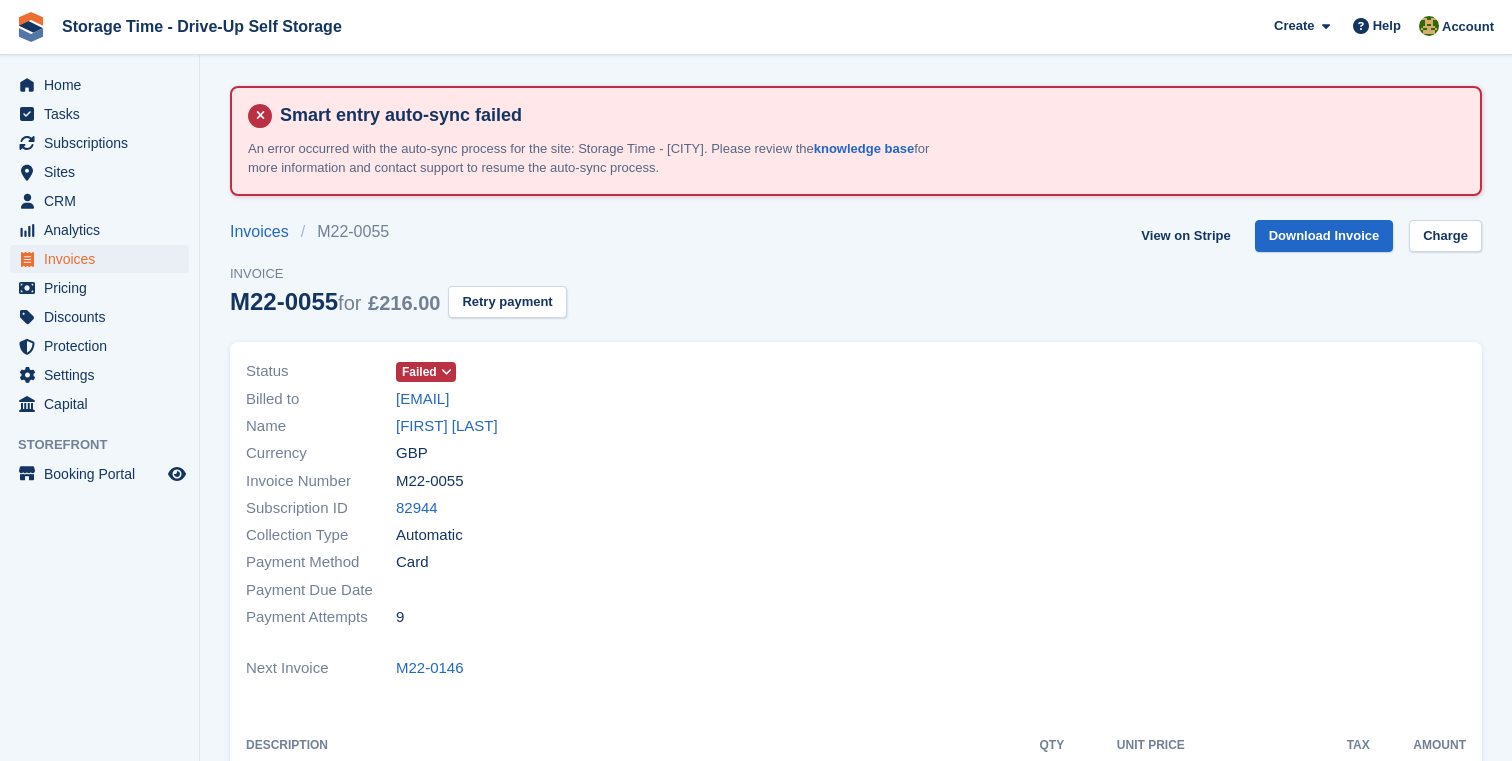 click on "Failed" at bounding box center [426, 372] 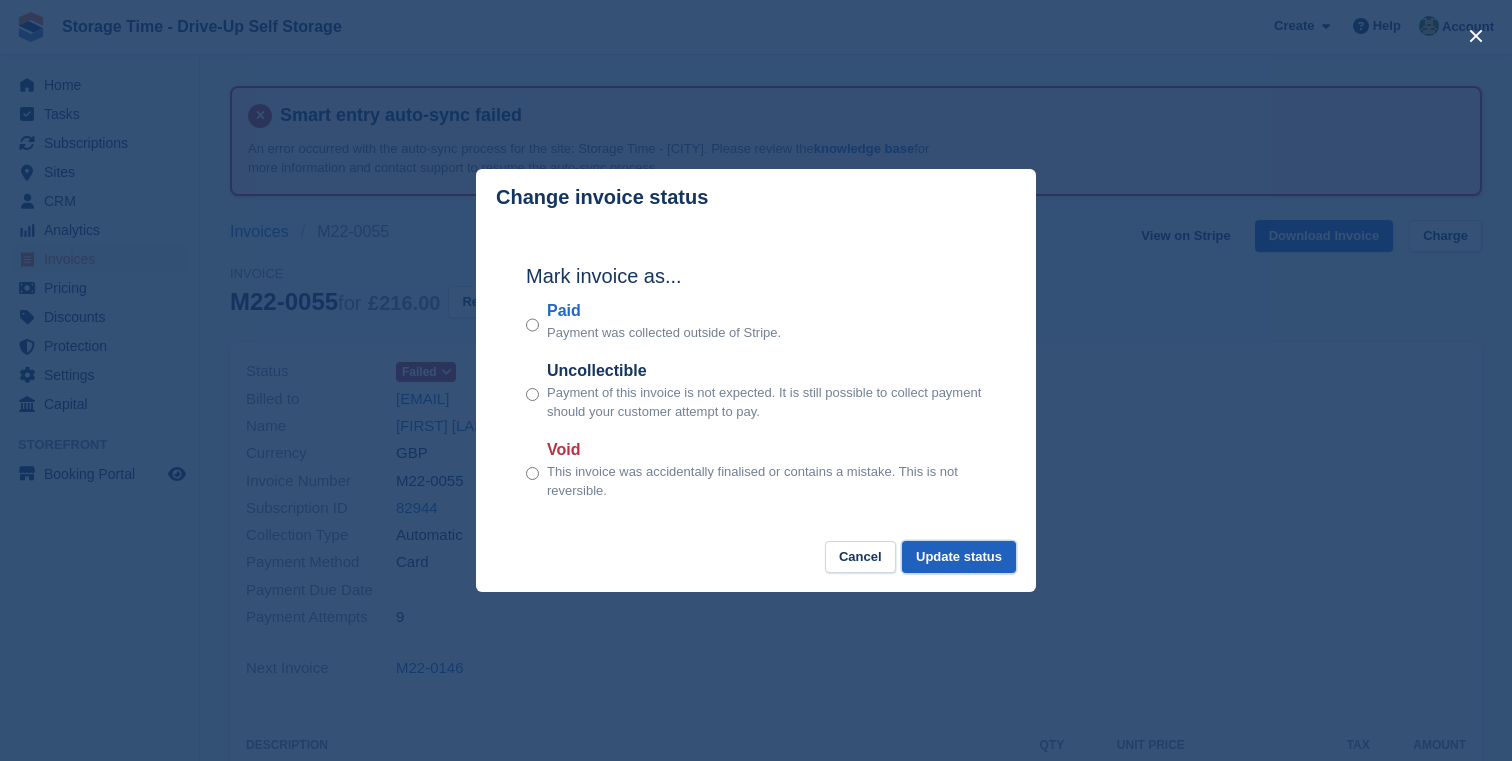 click on "Update status" at bounding box center (959, 557) 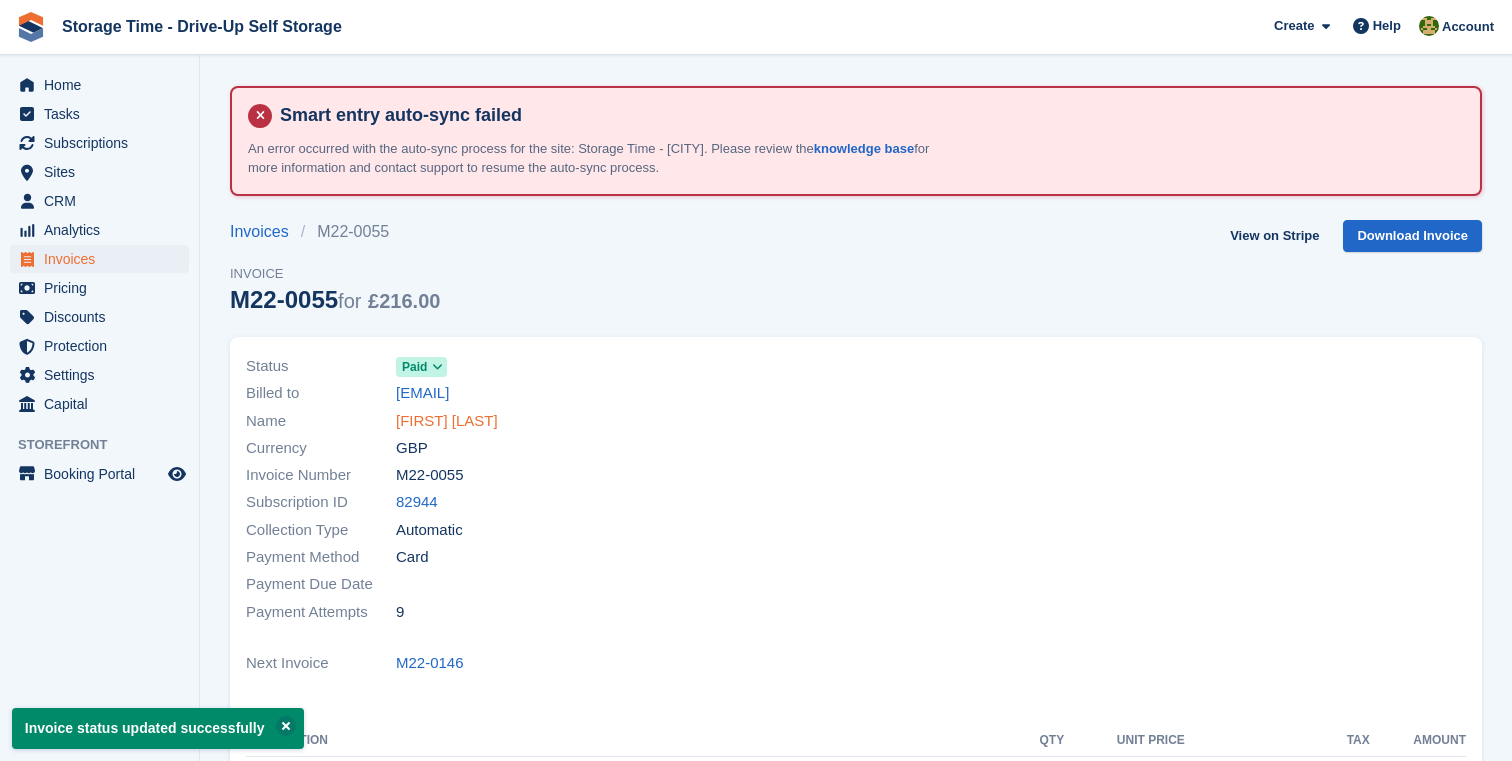 click on "[FIRST] [LAST]" at bounding box center [447, 421] 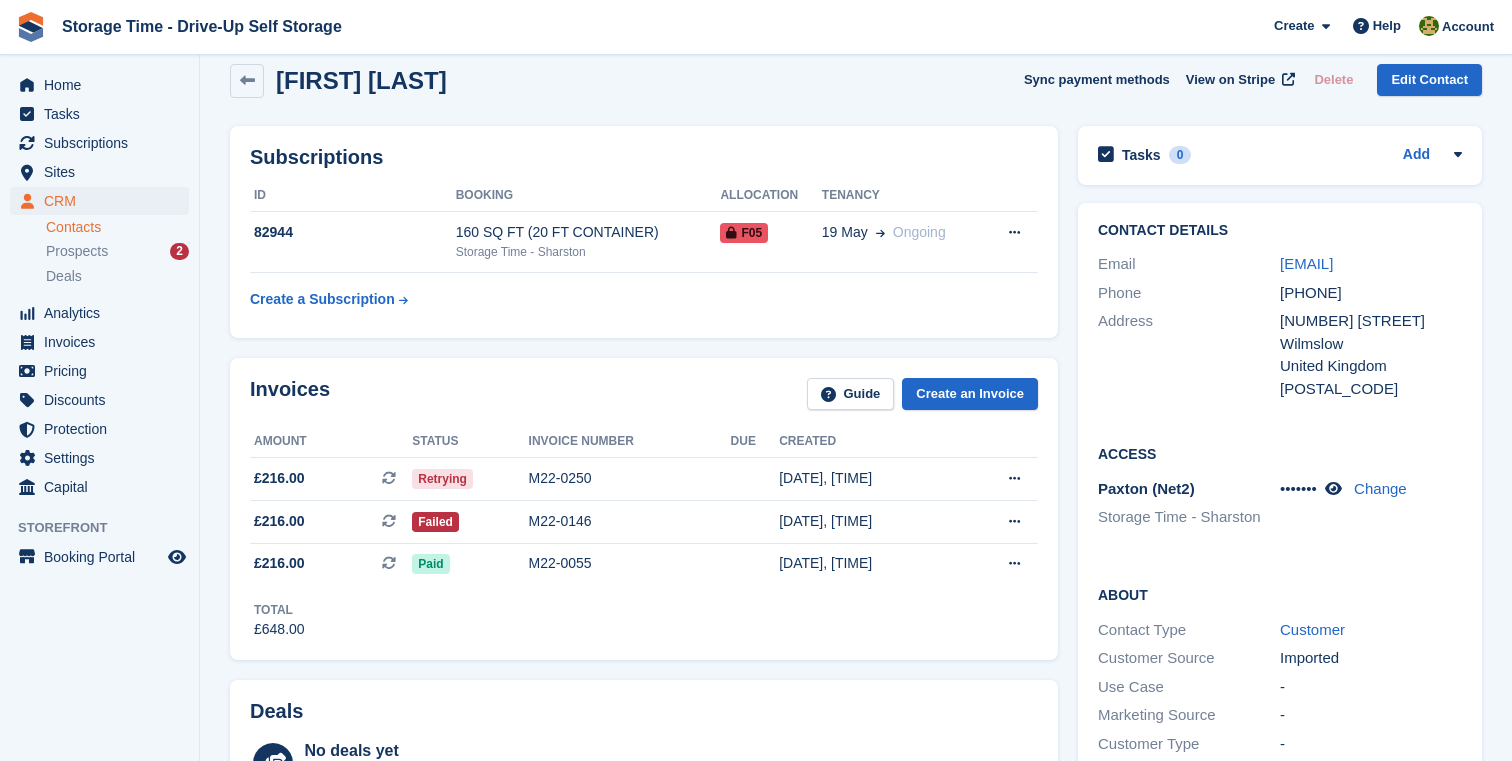 scroll, scrollTop: 162, scrollLeft: 0, axis: vertical 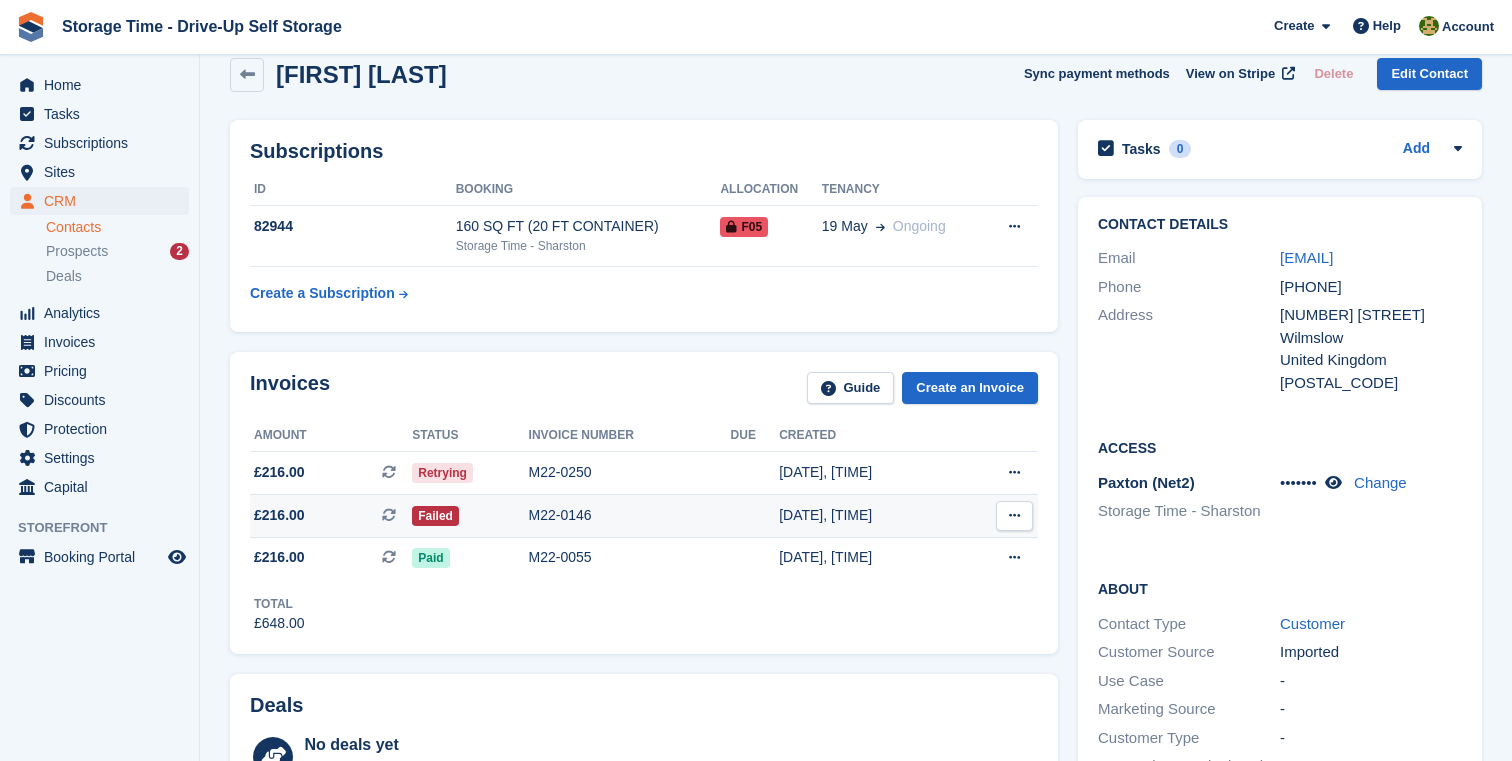 click on "M22-0146" at bounding box center [630, 515] 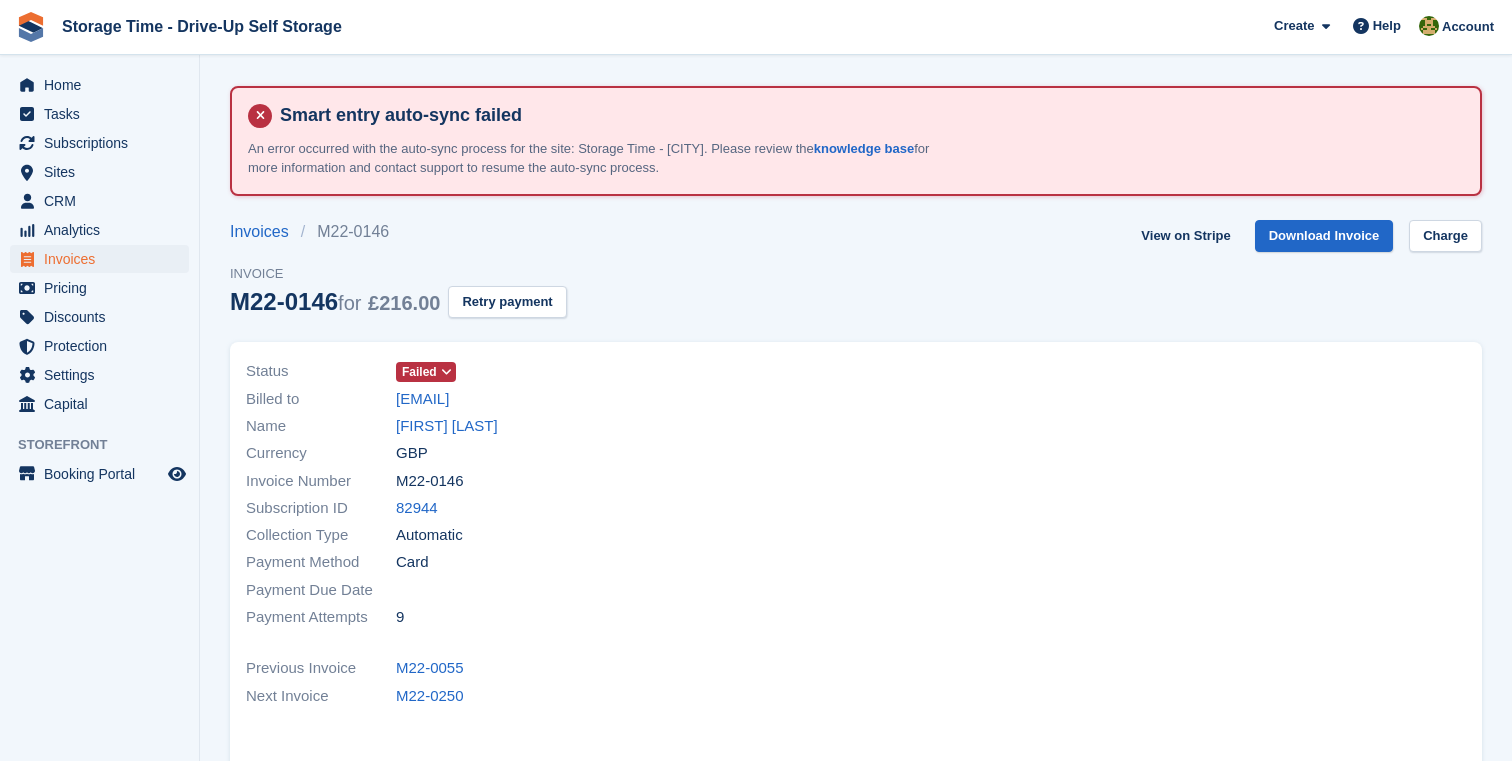 scroll, scrollTop: 0, scrollLeft: 0, axis: both 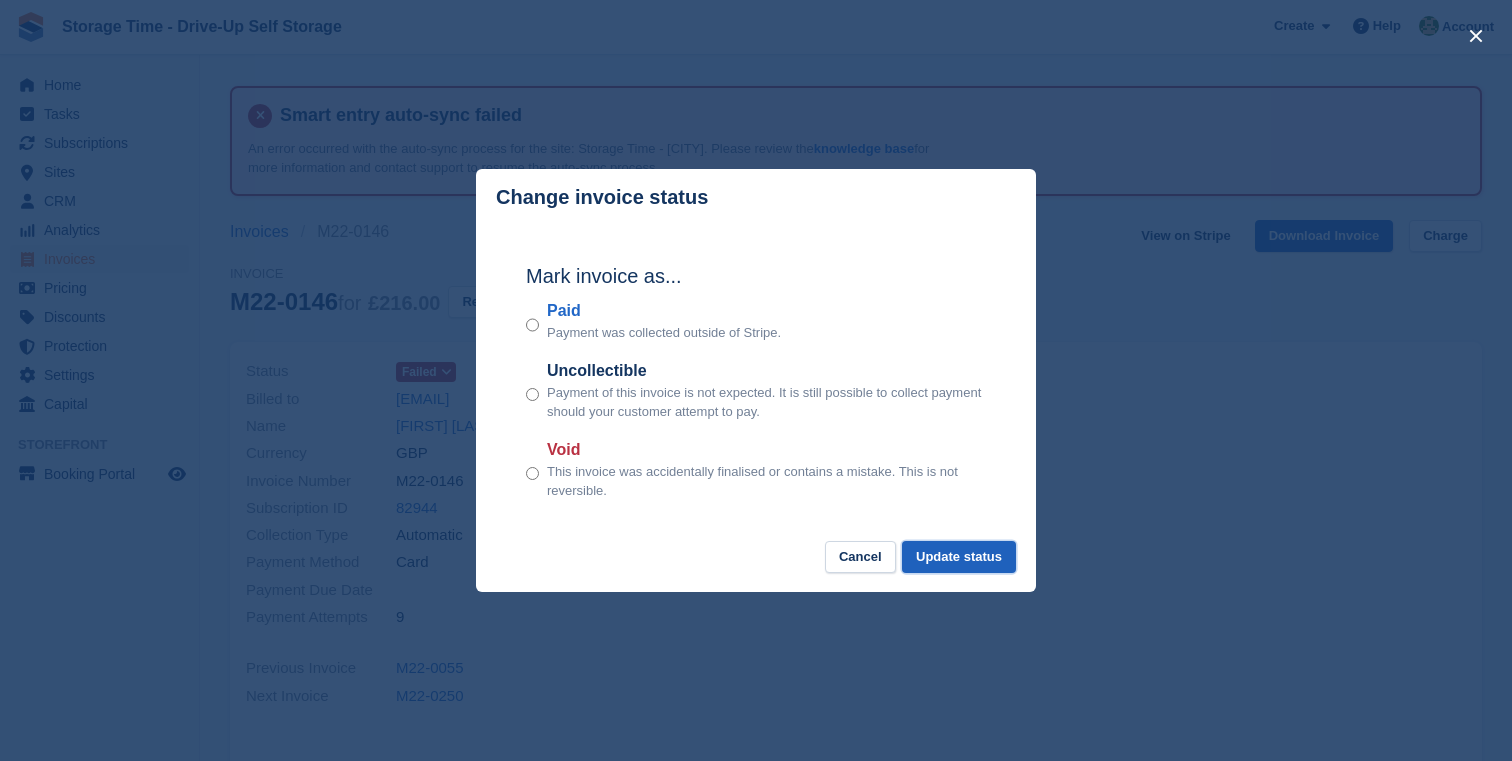 drag, startPoint x: 979, startPoint y: 554, endPoint x: 960, endPoint y: 550, distance: 19.416489 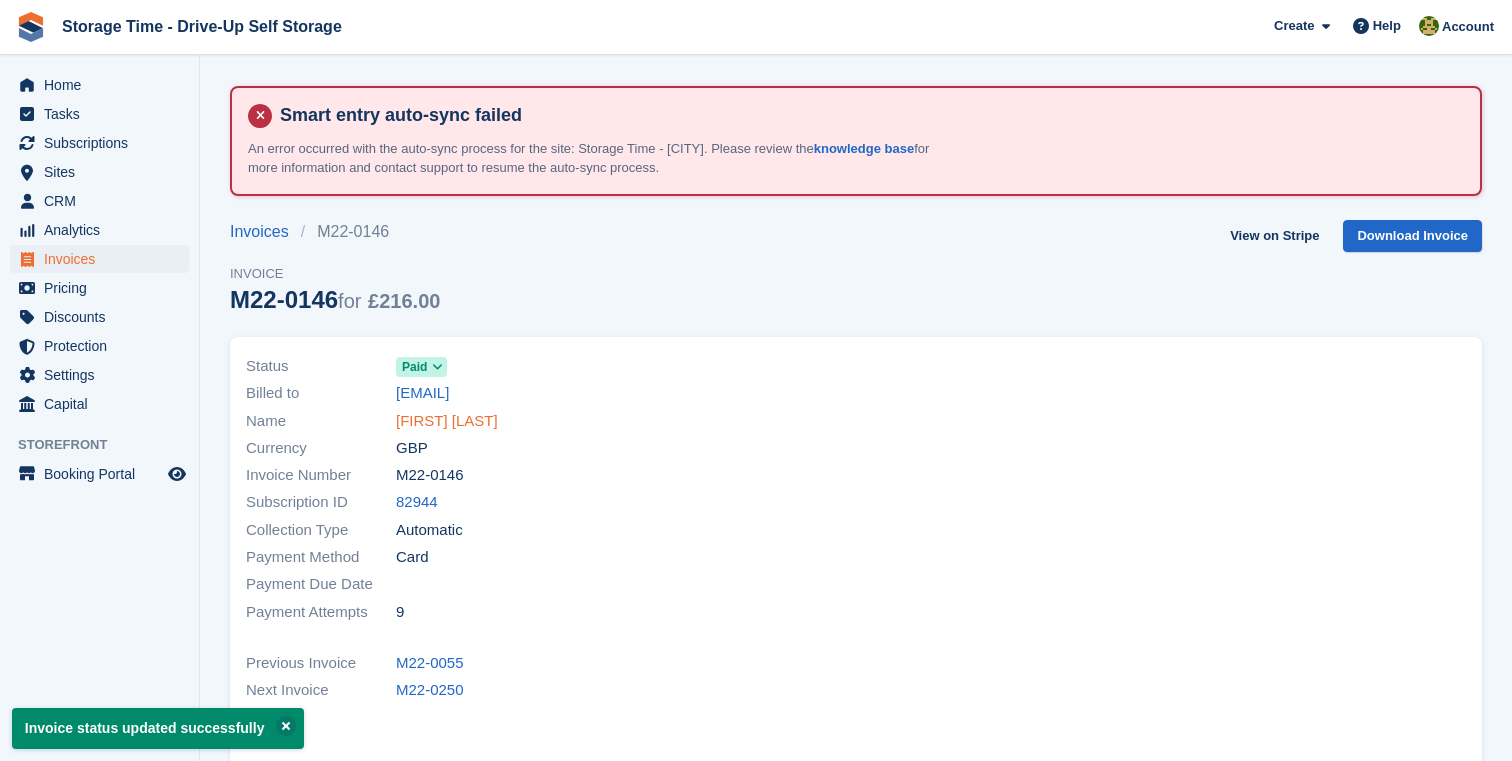 click on "[FIRST] [LAST]" at bounding box center (447, 421) 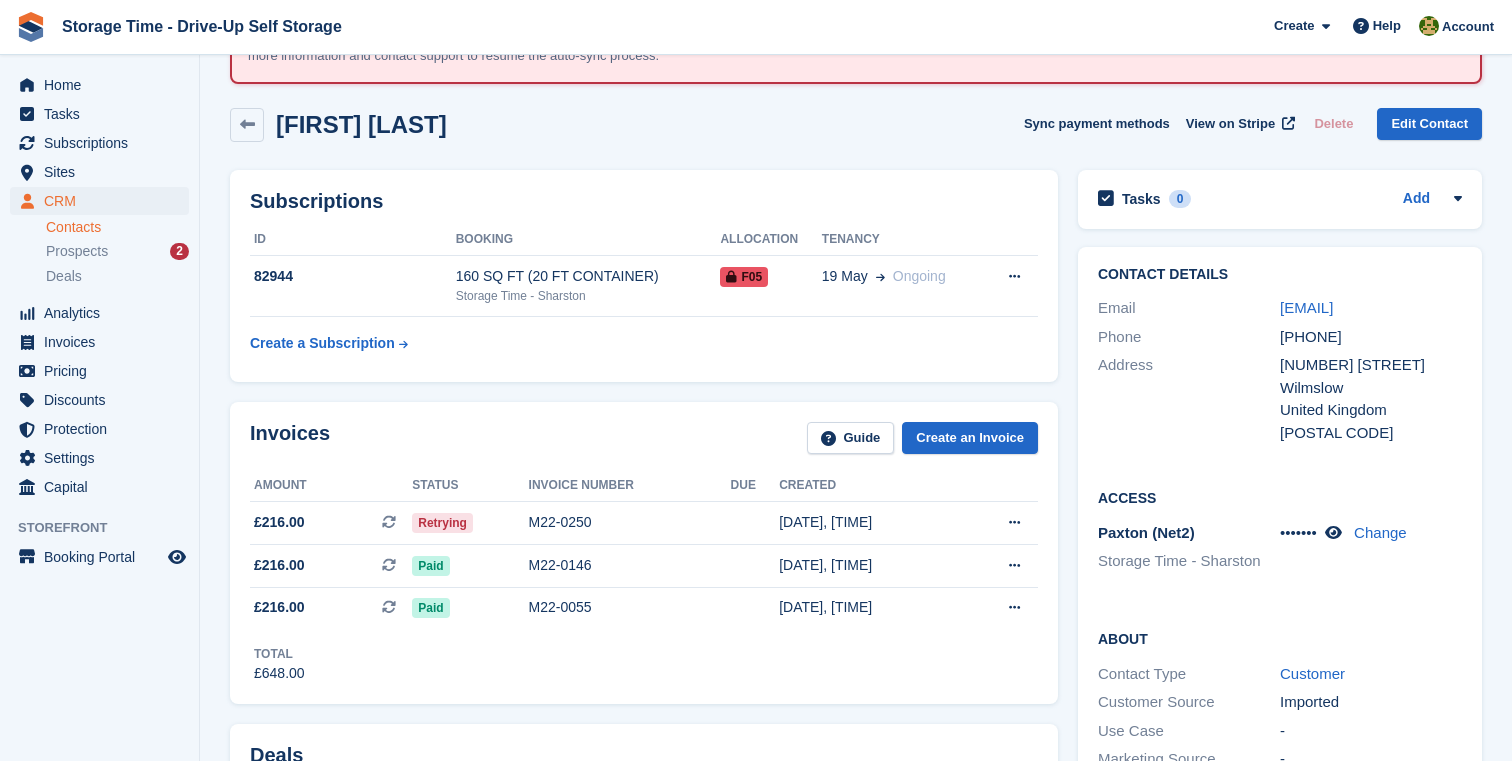 scroll, scrollTop: 117, scrollLeft: 0, axis: vertical 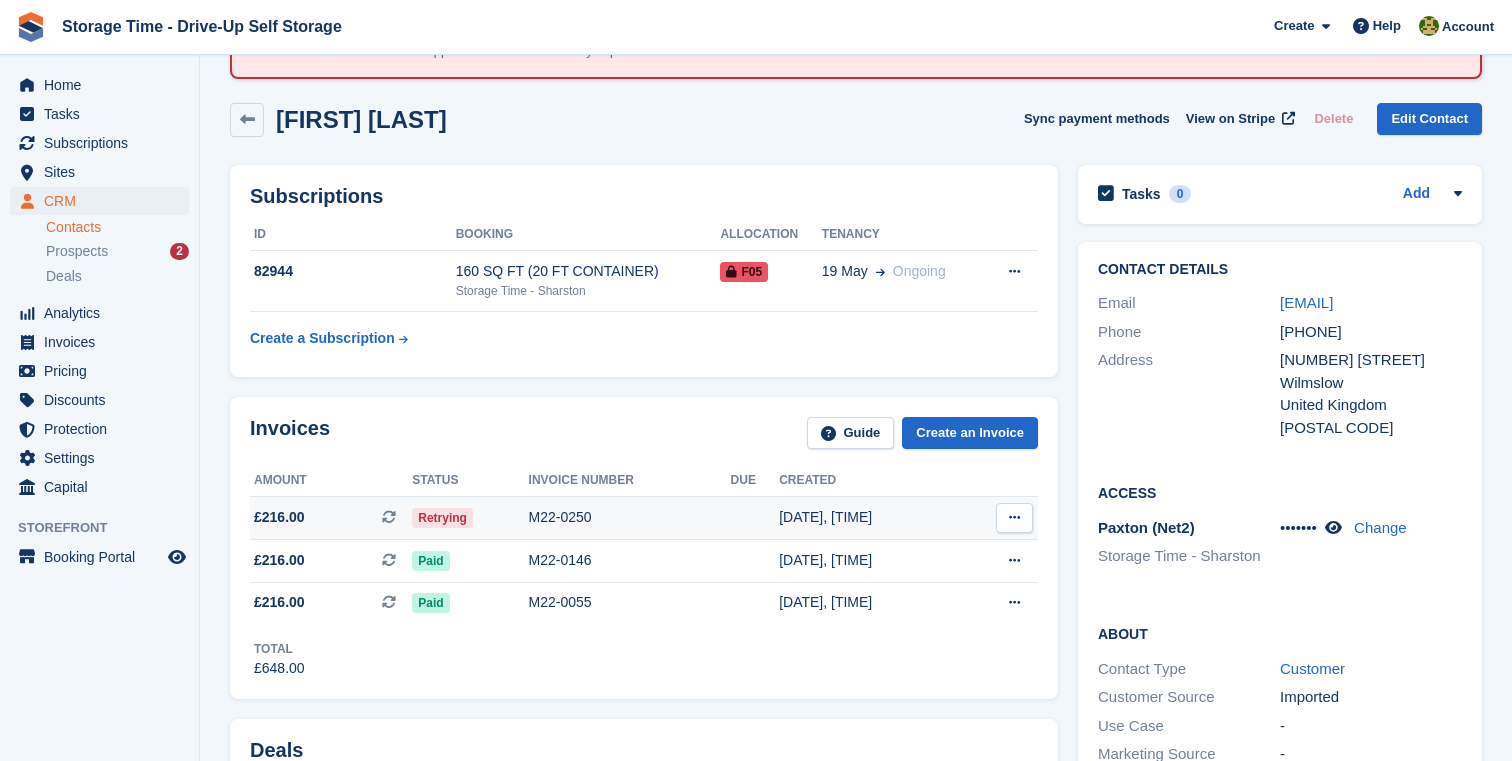 click on "M22-0250" at bounding box center (630, 517) 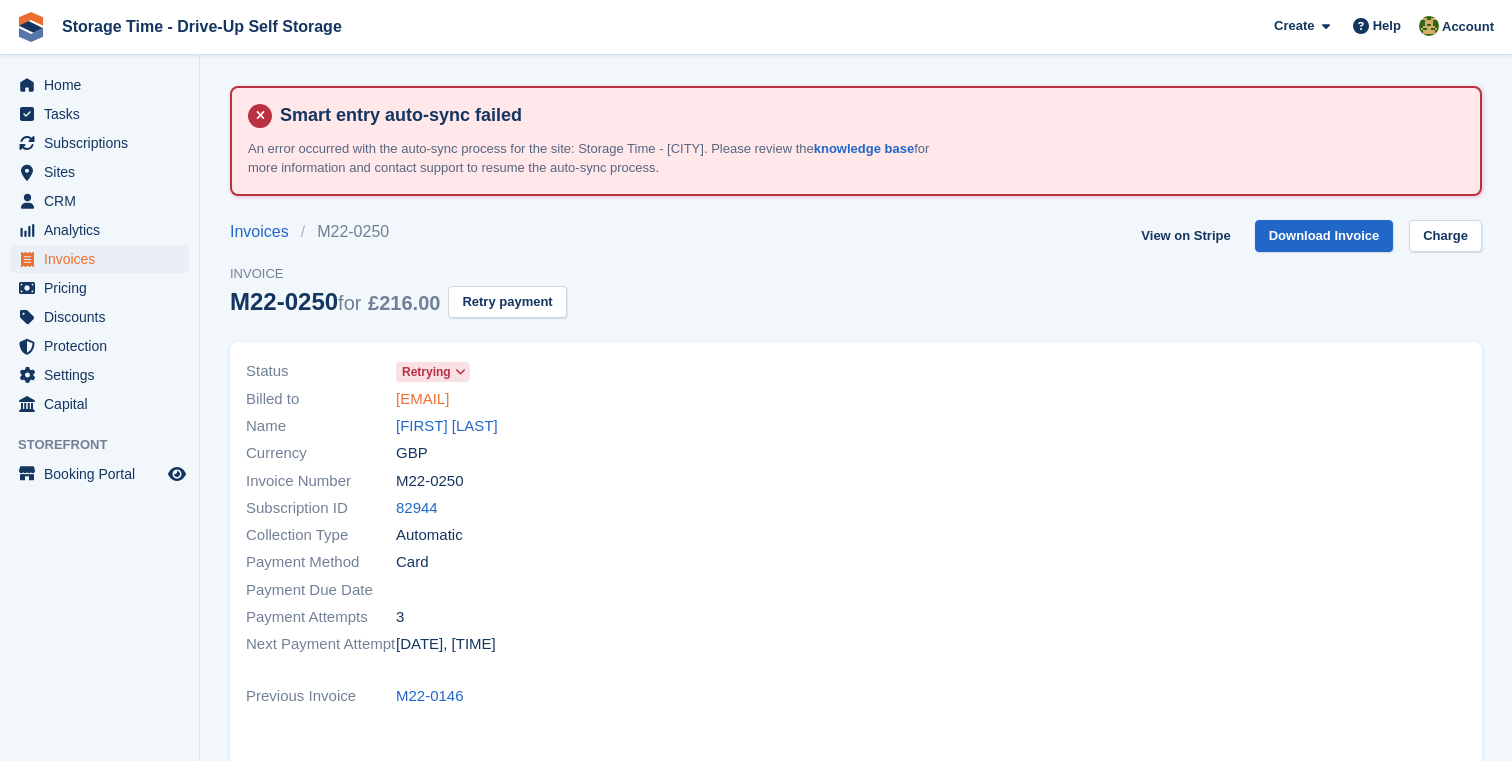 scroll, scrollTop: 0, scrollLeft: 0, axis: both 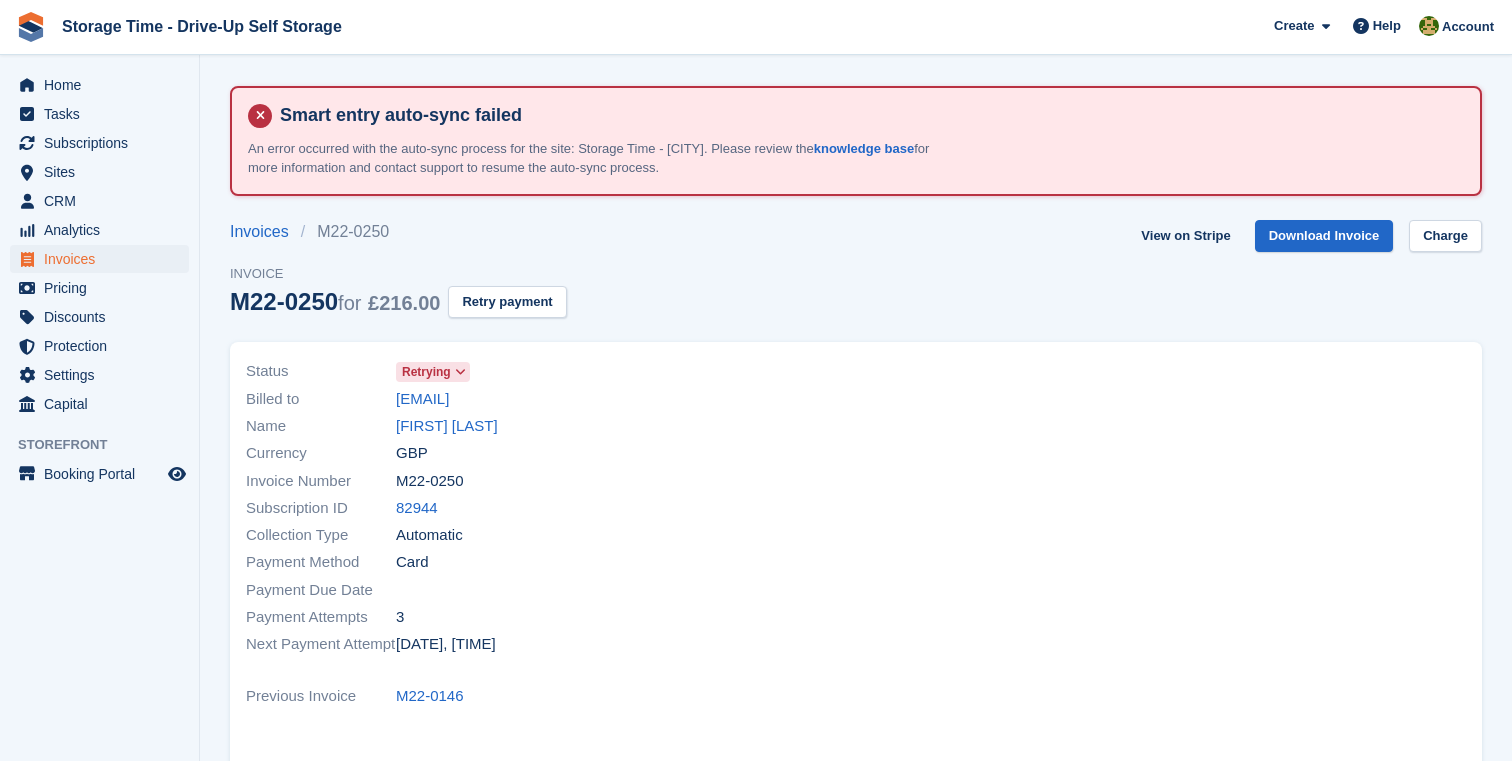 click on "Retrying" at bounding box center (426, 372) 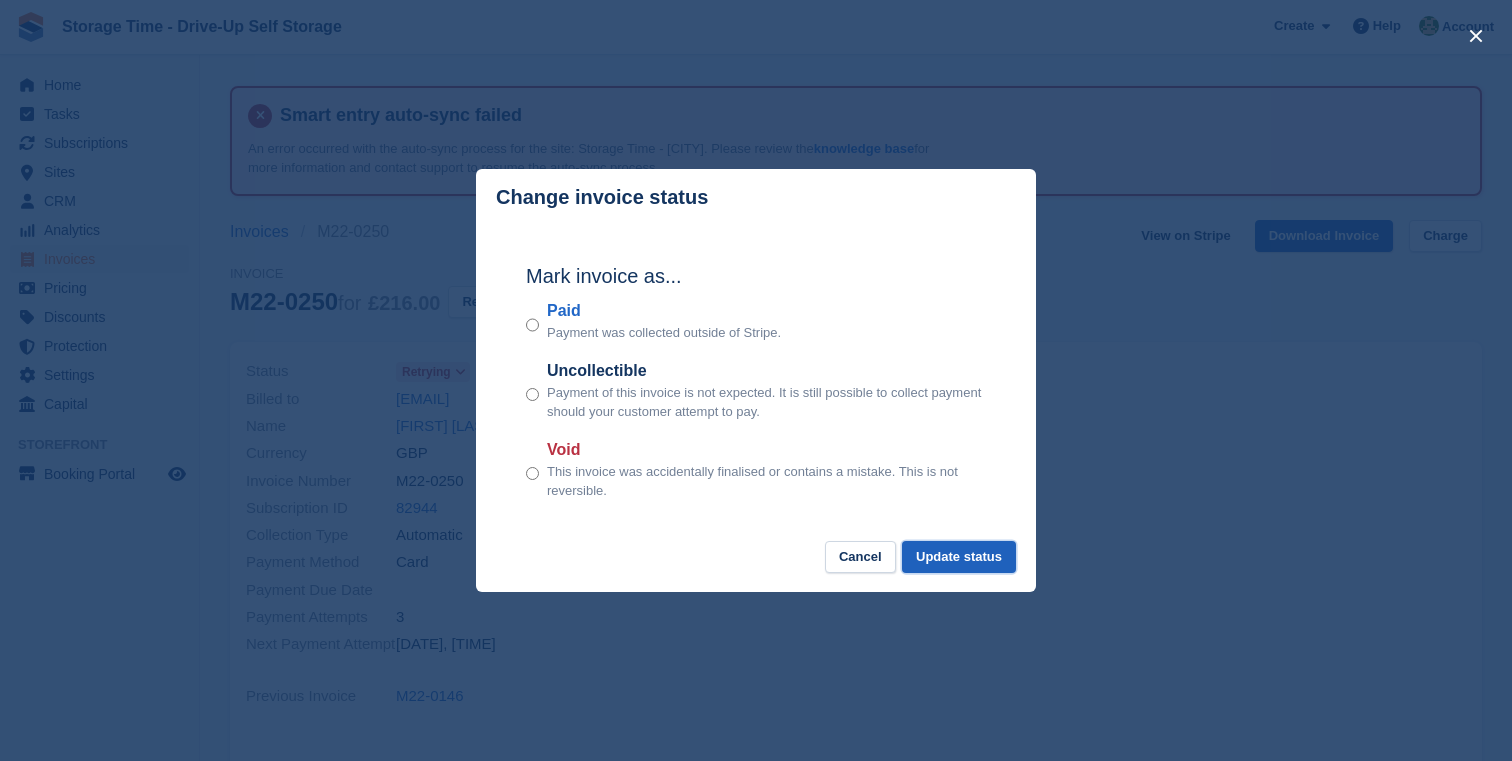 click on "Update status" at bounding box center (959, 557) 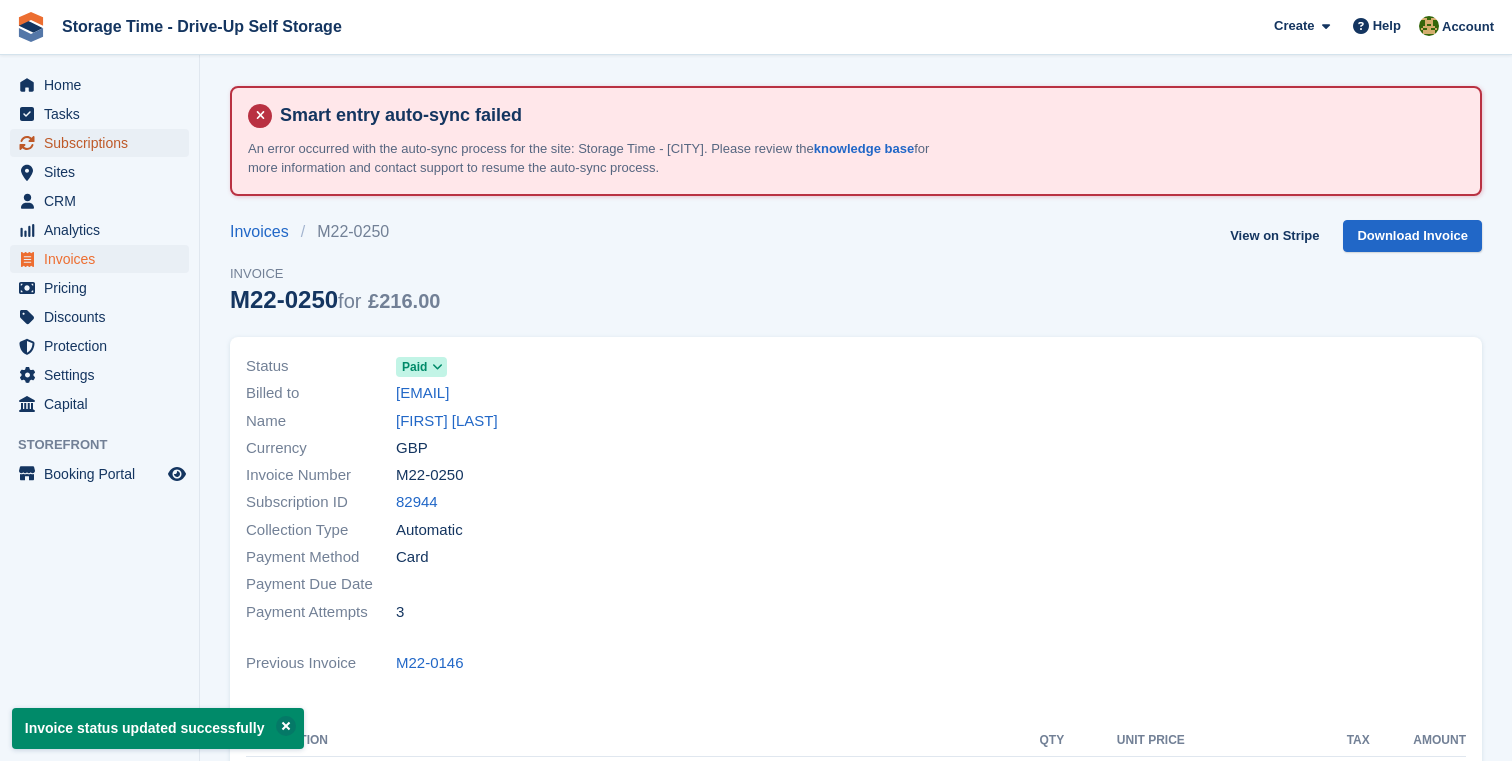 click on "Subscriptions" at bounding box center [104, 143] 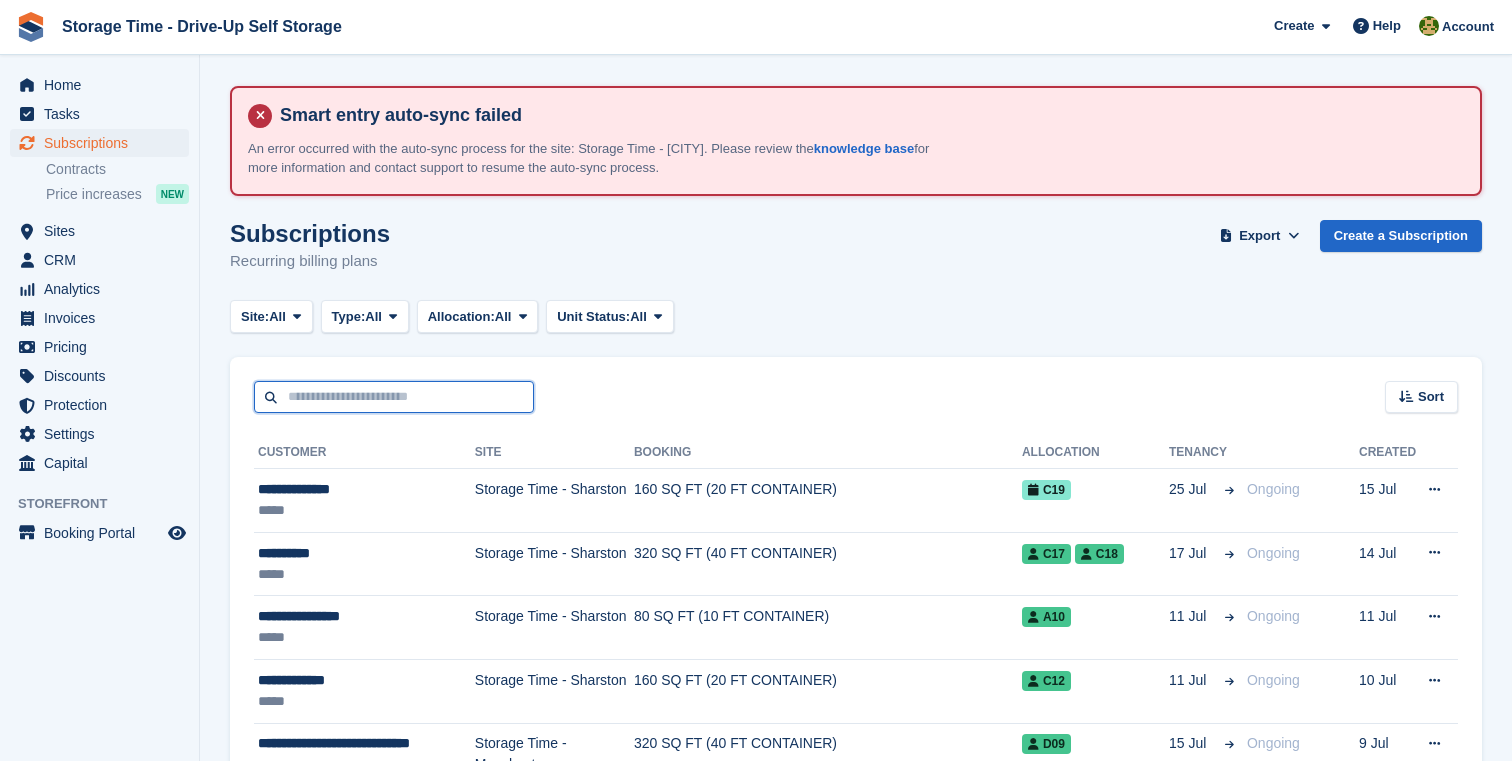 click at bounding box center [394, 397] 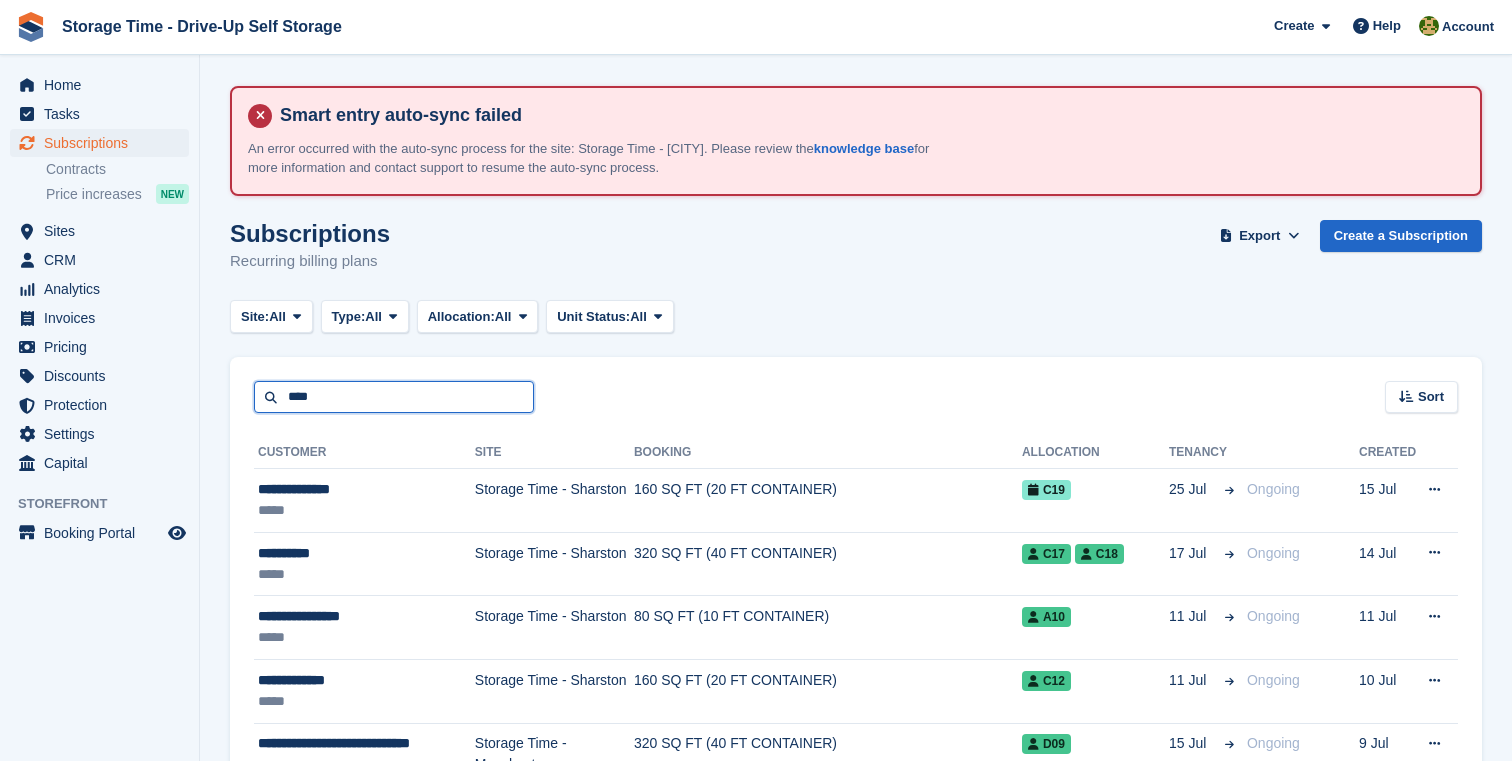 type on "****" 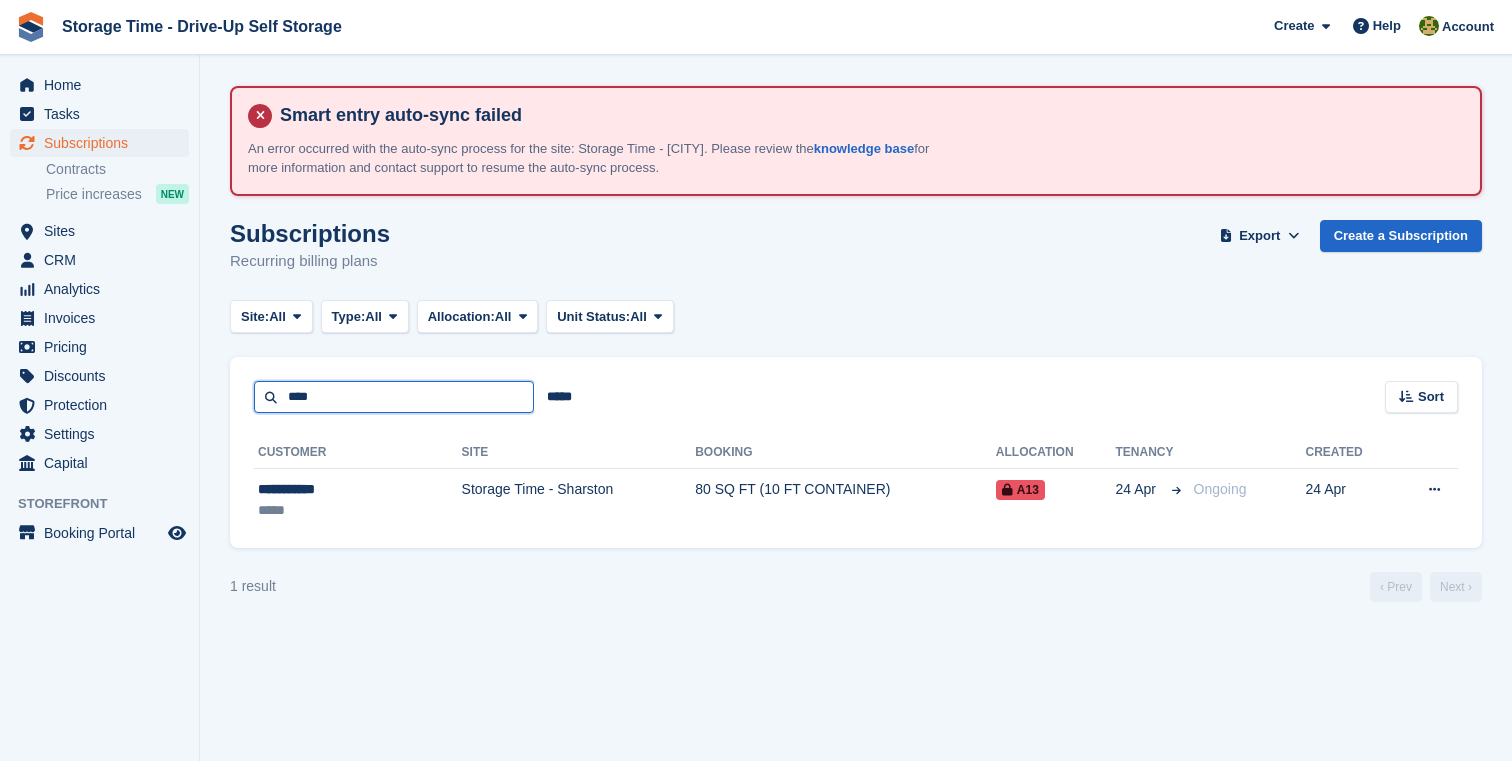 drag, startPoint x: 435, startPoint y: 411, endPoint x: 224, endPoint y: 385, distance: 212.59586 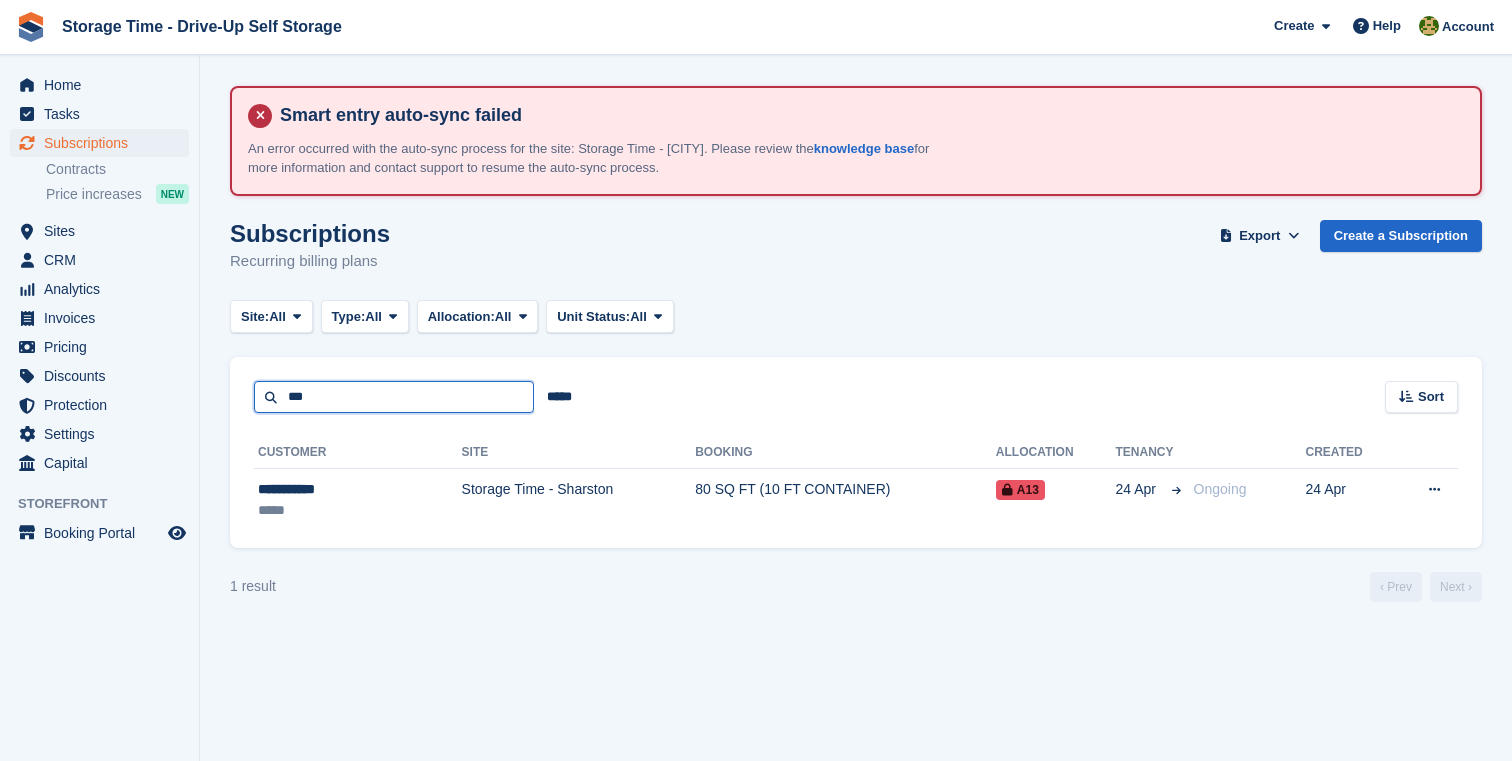 type on "***" 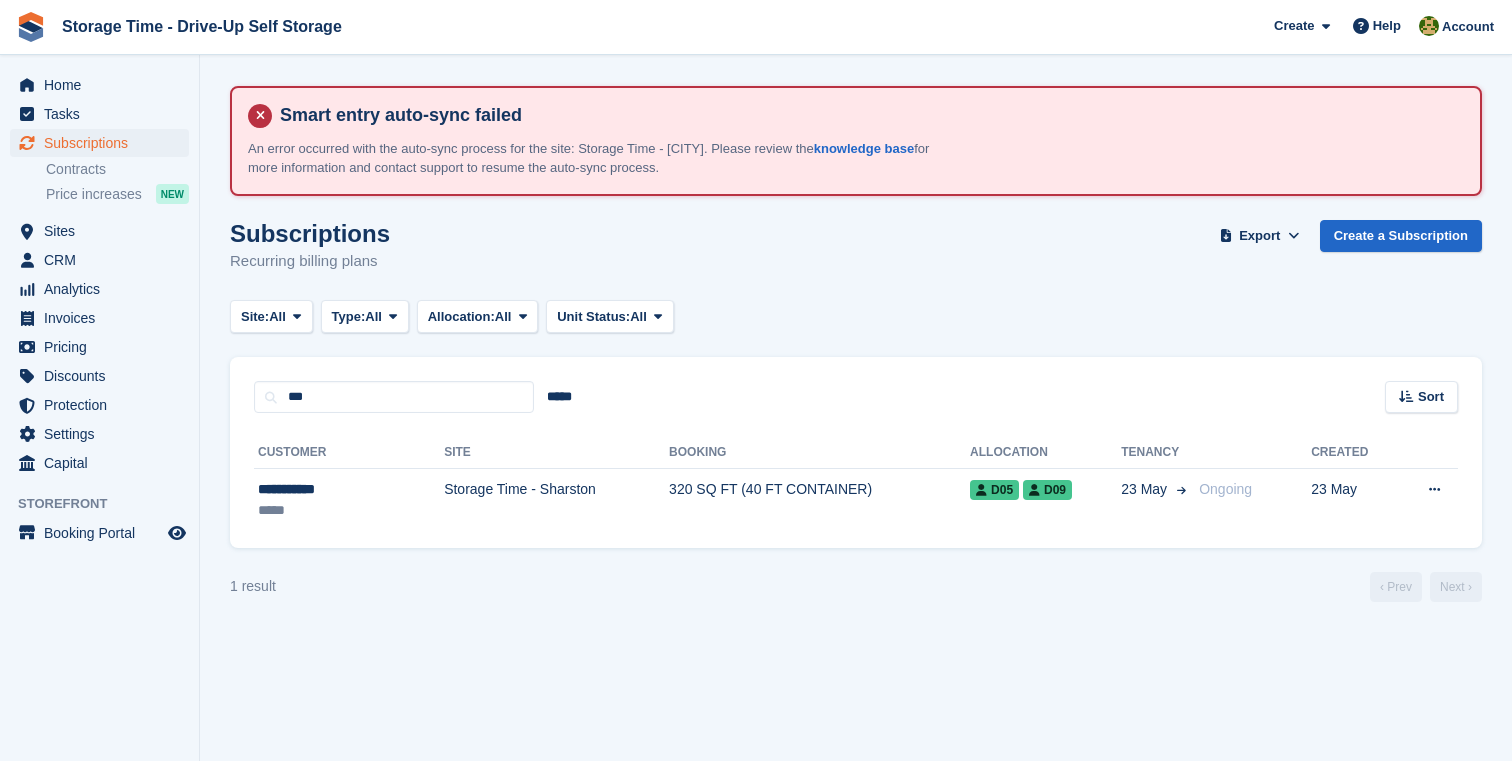 click on "**********" at bounding box center [856, 480] 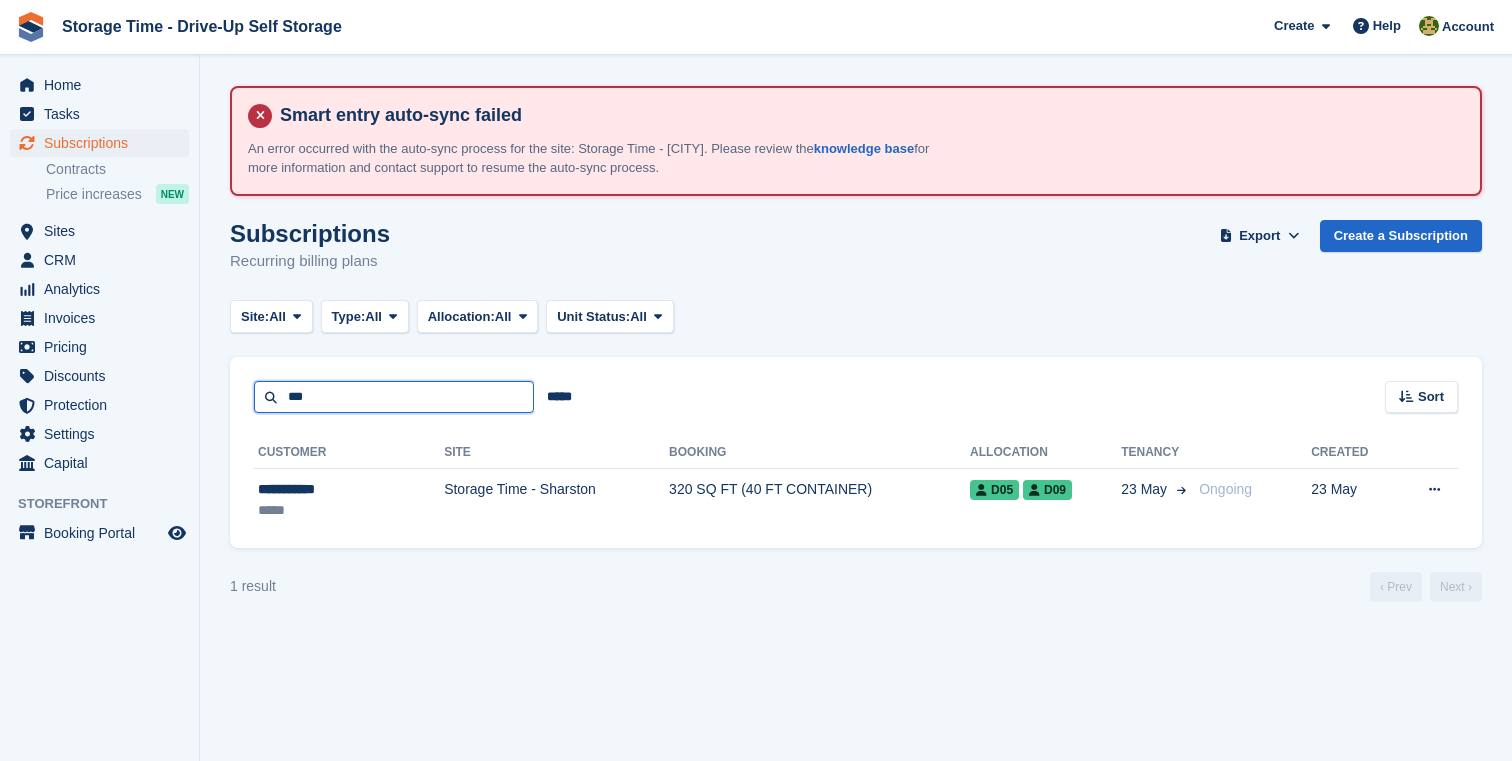 click on "***" at bounding box center [394, 397] 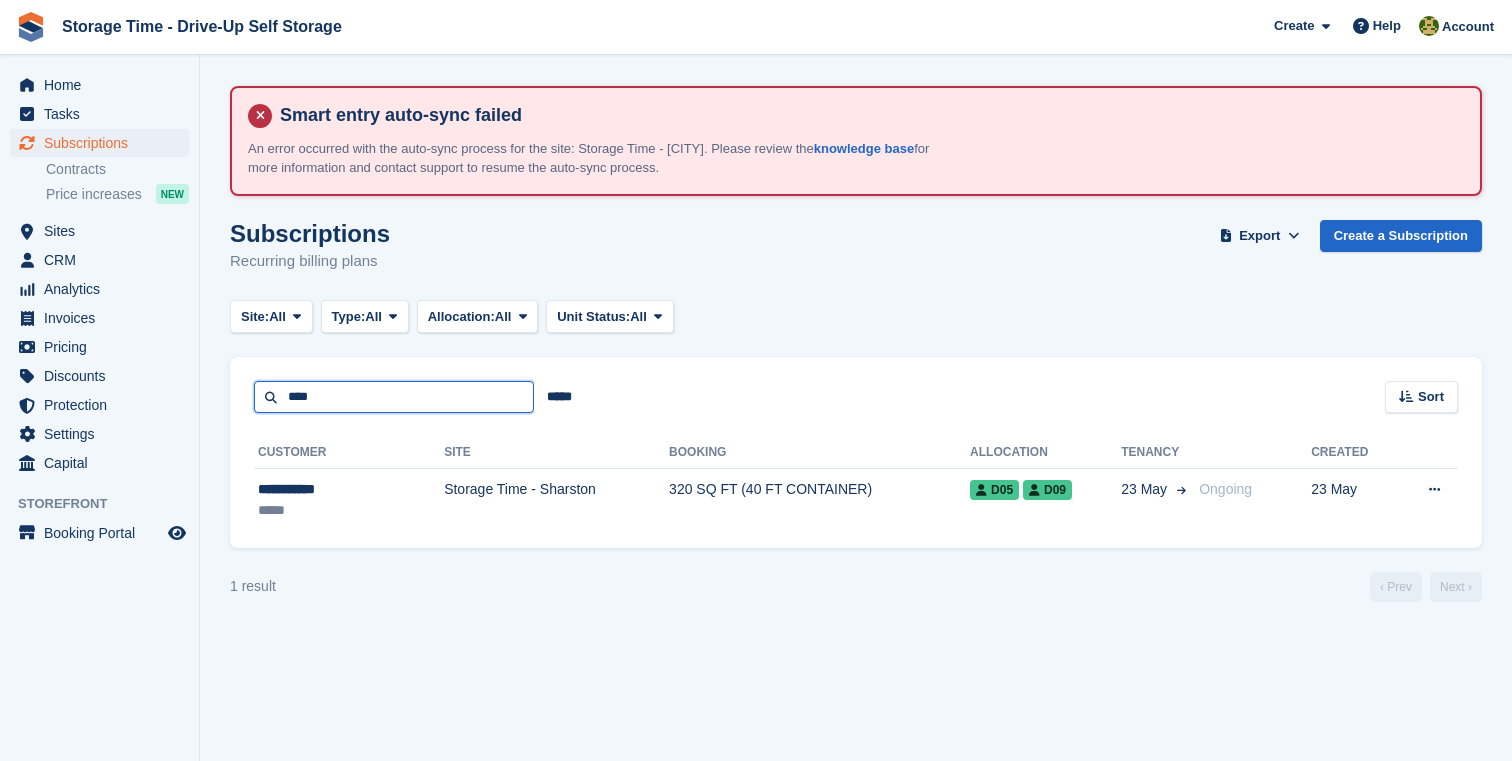 type on "****" 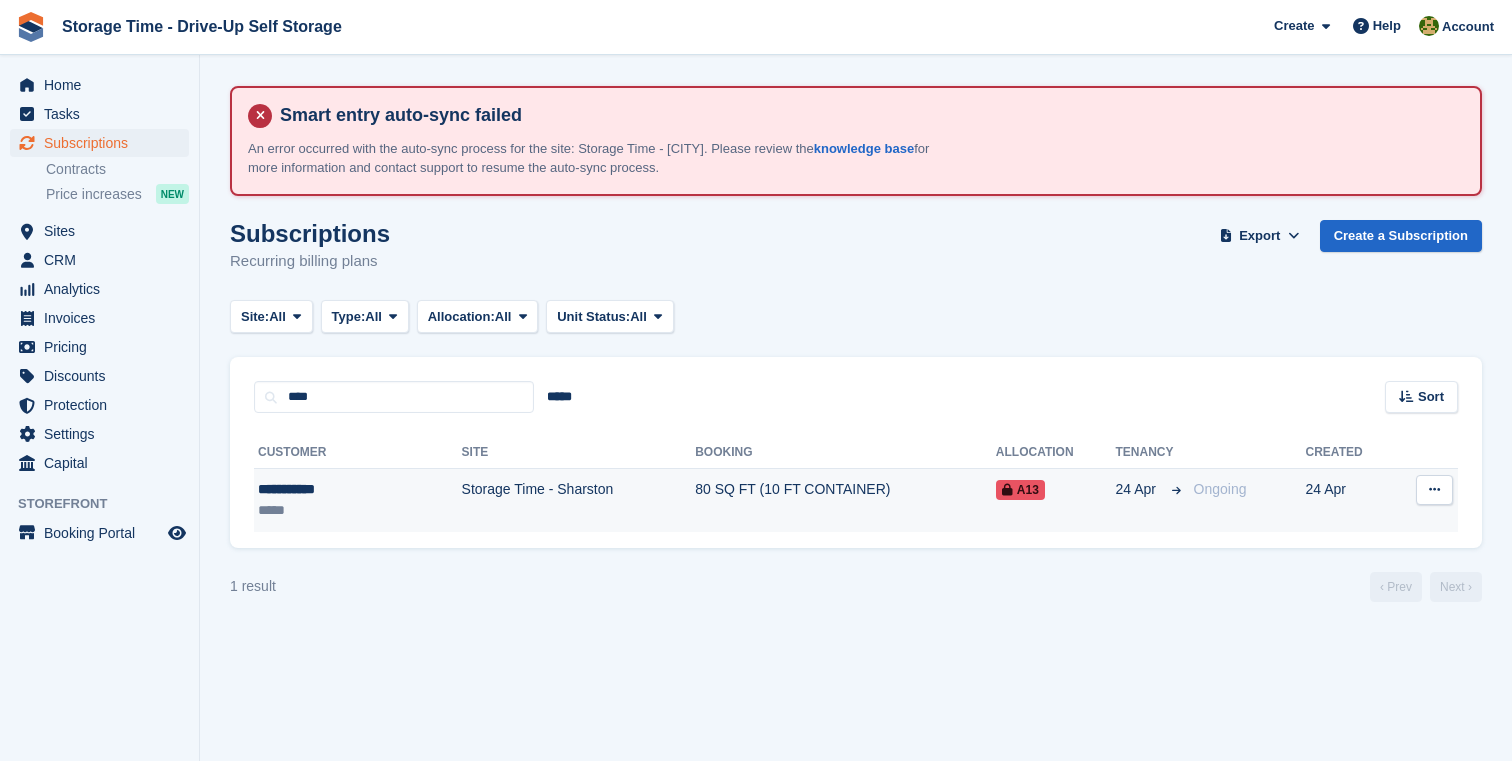 click on "Storage Time - Sharston" at bounding box center [579, 500] 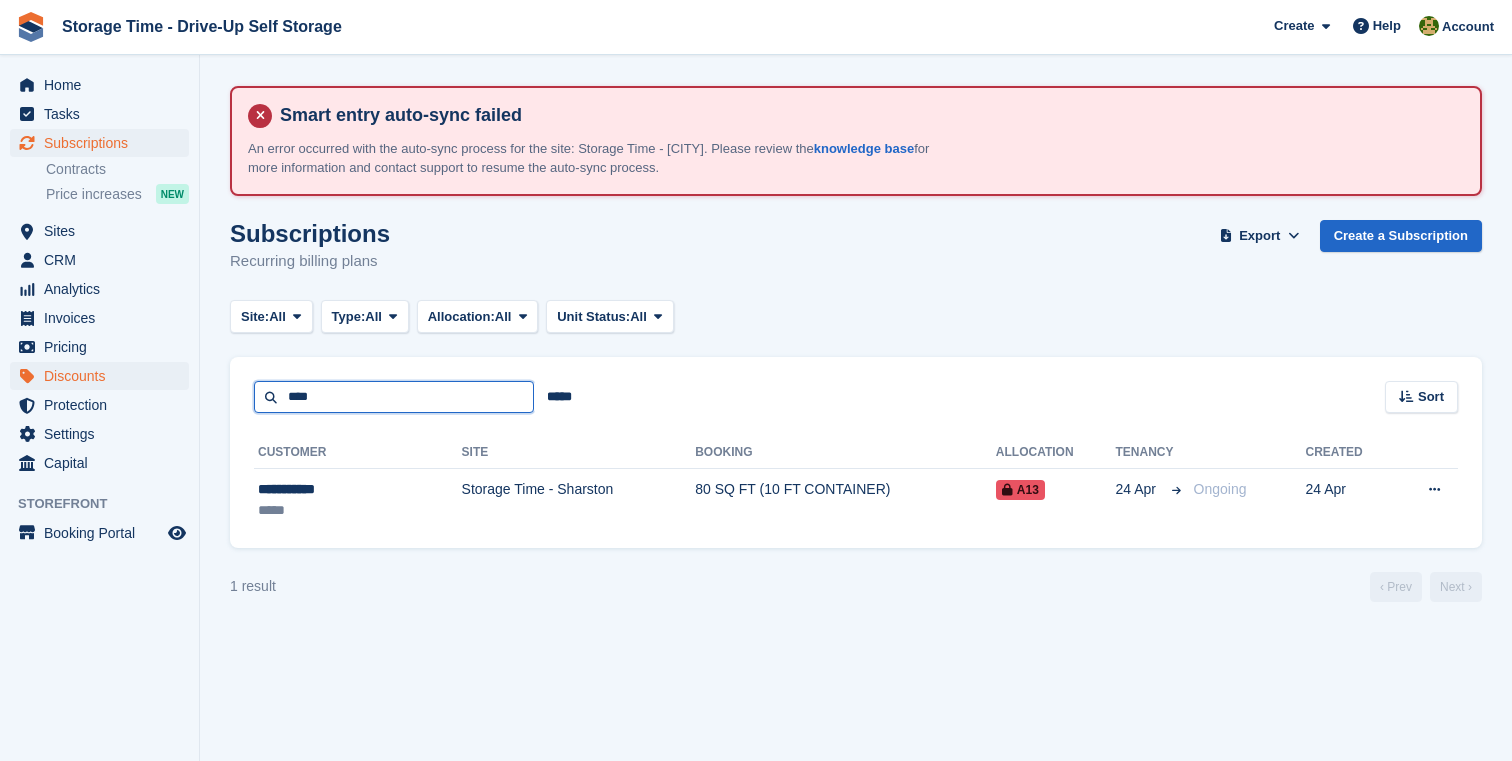 drag, startPoint x: 377, startPoint y: 402, endPoint x: 188, endPoint y: 369, distance: 191.85933 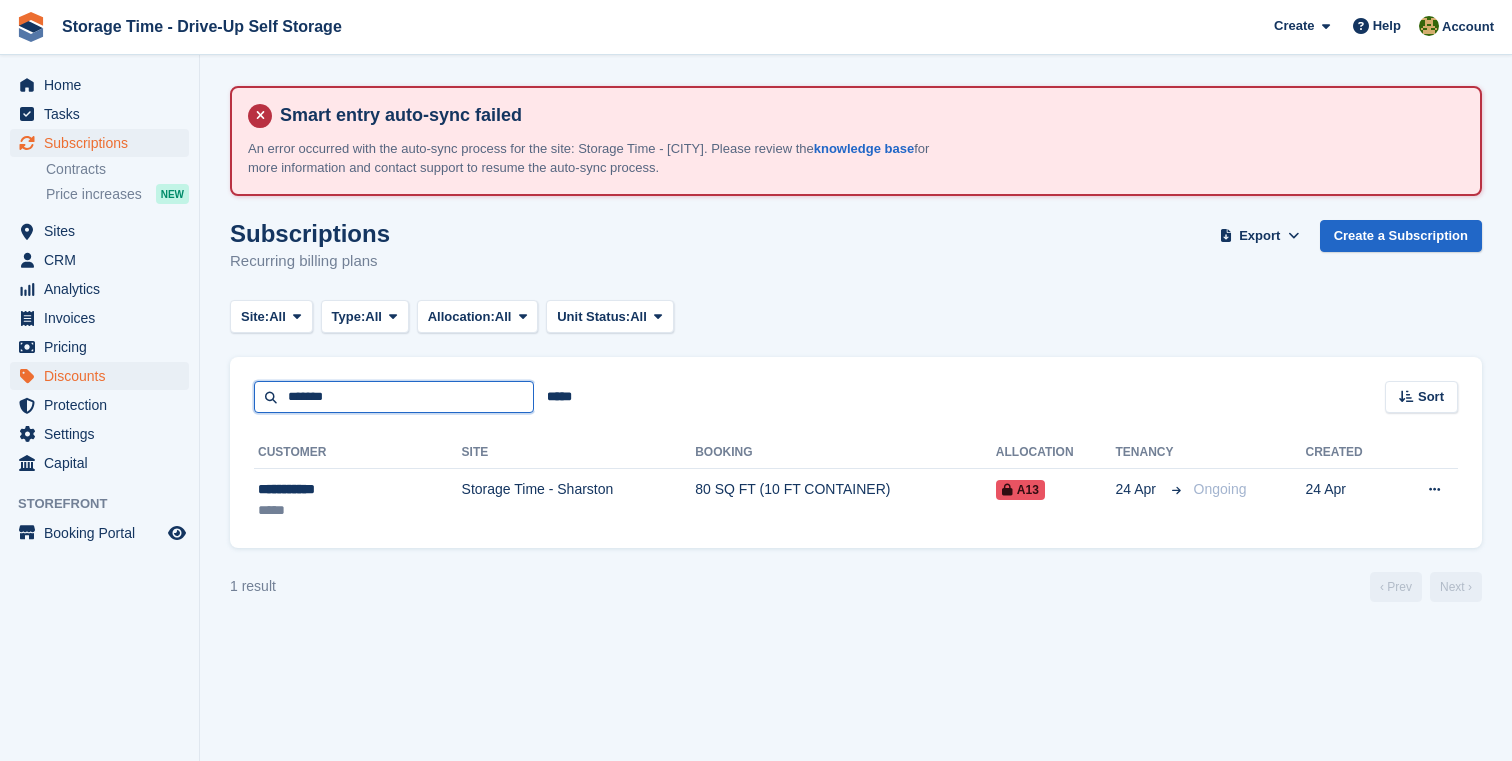 type on "*******" 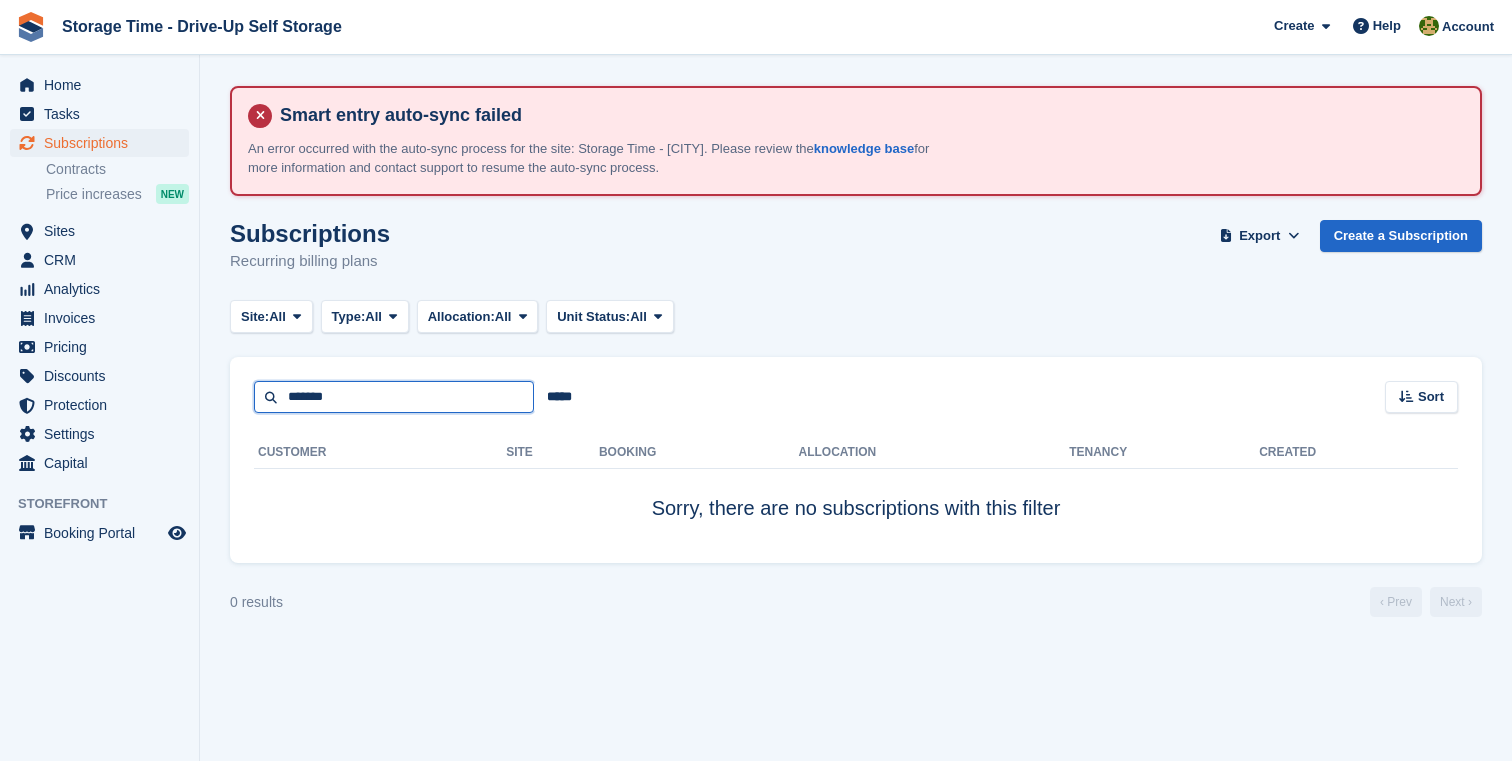 drag, startPoint x: 365, startPoint y: 401, endPoint x: 253, endPoint y: 393, distance: 112.28535 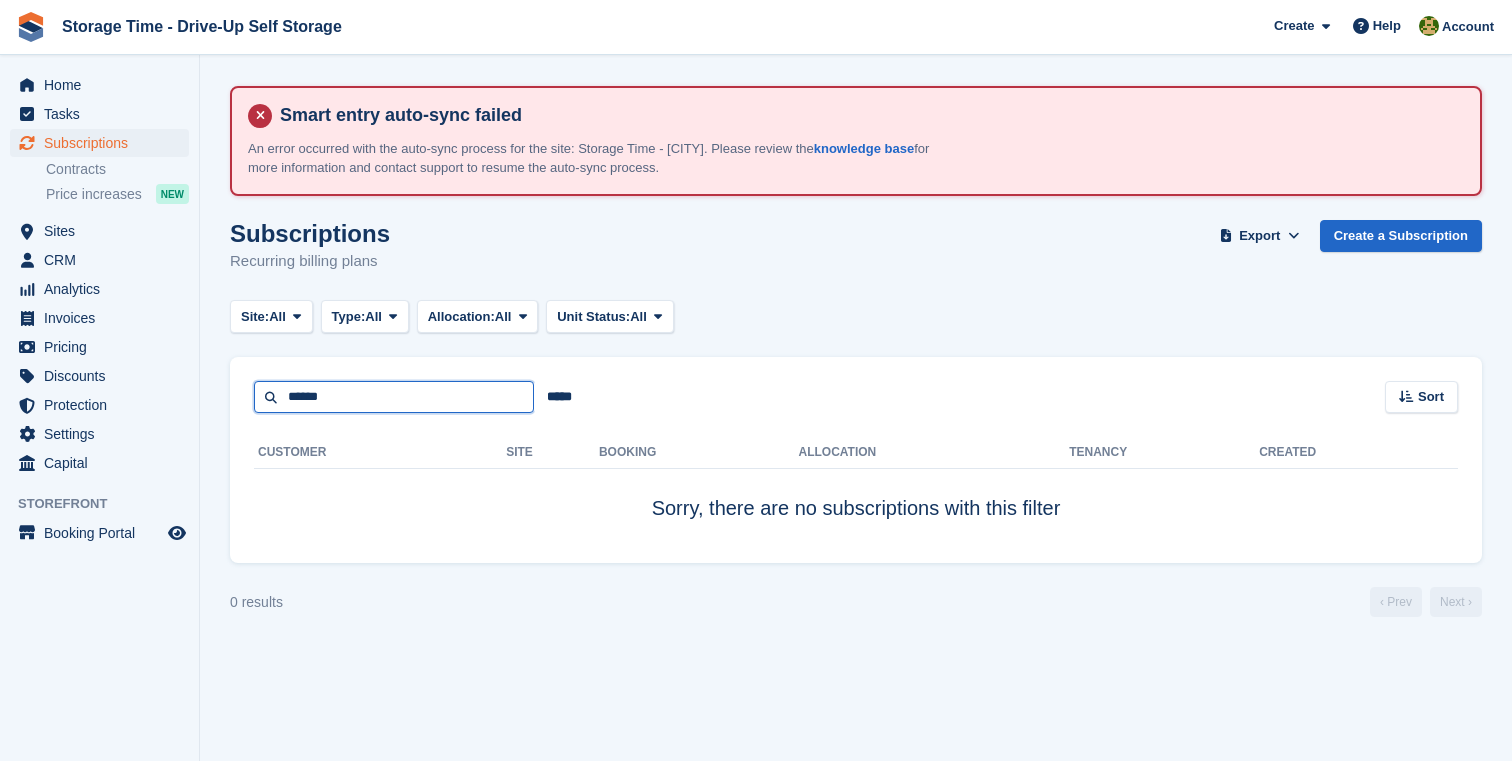 type on "******" 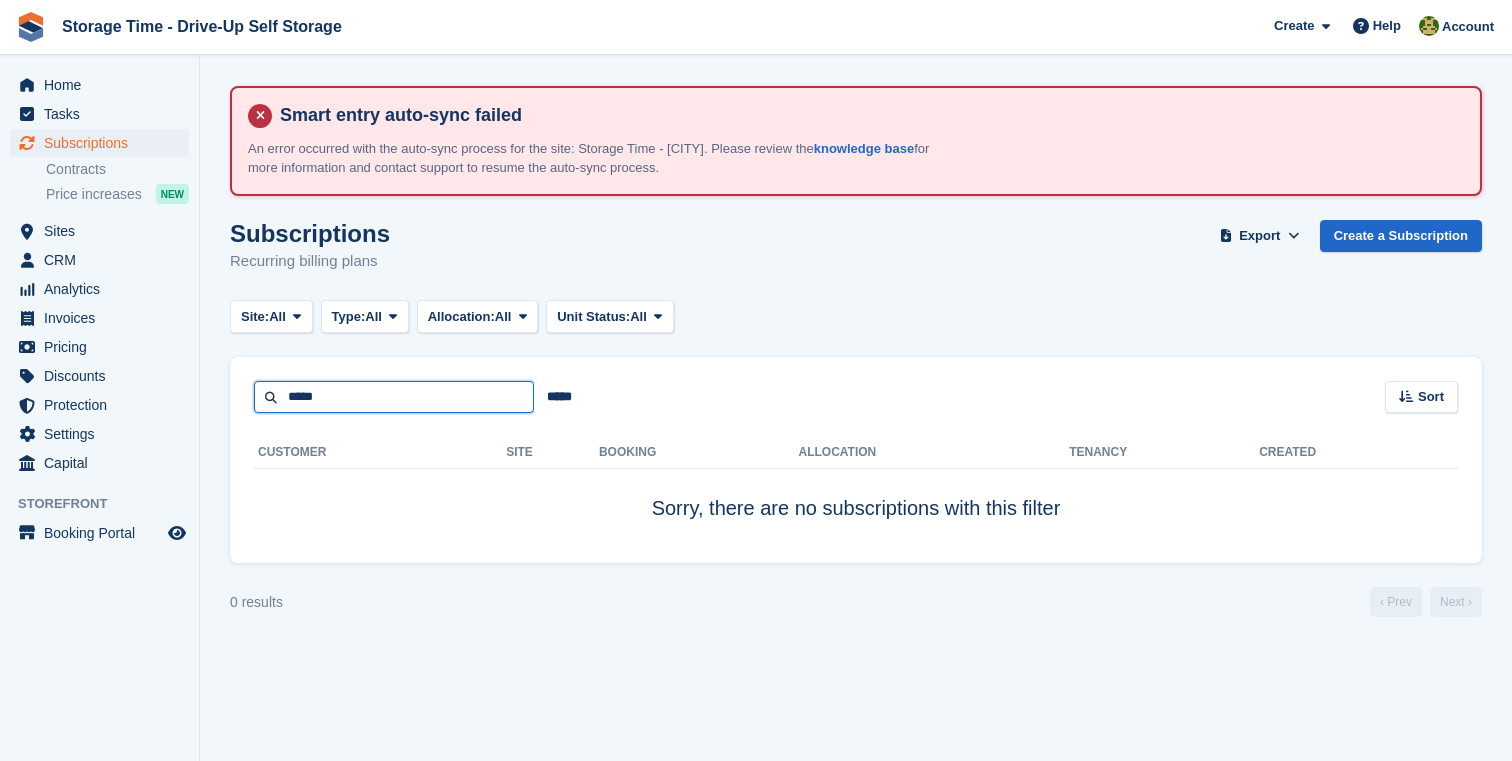 type on "*****" 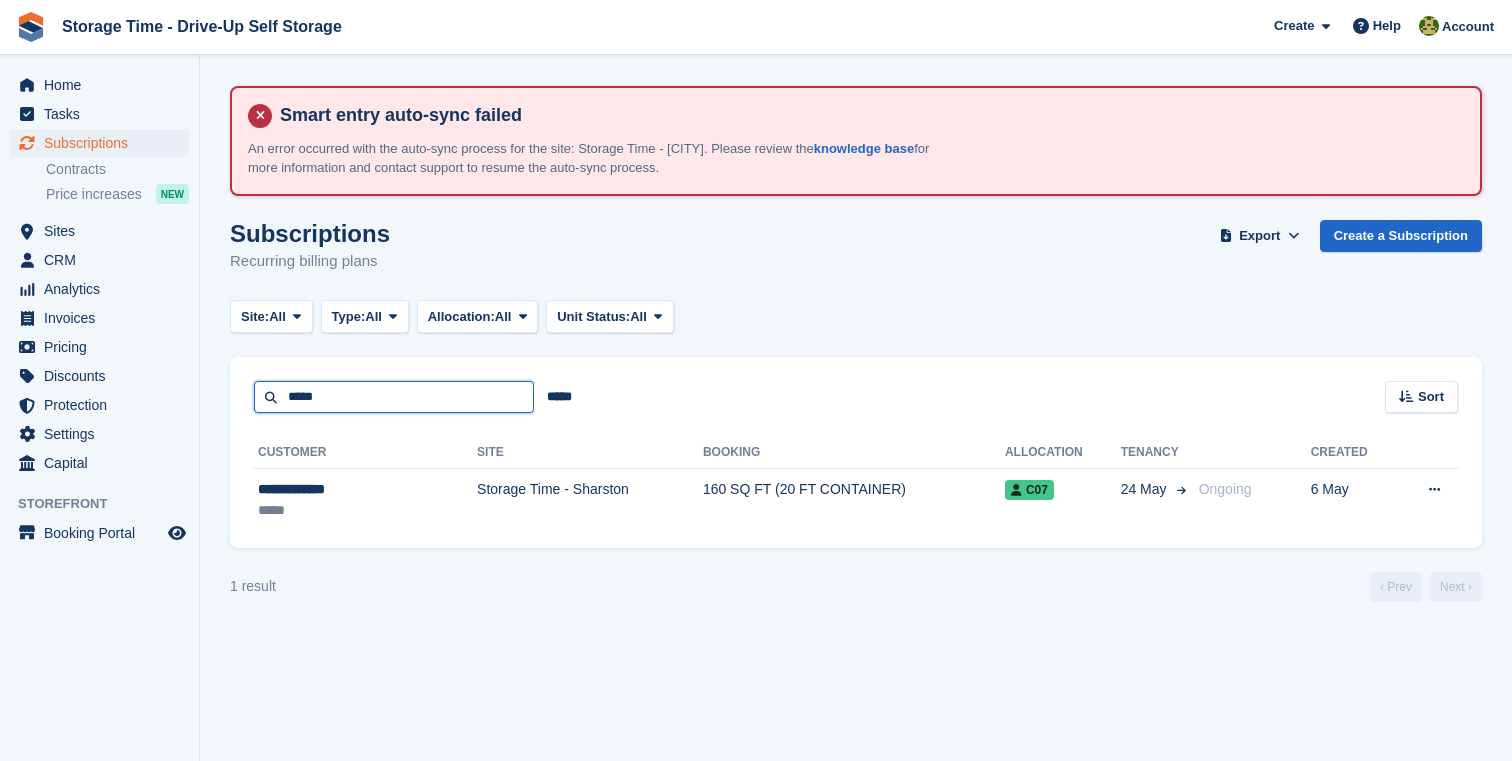 drag, startPoint x: 341, startPoint y: 408, endPoint x: 199, endPoint y: 390, distance: 143.13629 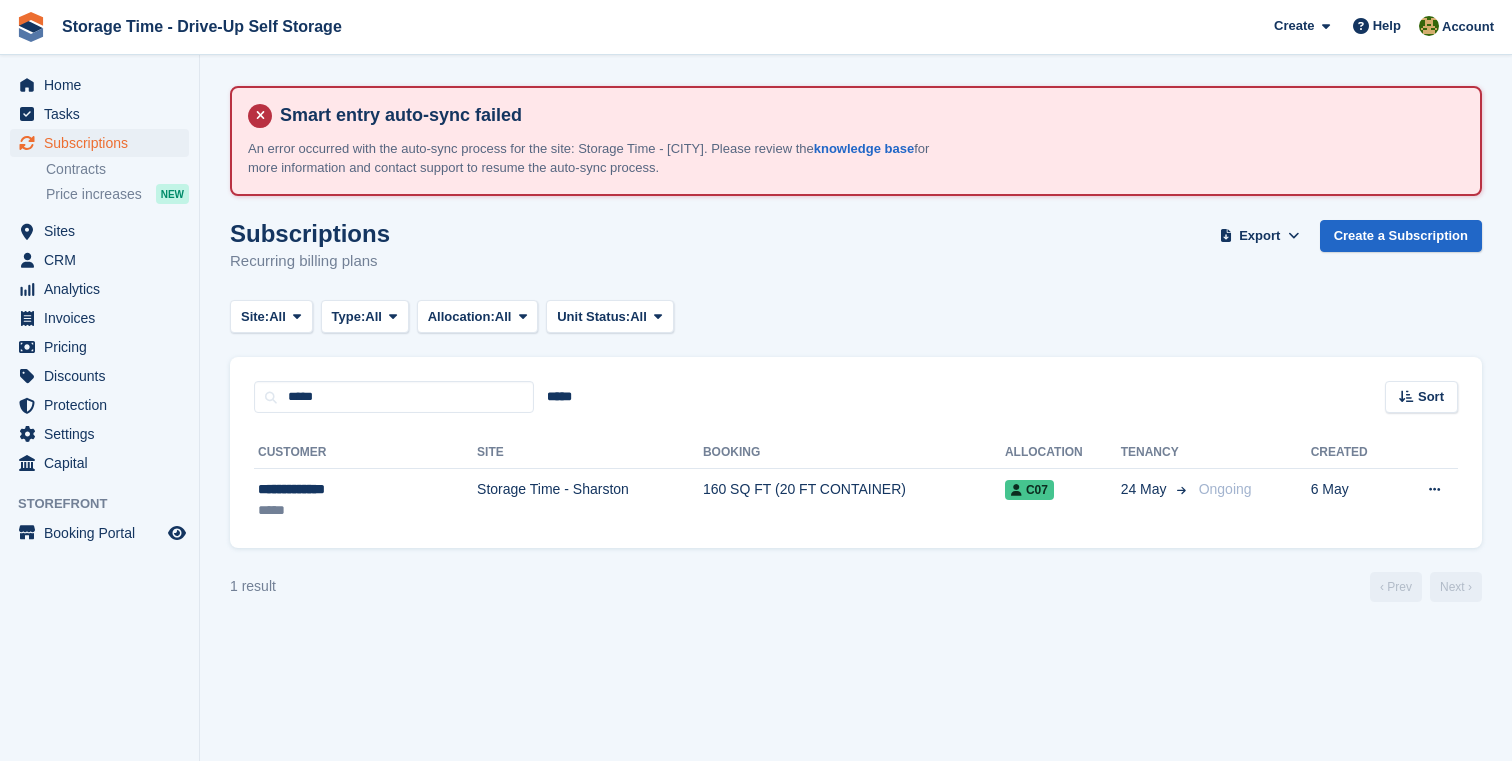 click on "*****
*****
Sort
Sort by
Customer name
Date created
Move in date
Move out date
Created (oldest first)
Created (newest first)" at bounding box center [856, 385] 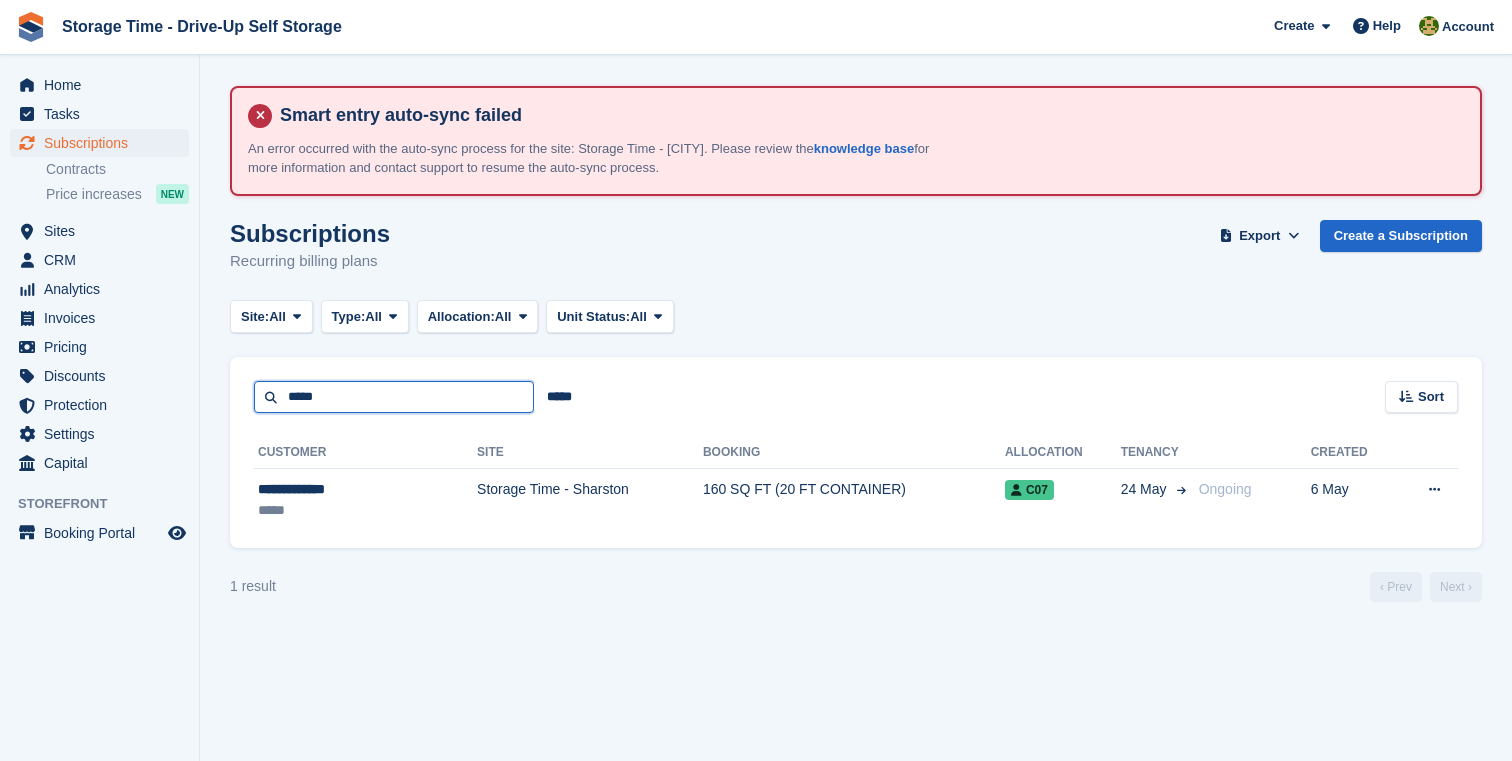 drag, startPoint x: 370, startPoint y: 397, endPoint x: 227, endPoint y: 373, distance: 145 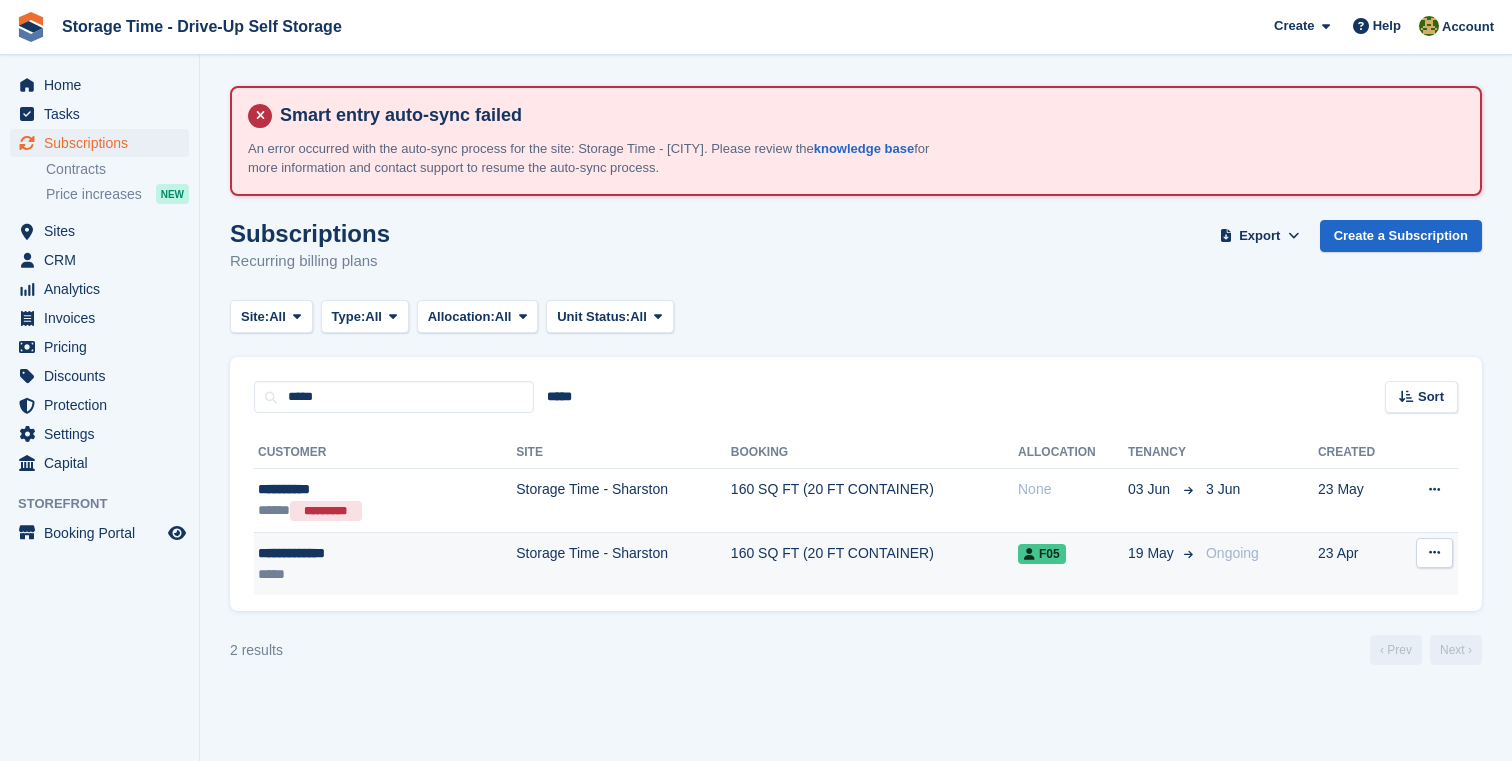 click on "**********" at bounding box center [348, 553] 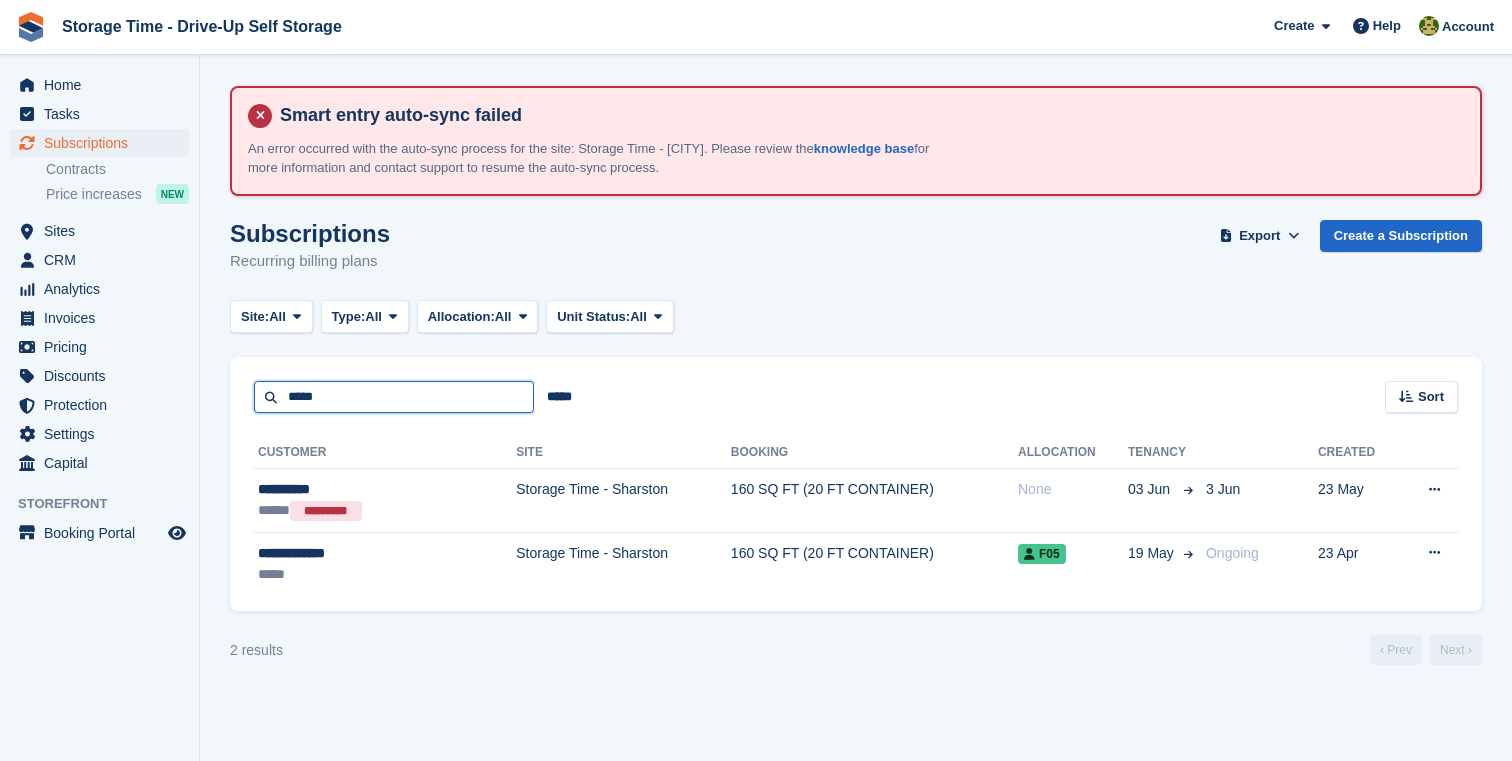 drag, startPoint x: 480, startPoint y: 400, endPoint x: 237, endPoint y: 378, distance: 243.99385 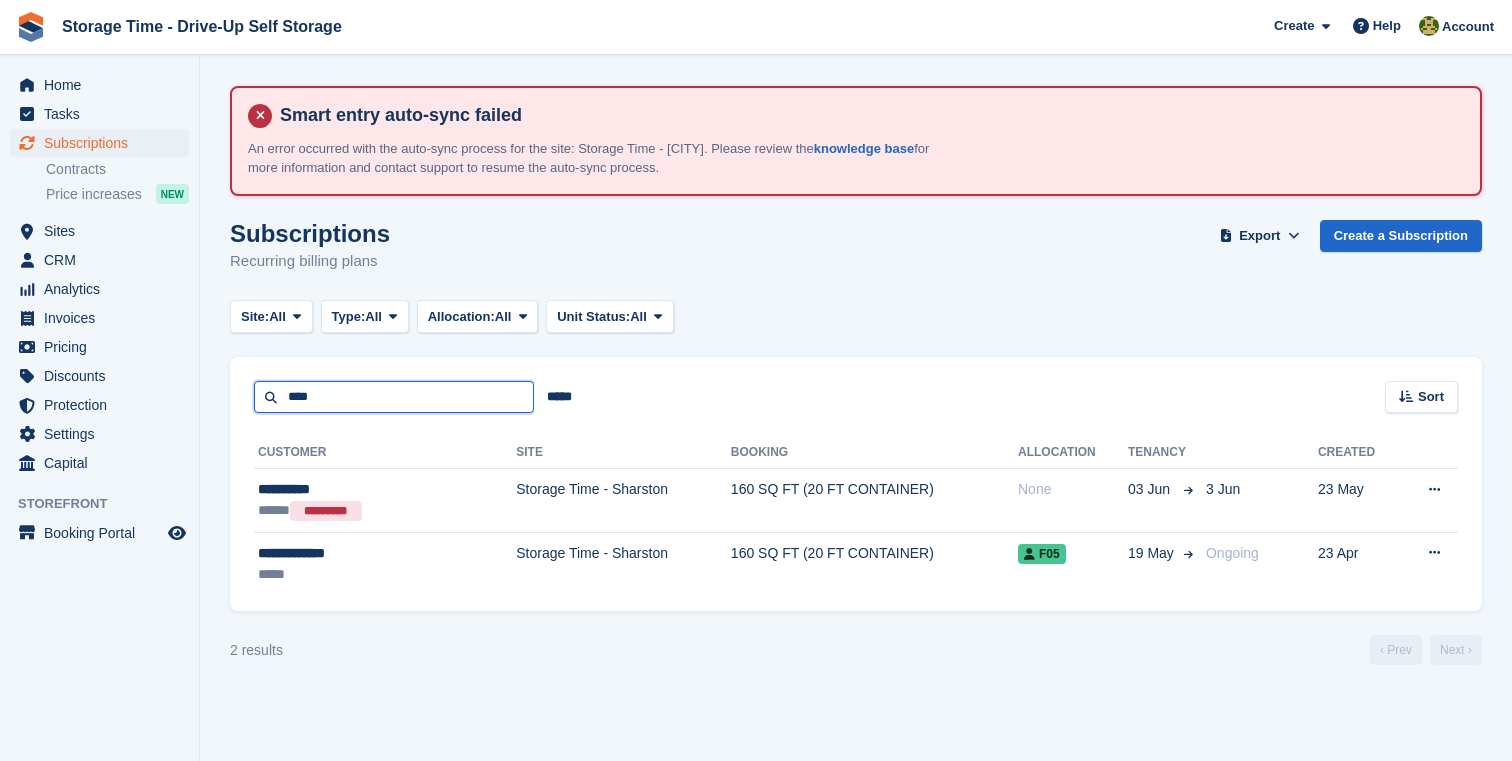 type on "****" 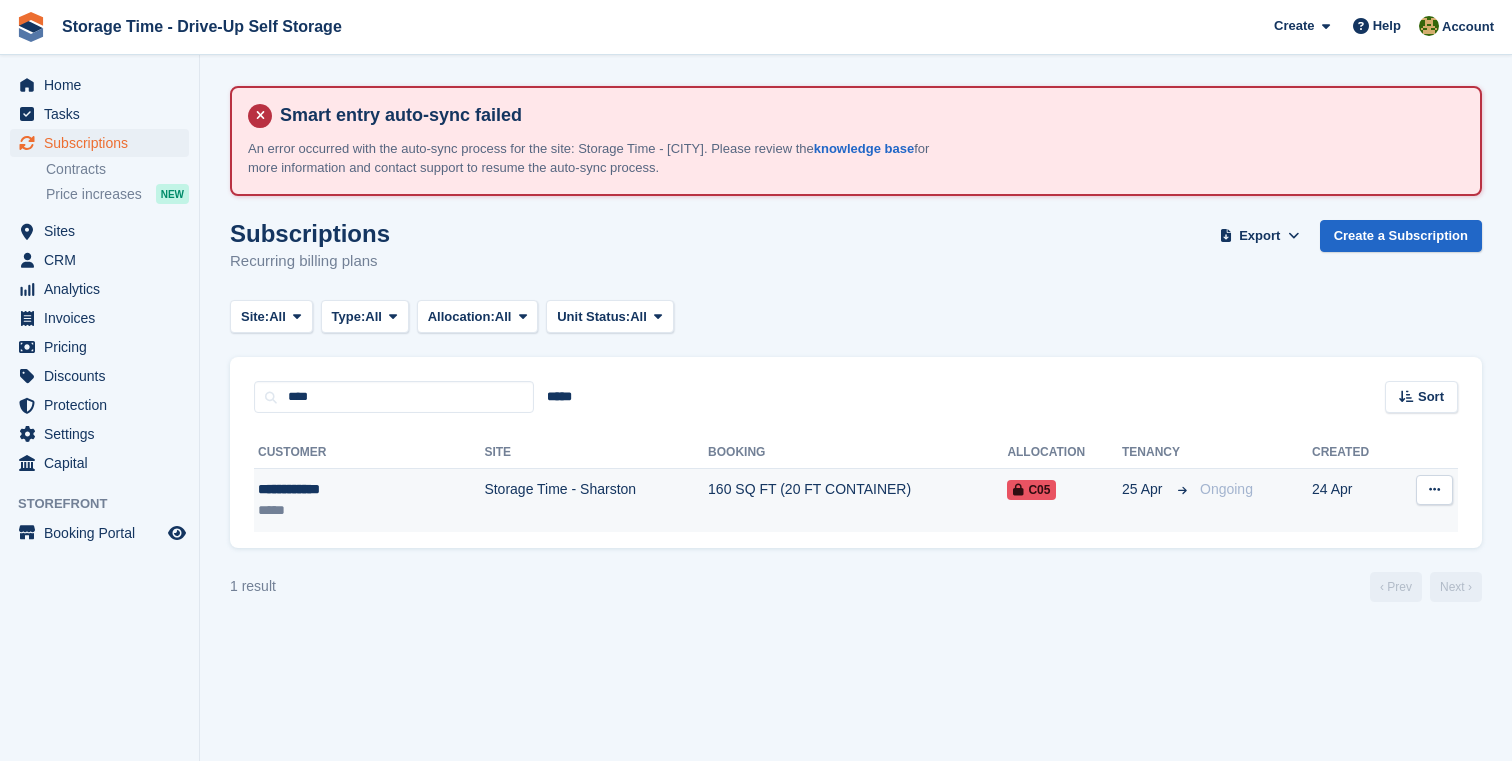 click on "**********" at bounding box center (334, 489) 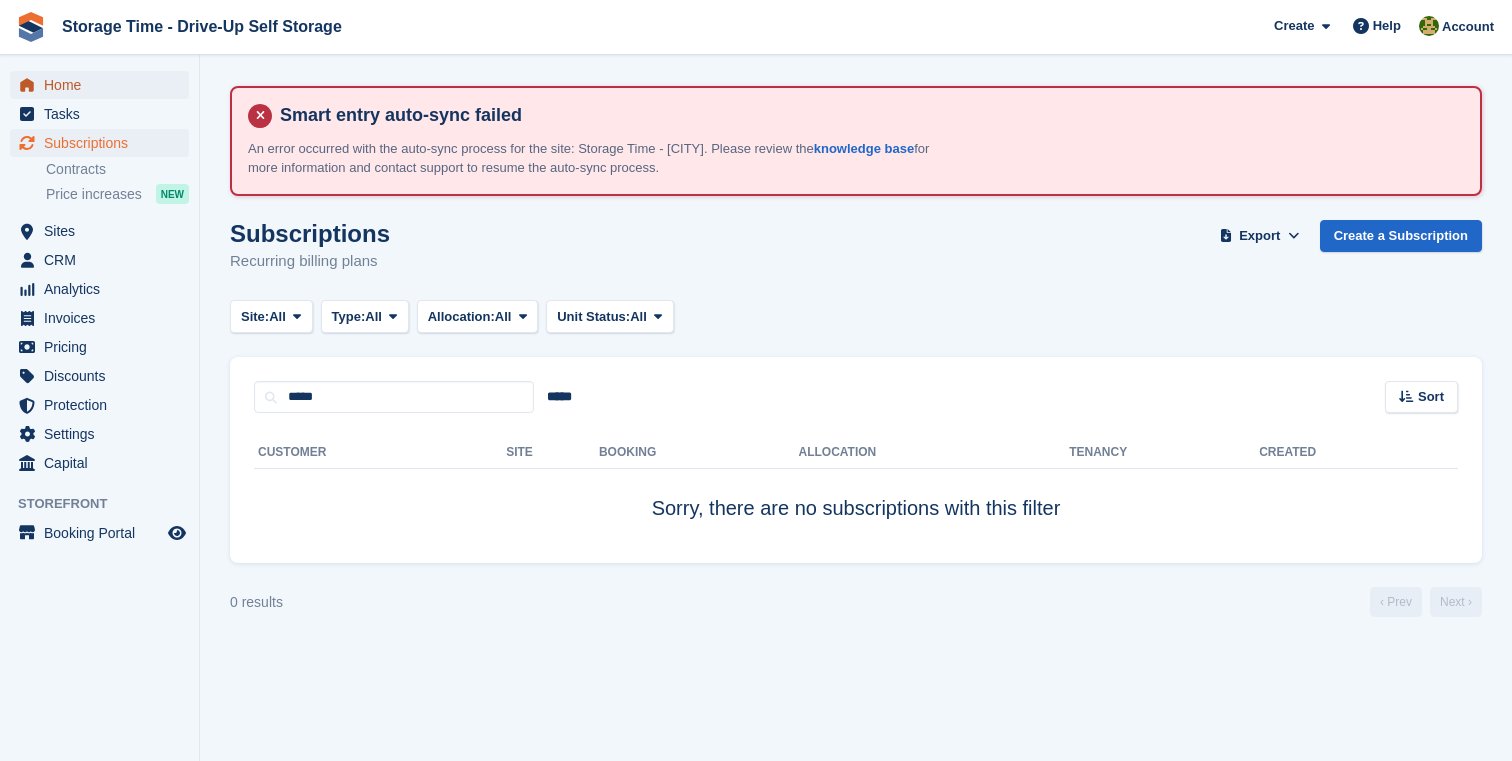 click on "Home" at bounding box center [104, 85] 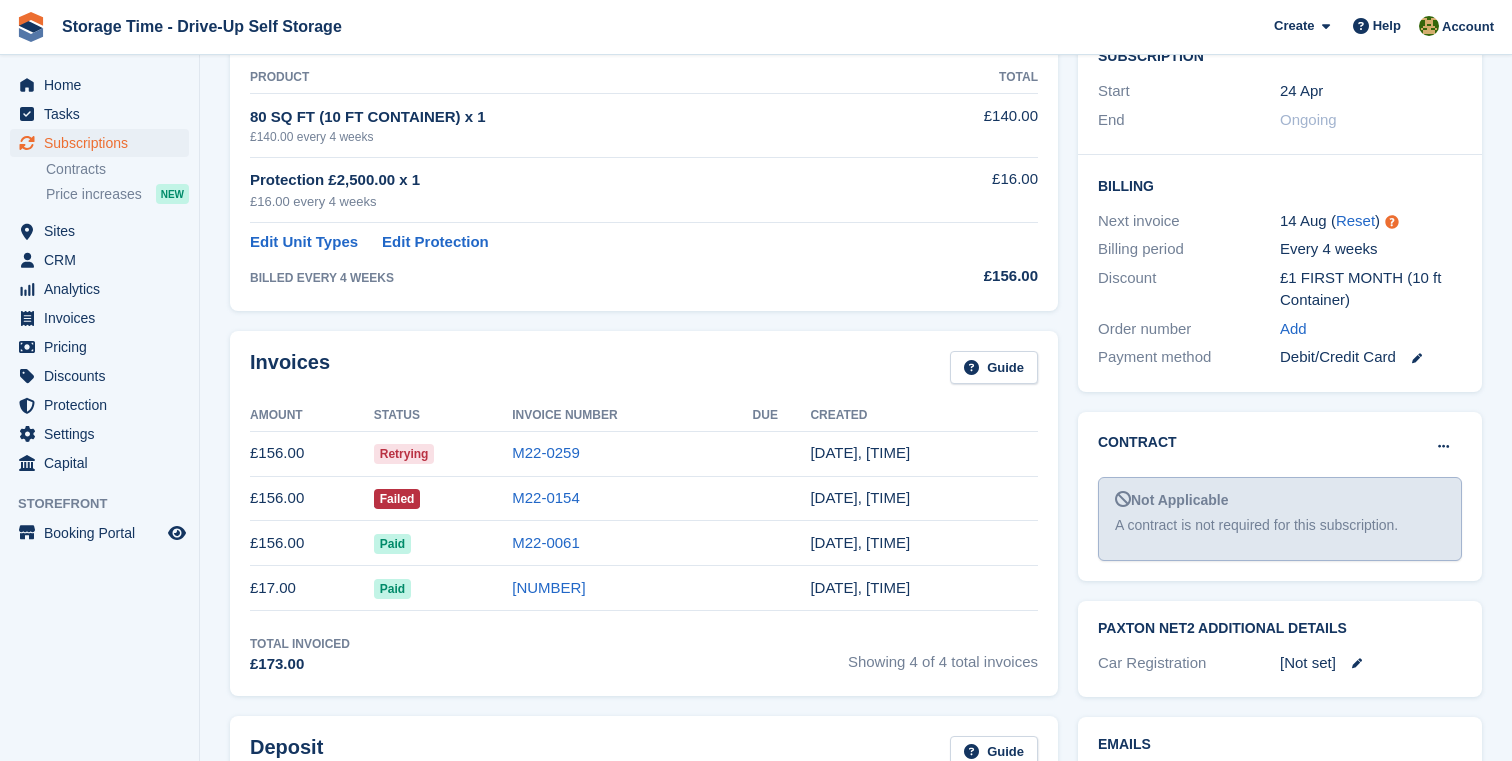 scroll, scrollTop: 523, scrollLeft: 0, axis: vertical 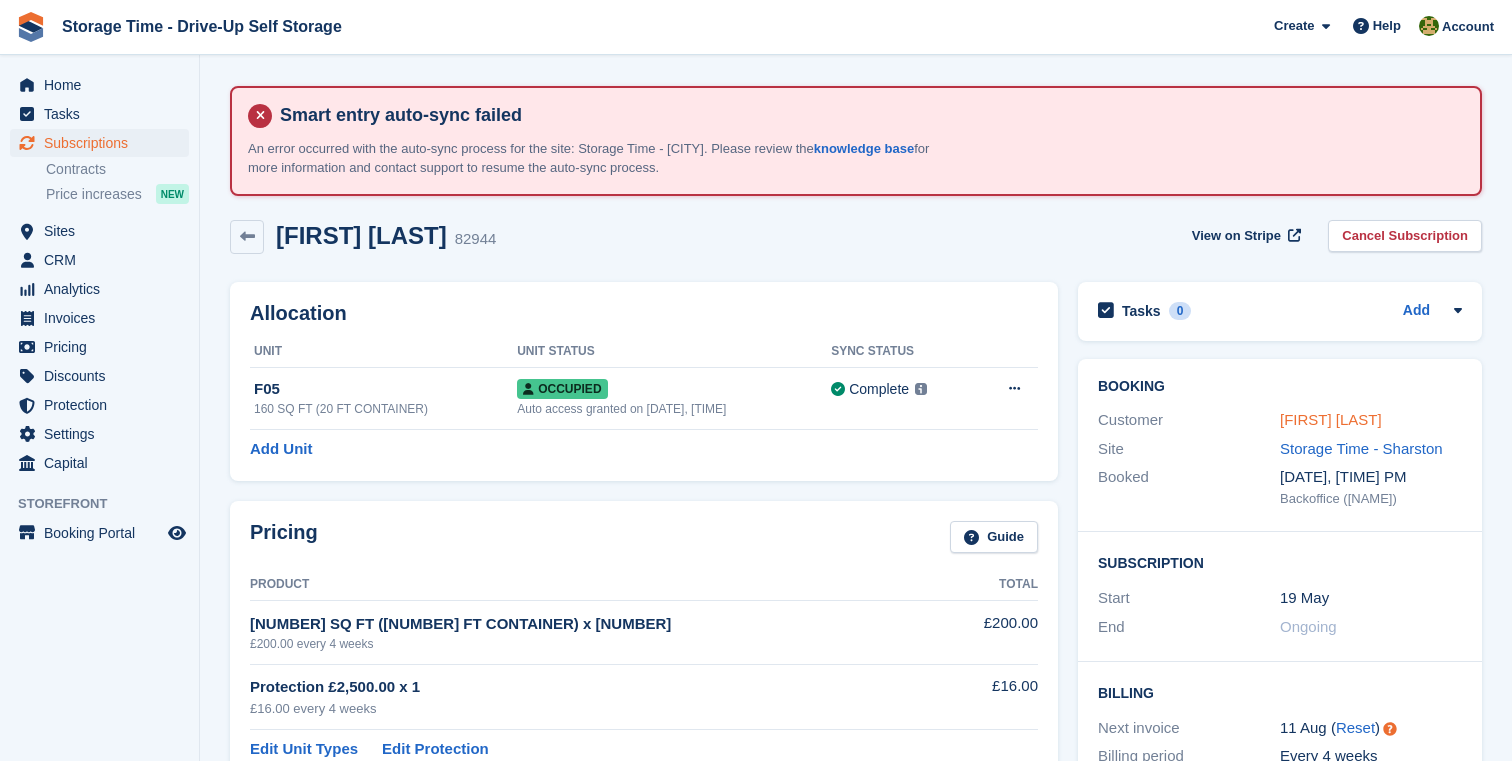 click on "[FIRST] [LAST]" at bounding box center [1331, 419] 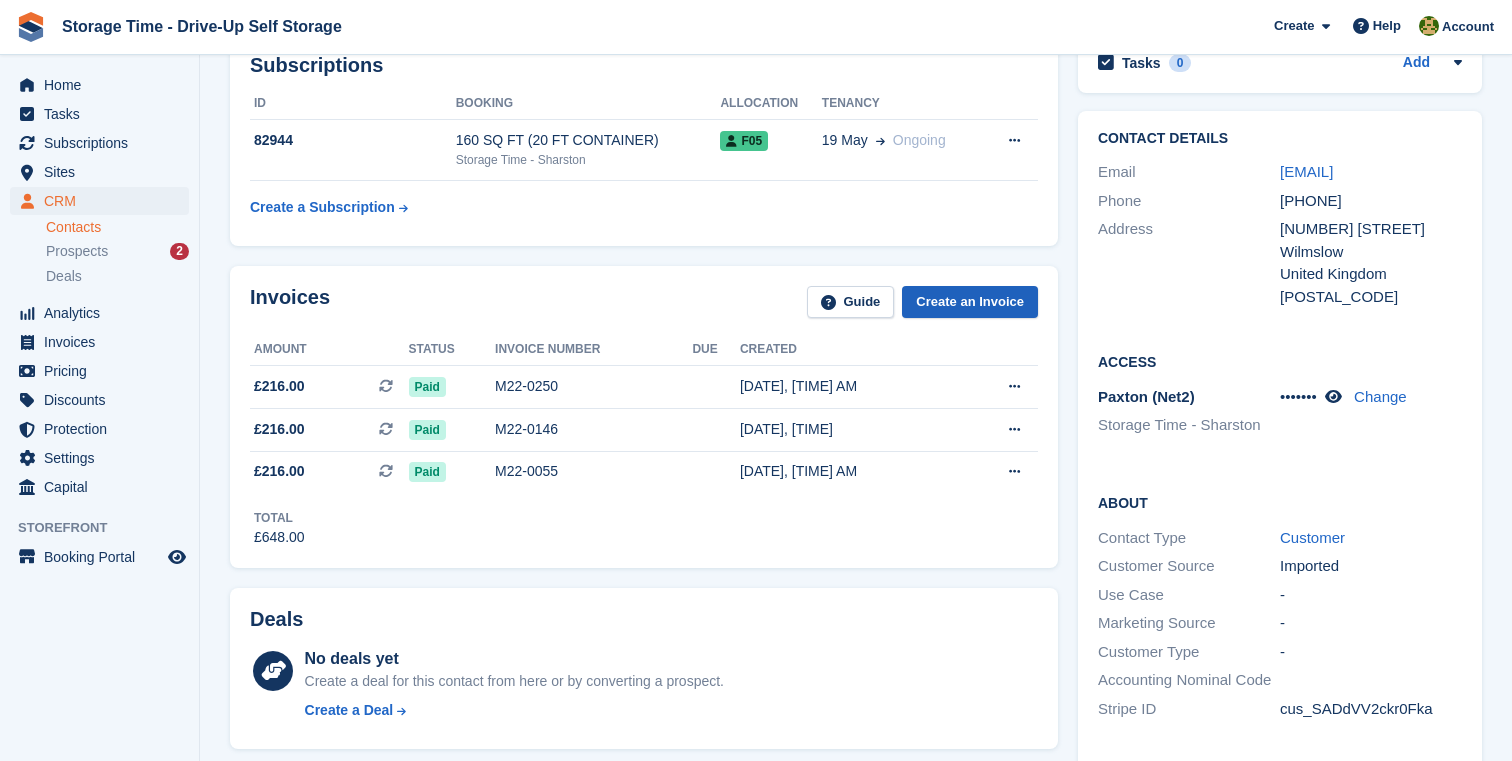 scroll, scrollTop: 251, scrollLeft: 0, axis: vertical 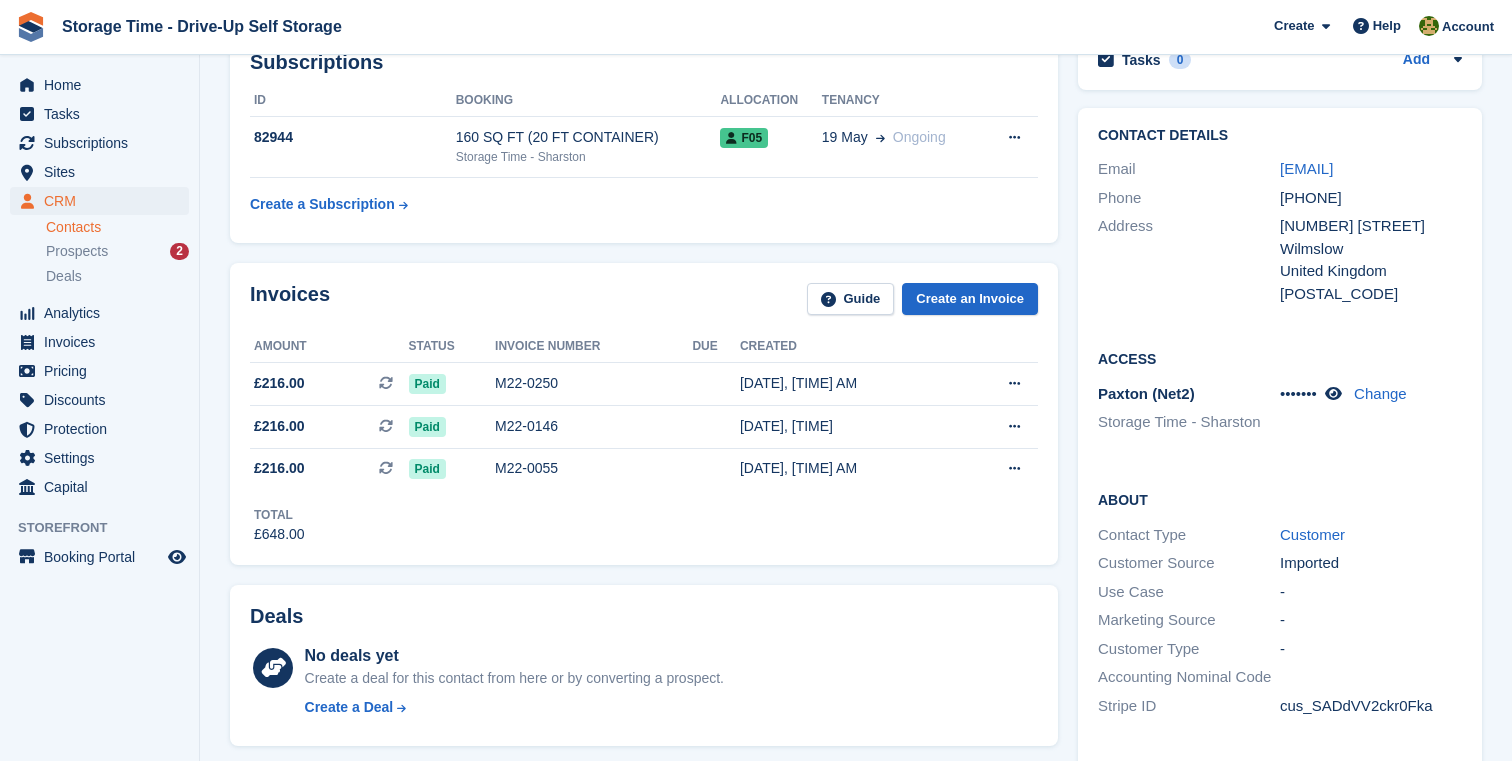 click on "•••••••
Change" at bounding box center [1371, 410] 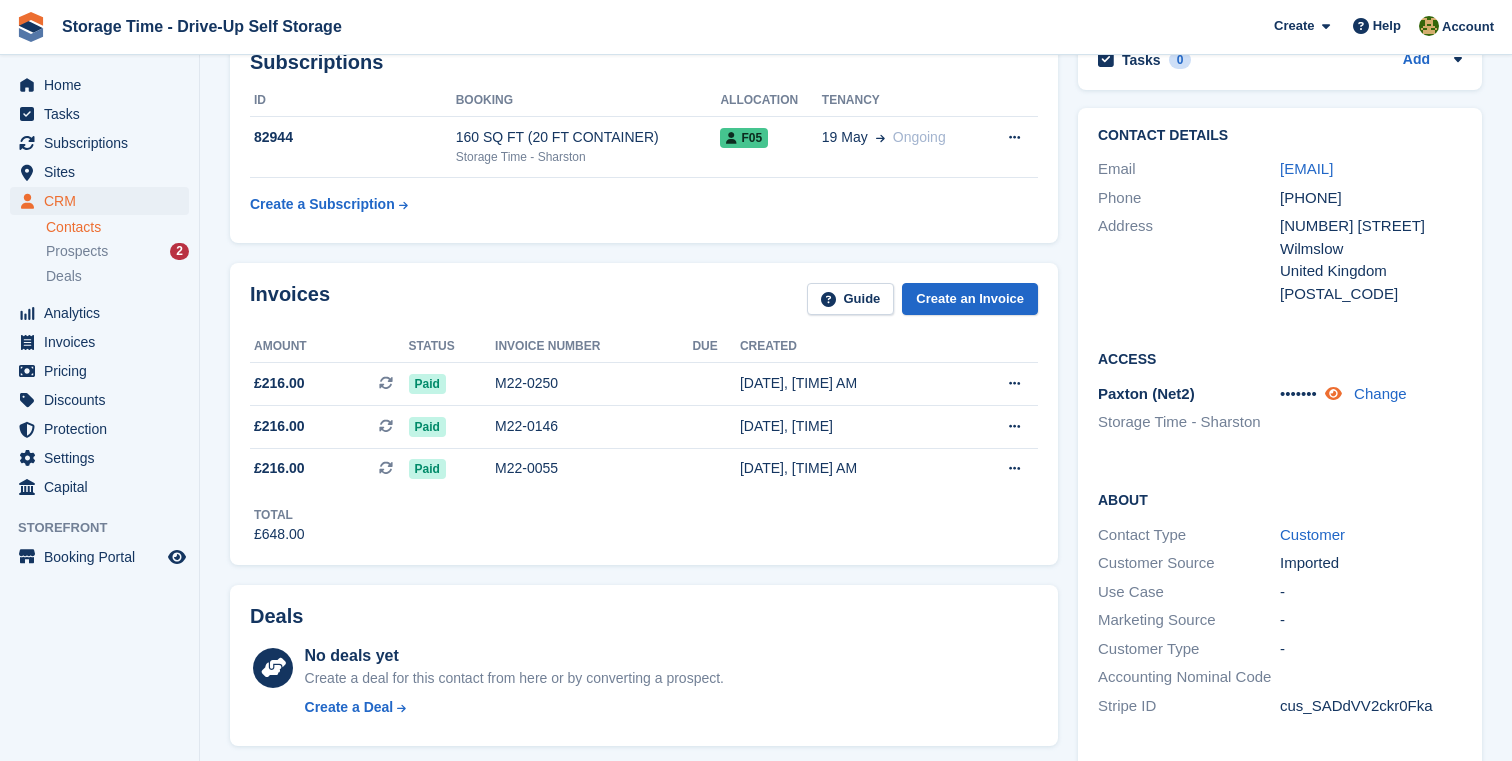 click at bounding box center (1333, 393) 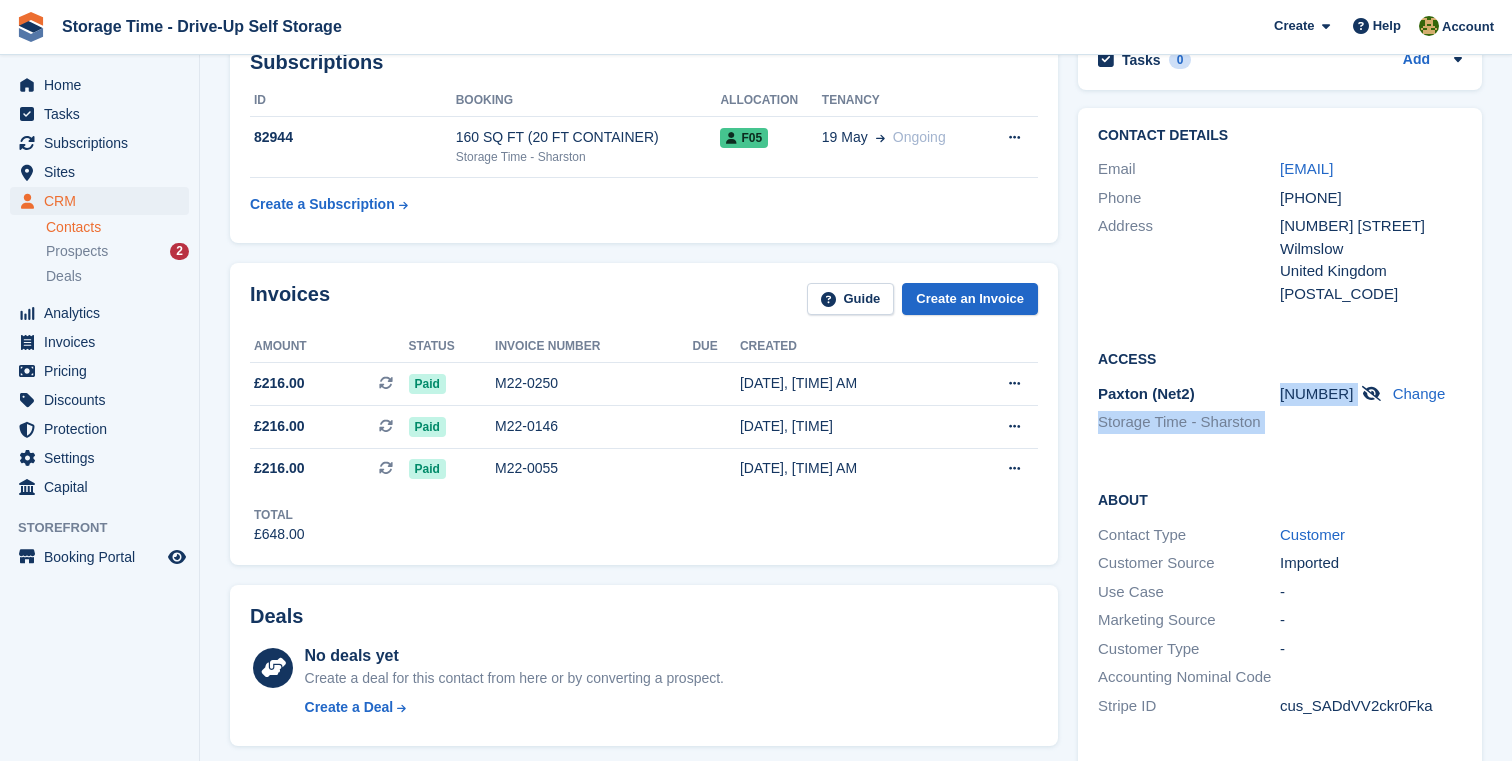 drag, startPoint x: 1323, startPoint y: 420, endPoint x: 1266, endPoint y: 418, distance: 57.035076 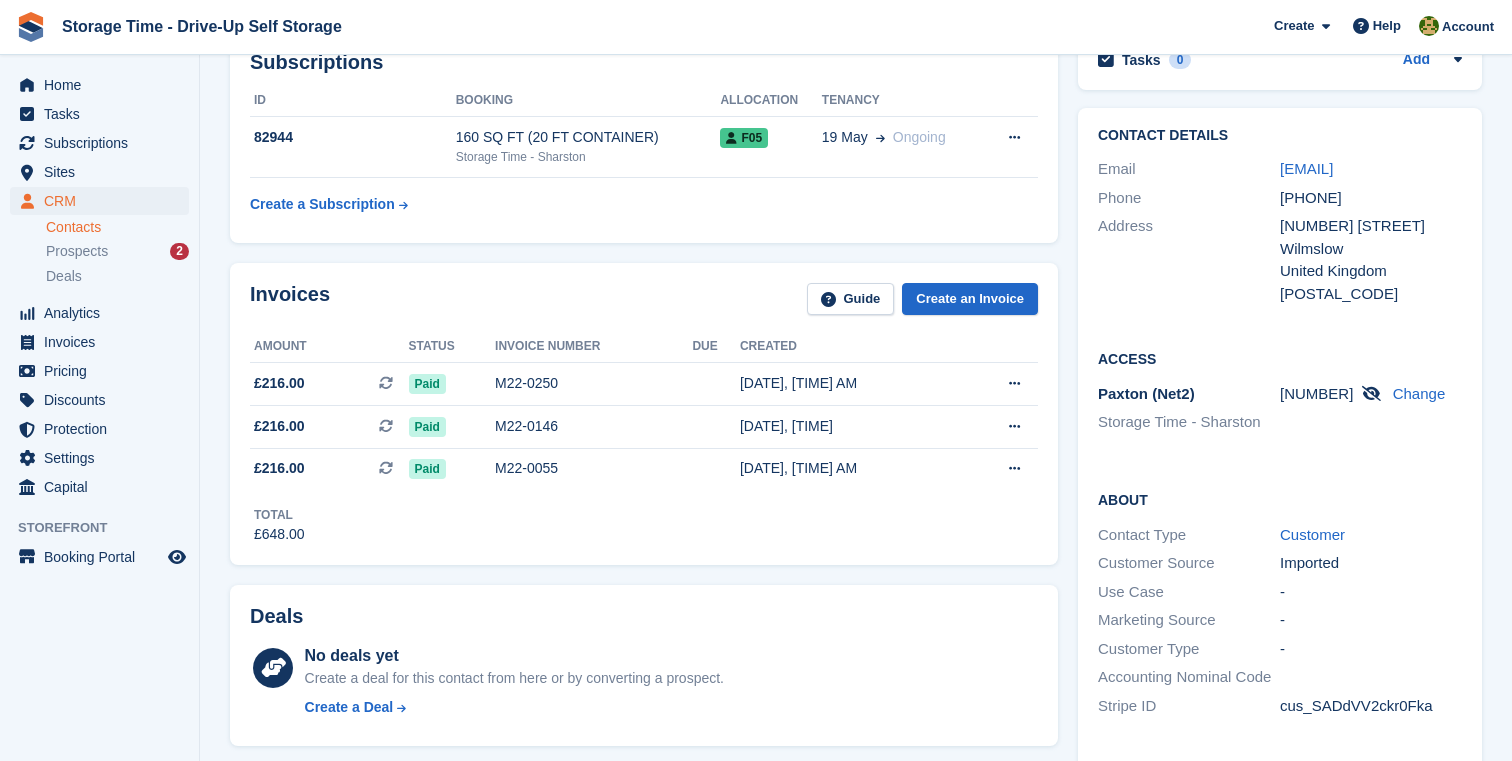 click on "6598
Change" at bounding box center [1371, 410] 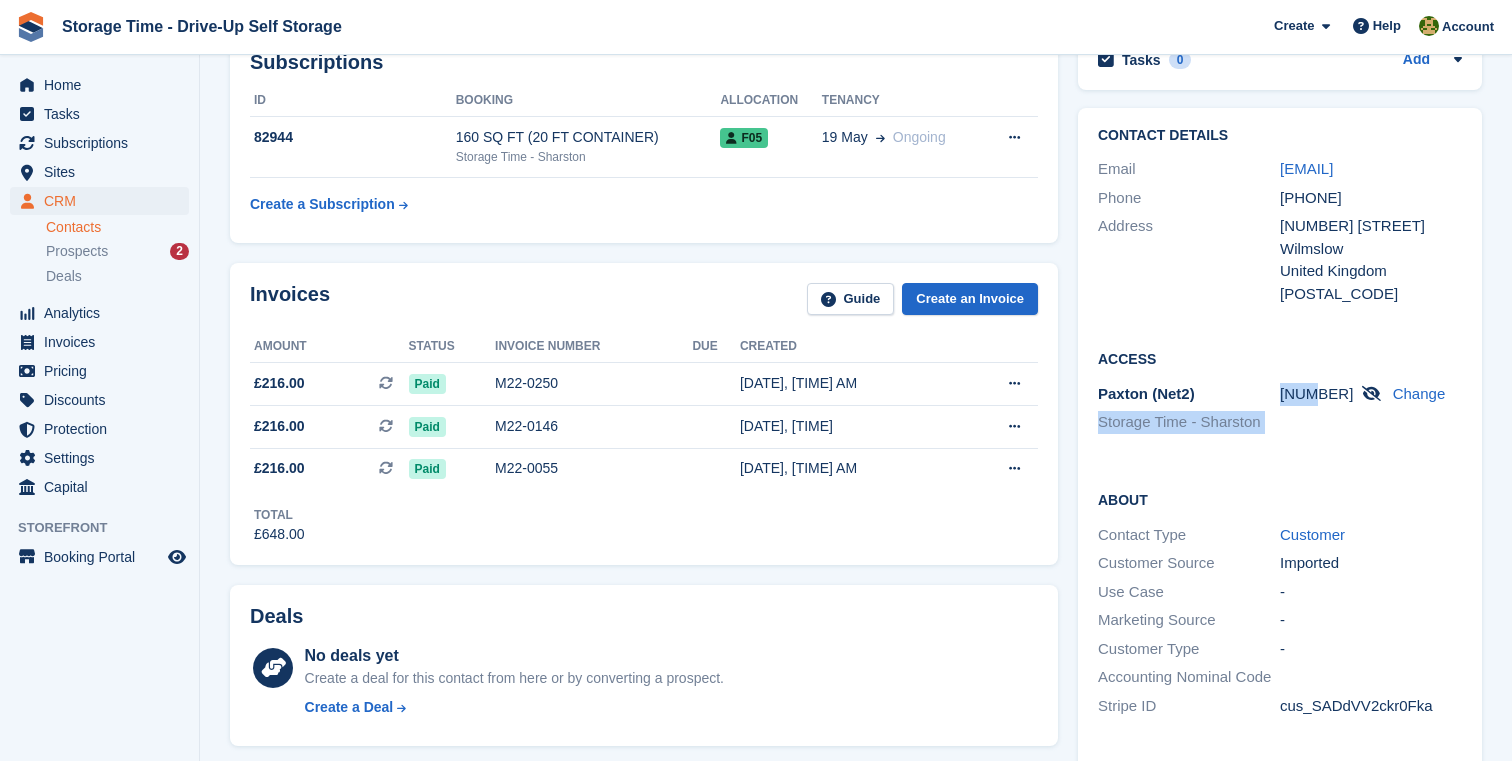 drag, startPoint x: 1313, startPoint y: 421, endPoint x: 1272, endPoint y: 421, distance: 41 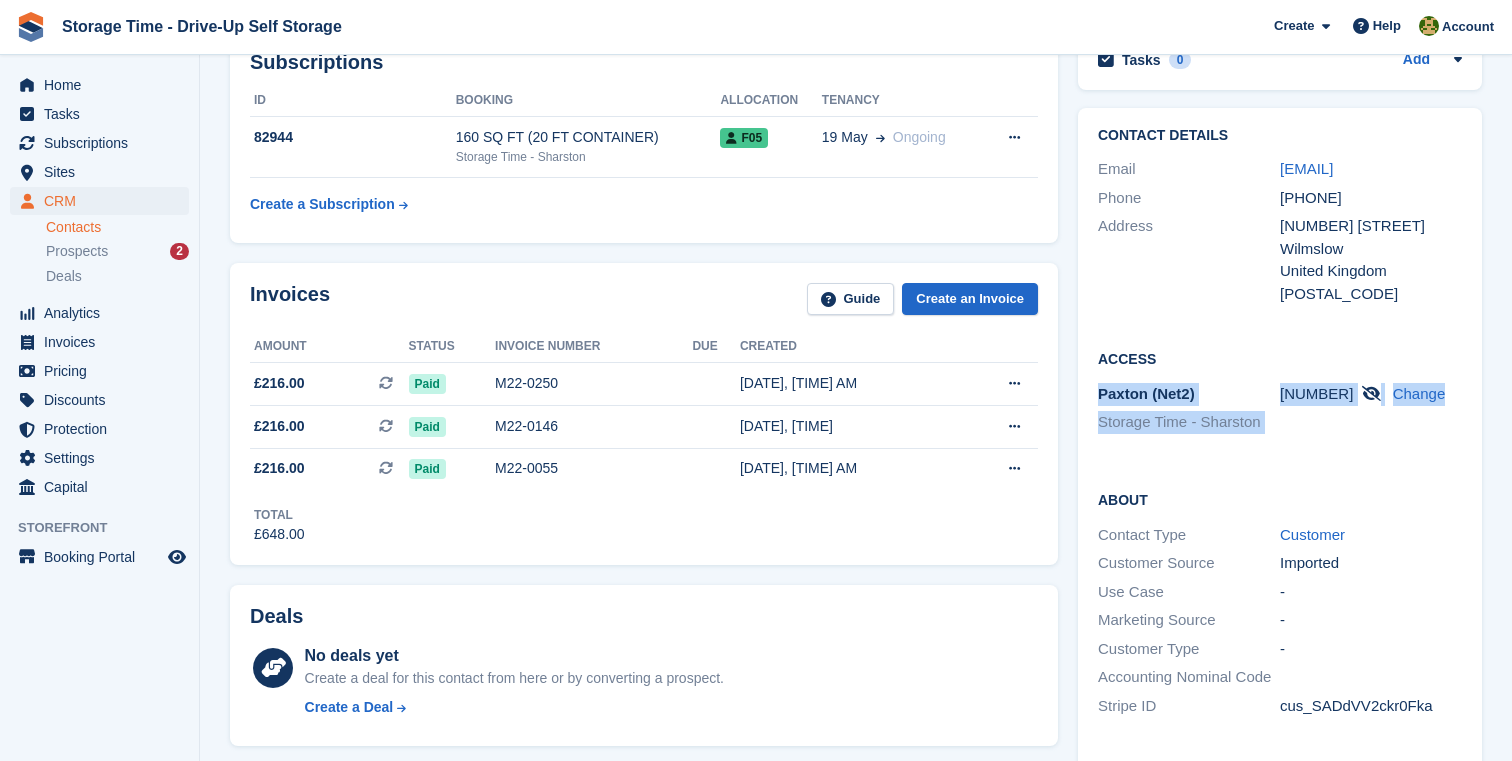 drag, startPoint x: 1096, startPoint y: 417, endPoint x: 1323, endPoint y: 449, distance: 229.24442 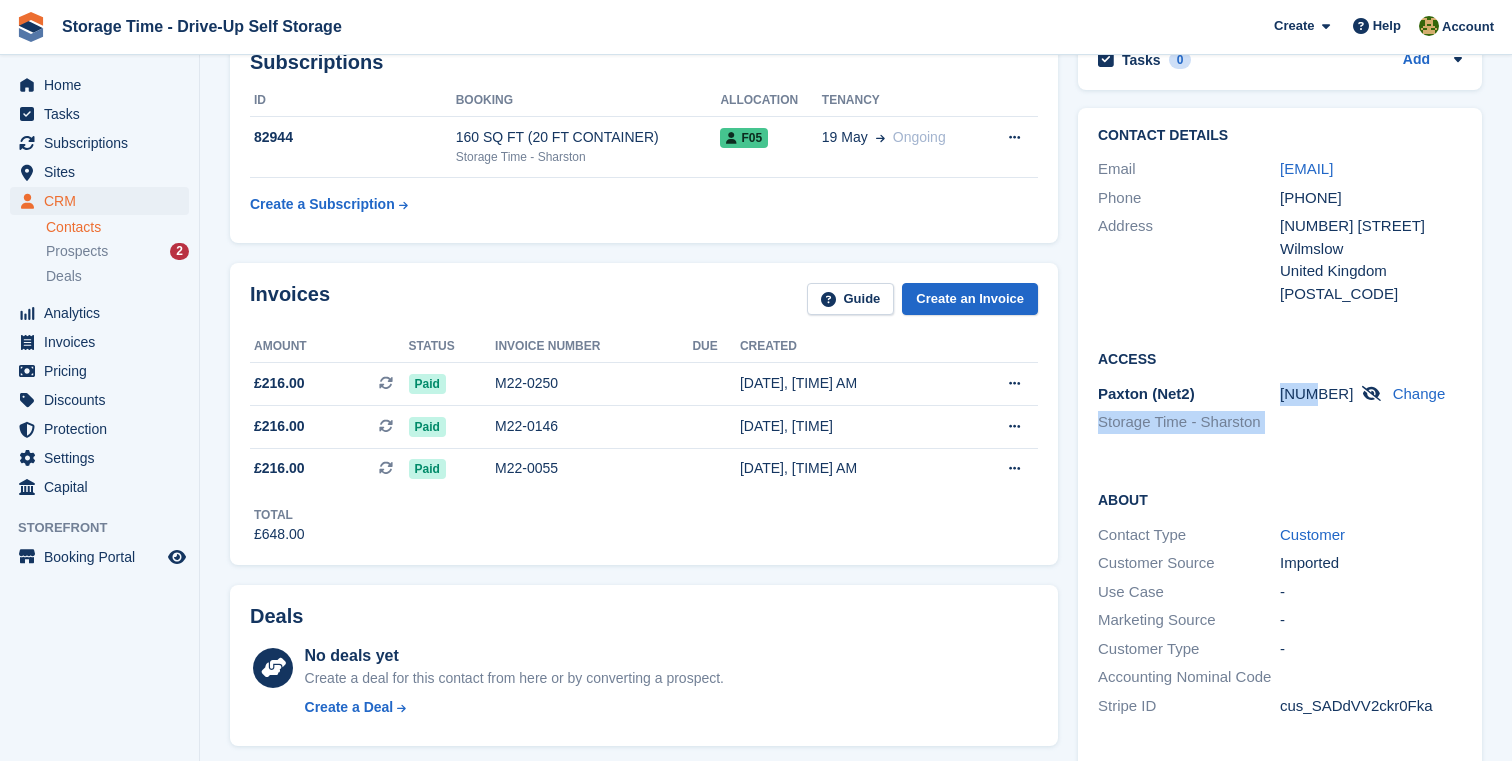 drag, startPoint x: 1314, startPoint y: 423, endPoint x: 1277, endPoint y: 421, distance: 37.054016 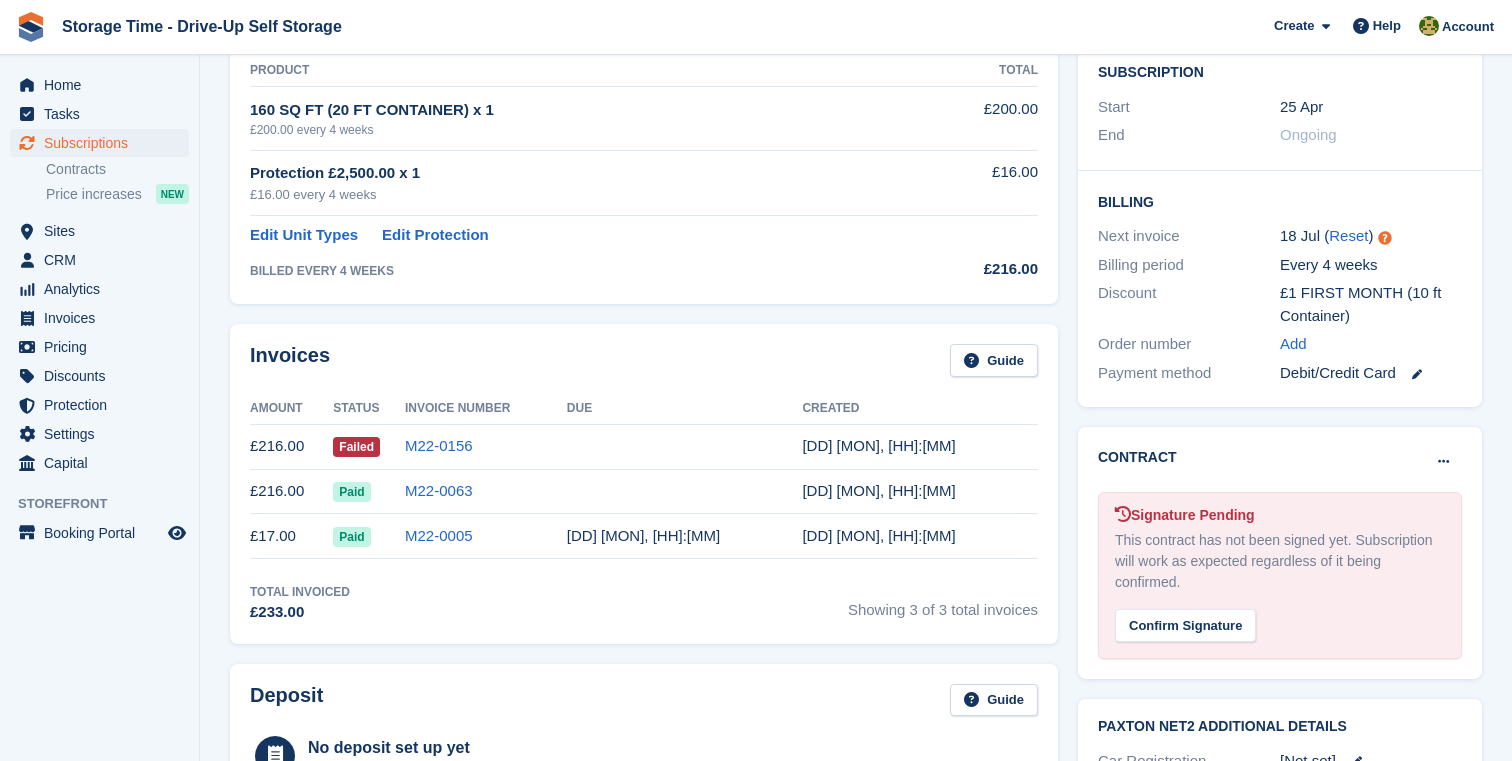 scroll, scrollTop: 523, scrollLeft: 0, axis: vertical 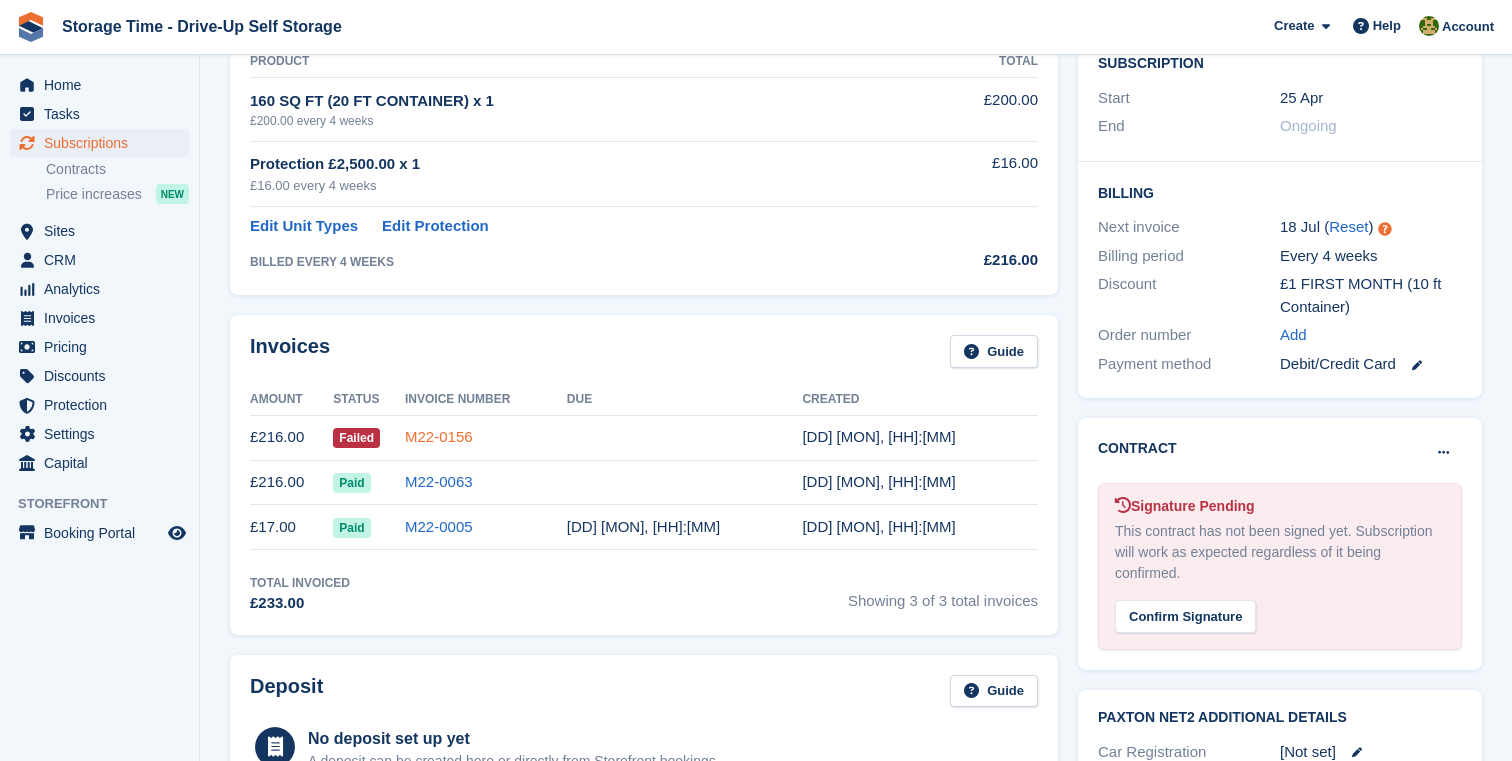 click on "M22-0156" at bounding box center [439, 436] 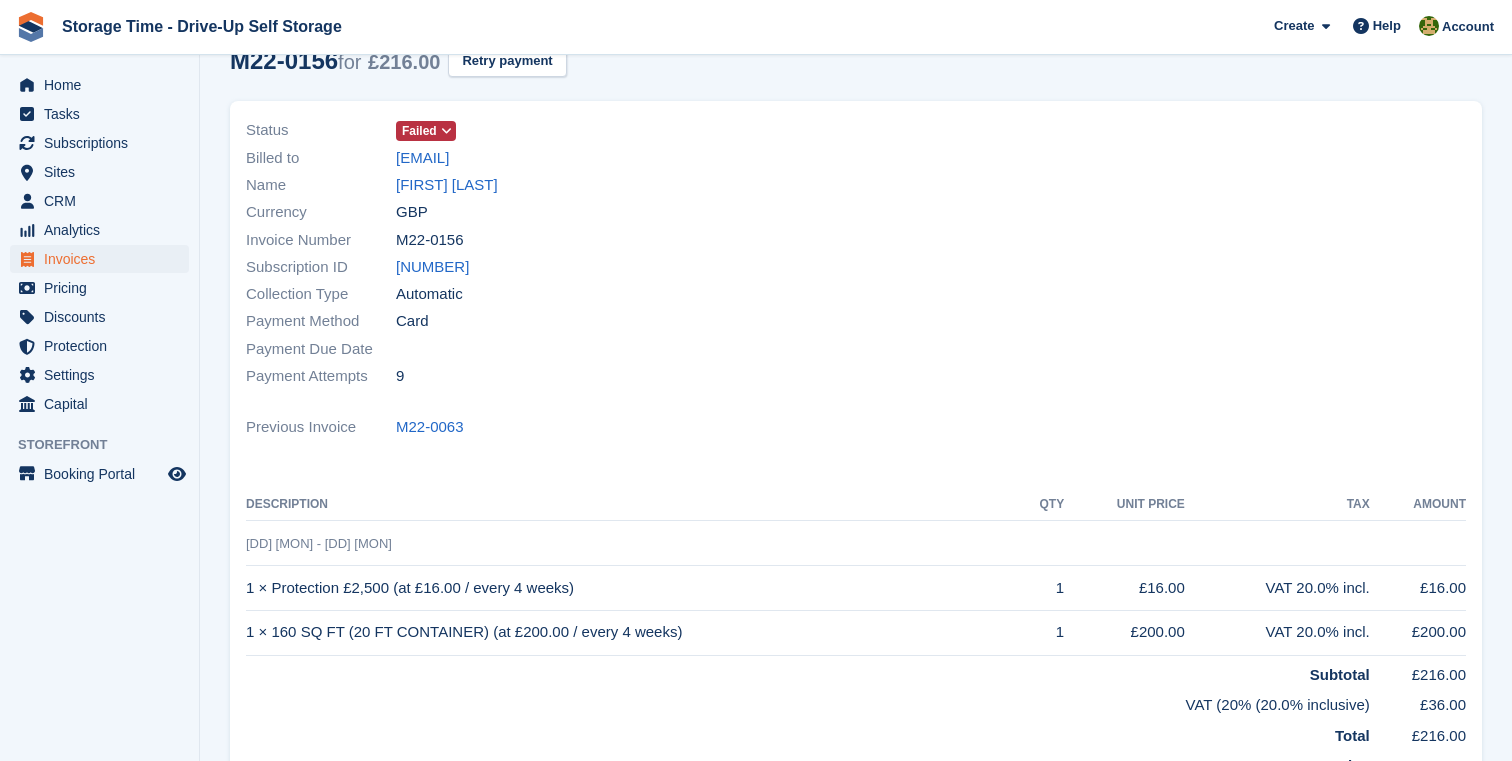 scroll, scrollTop: 258, scrollLeft: 0, axis: vertical 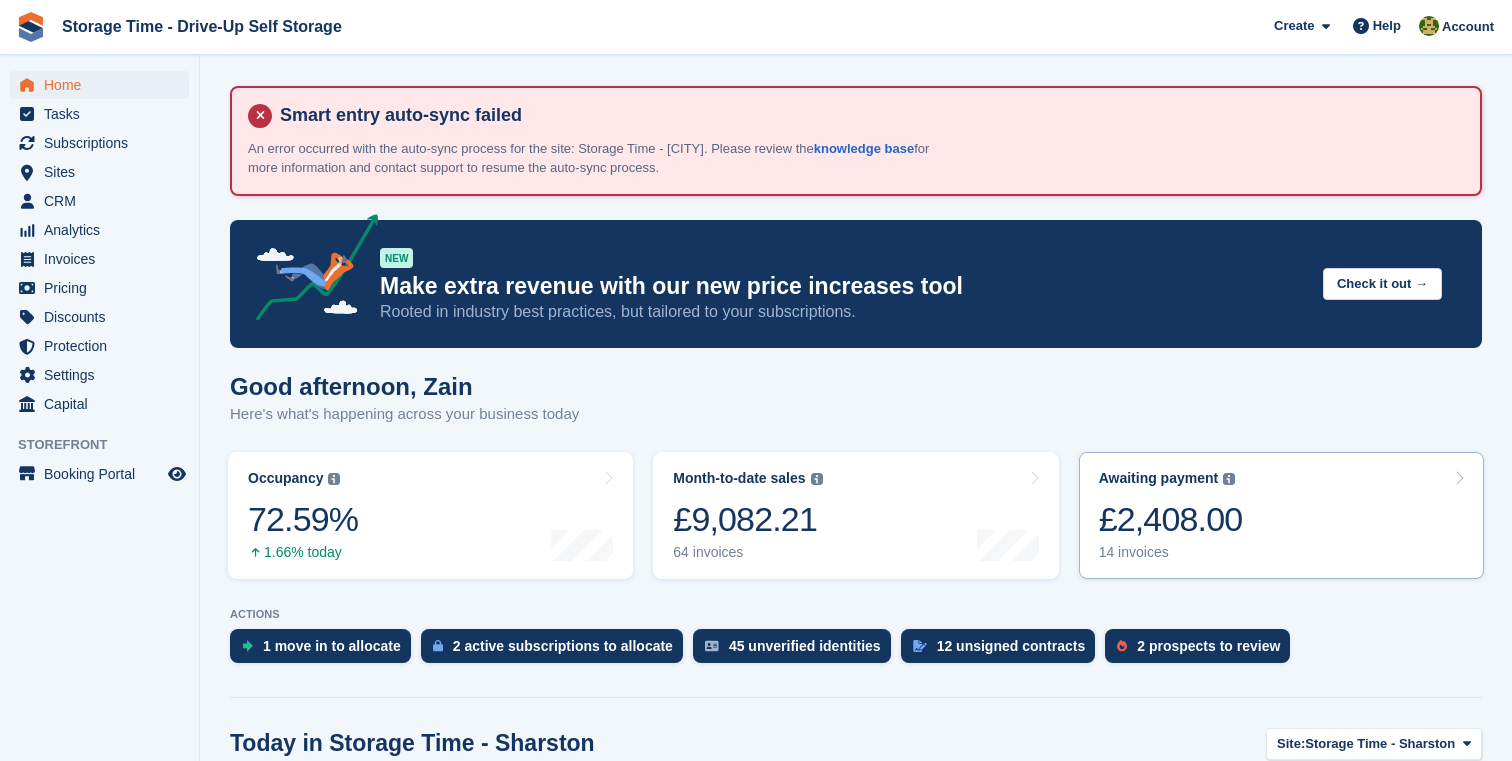 click on "£2,408.00" at bounding box center [1171, 519] 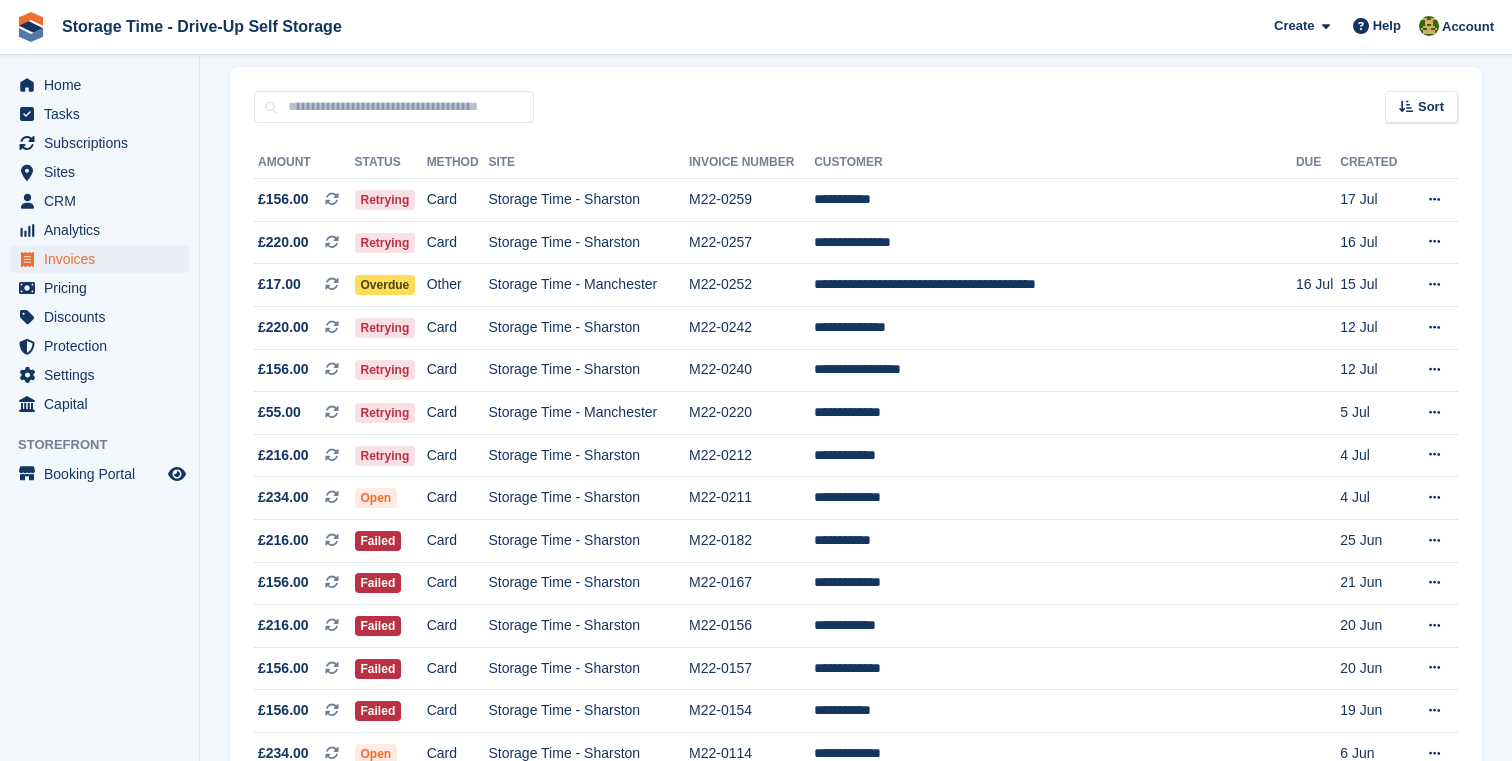 scroll, scrollTop: 288, scrollLeft: 0, axis: vertical 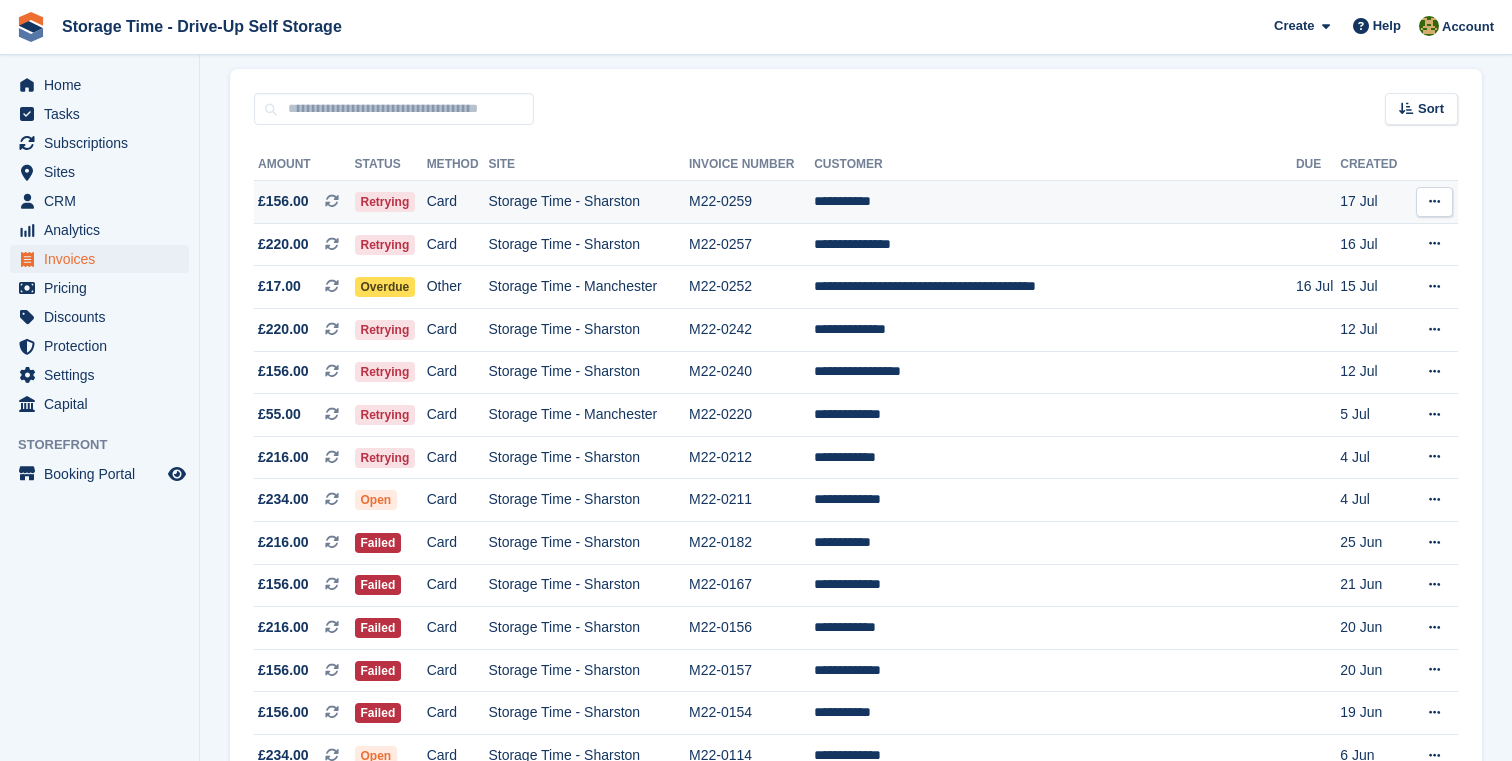 click on "**********" at bounding box center [1055, 202] 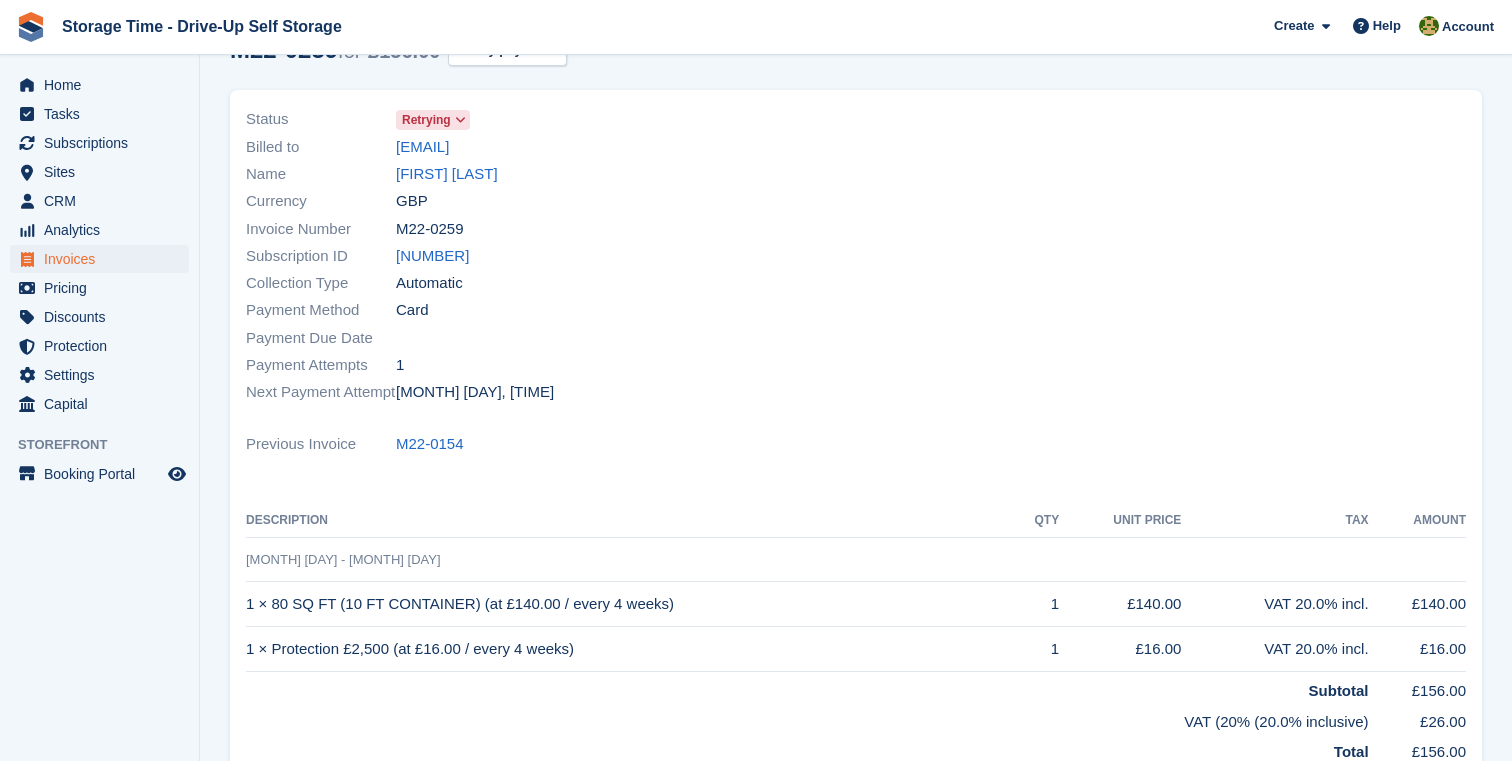 scroll, scrollTop: 248, scrollLeft: 0, axis: vertical 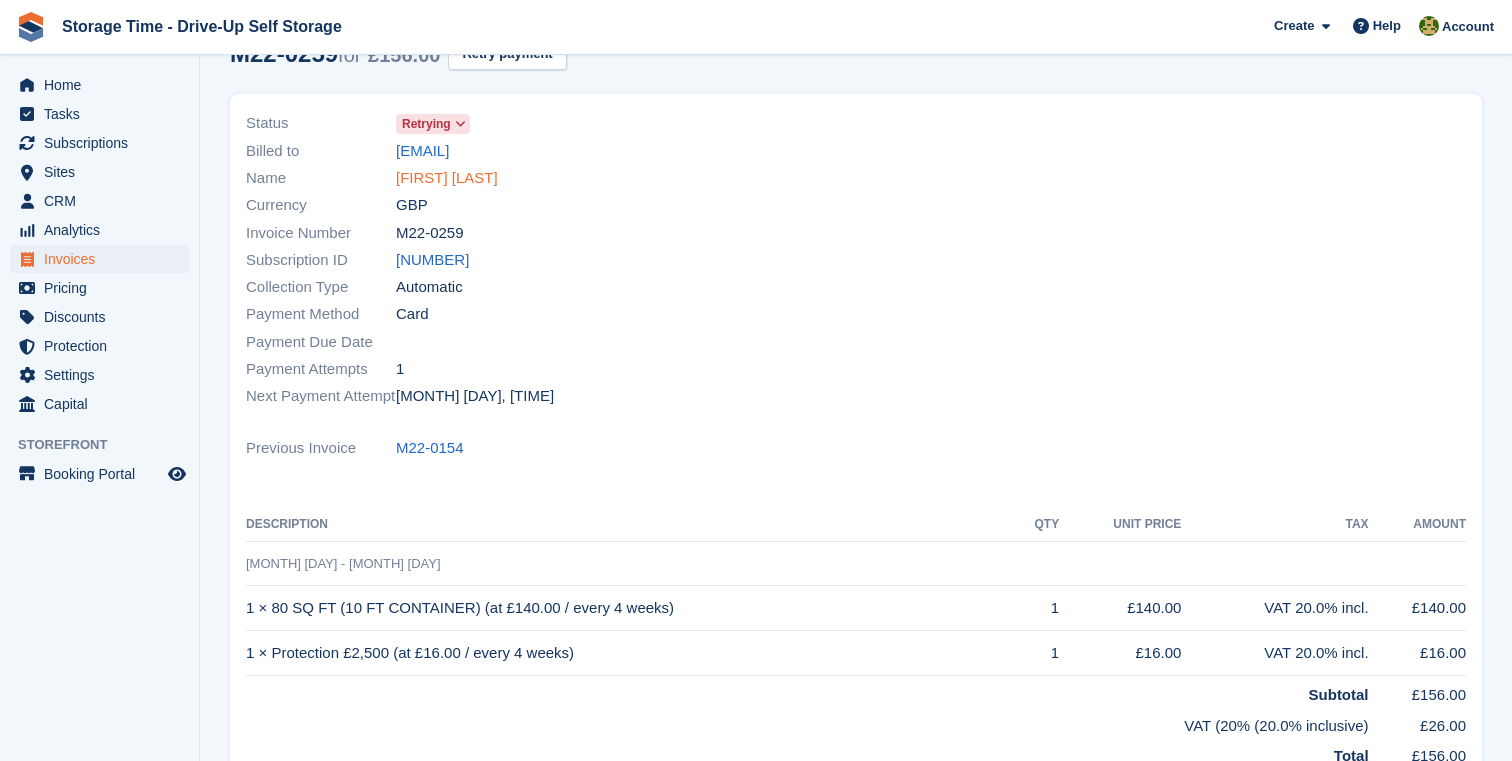 click on "Riaz Ashraf" at bounding box center (447, 178) 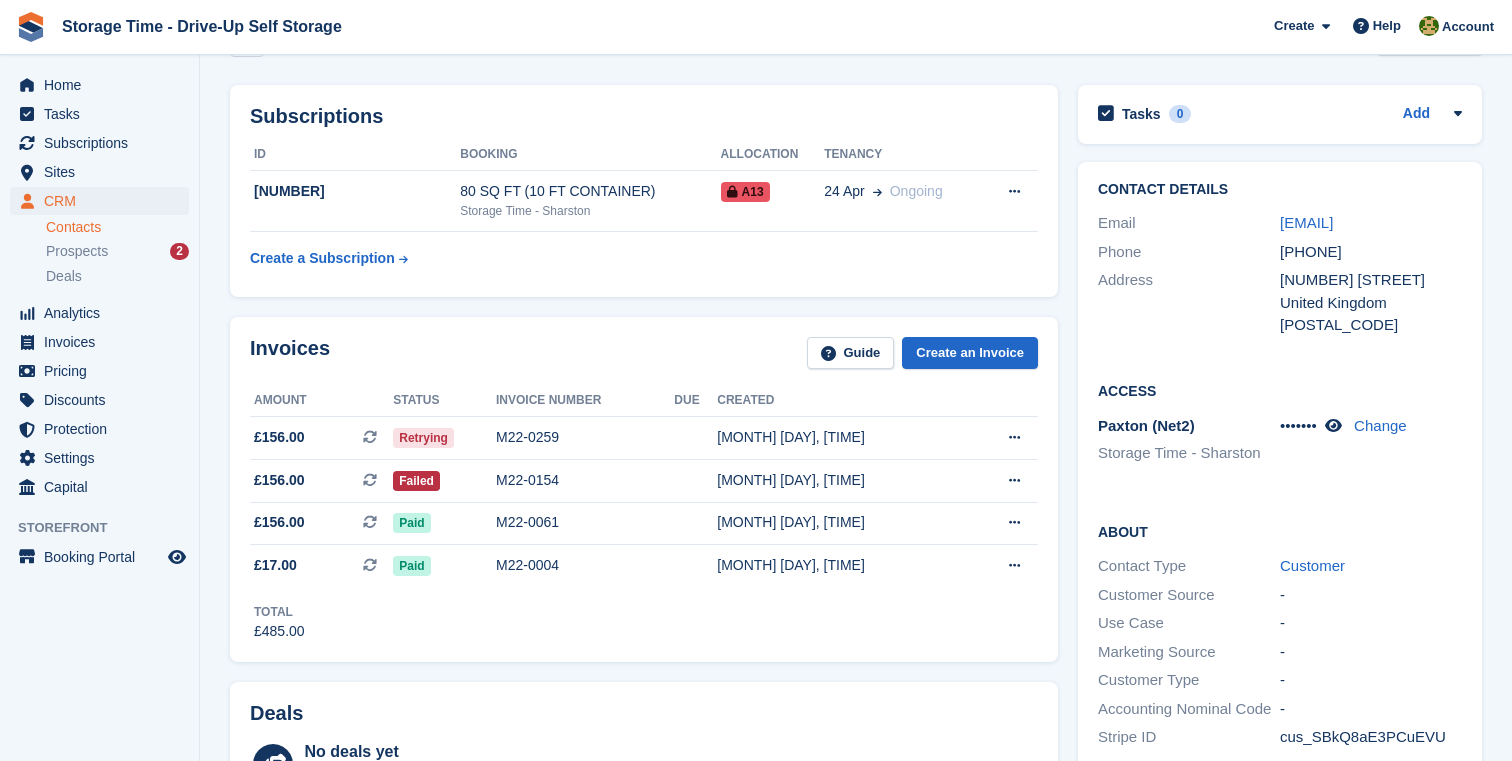 scroll, scrollTop: 219, scrollLeft: 0, axis: vertical 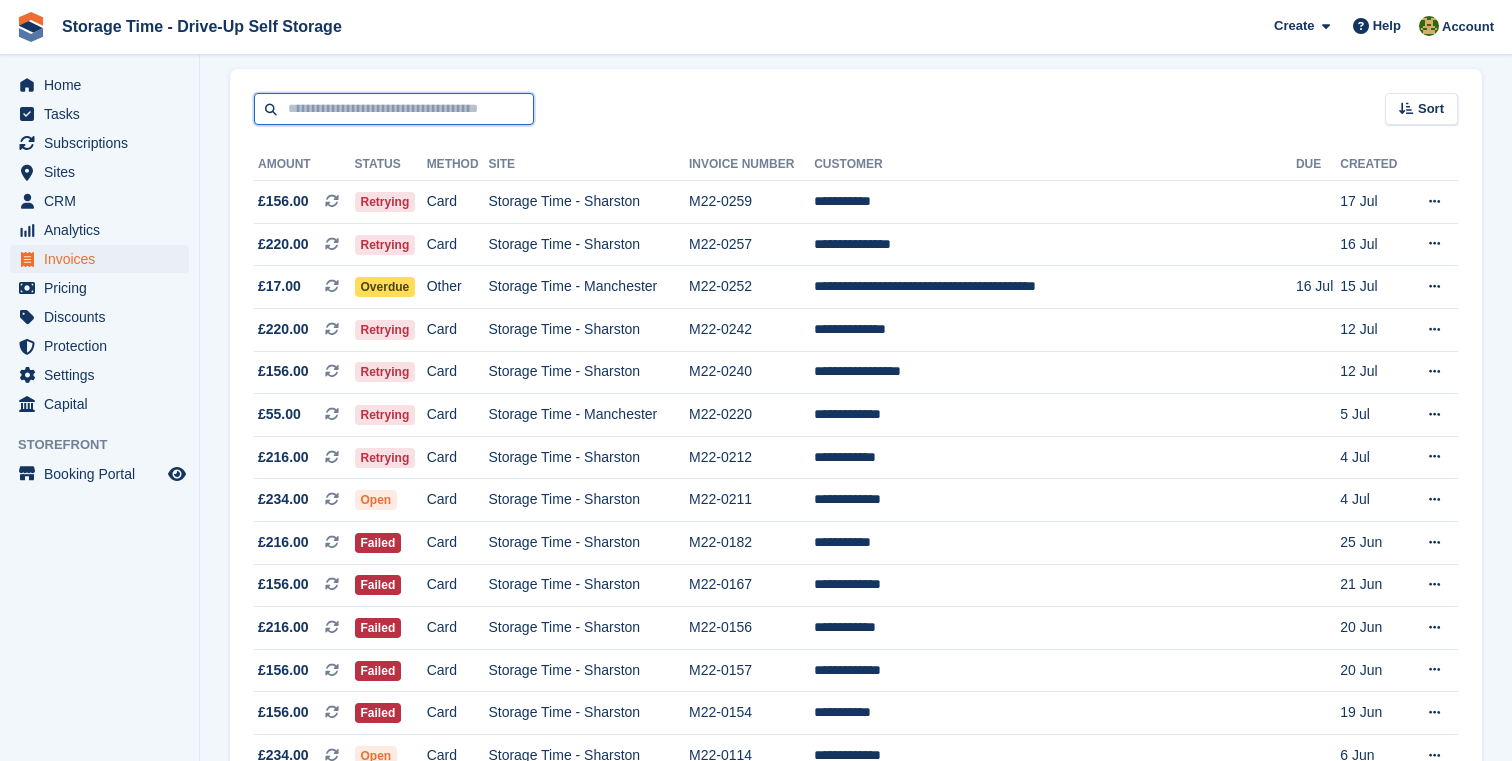 click at bounding box center (394, 109) 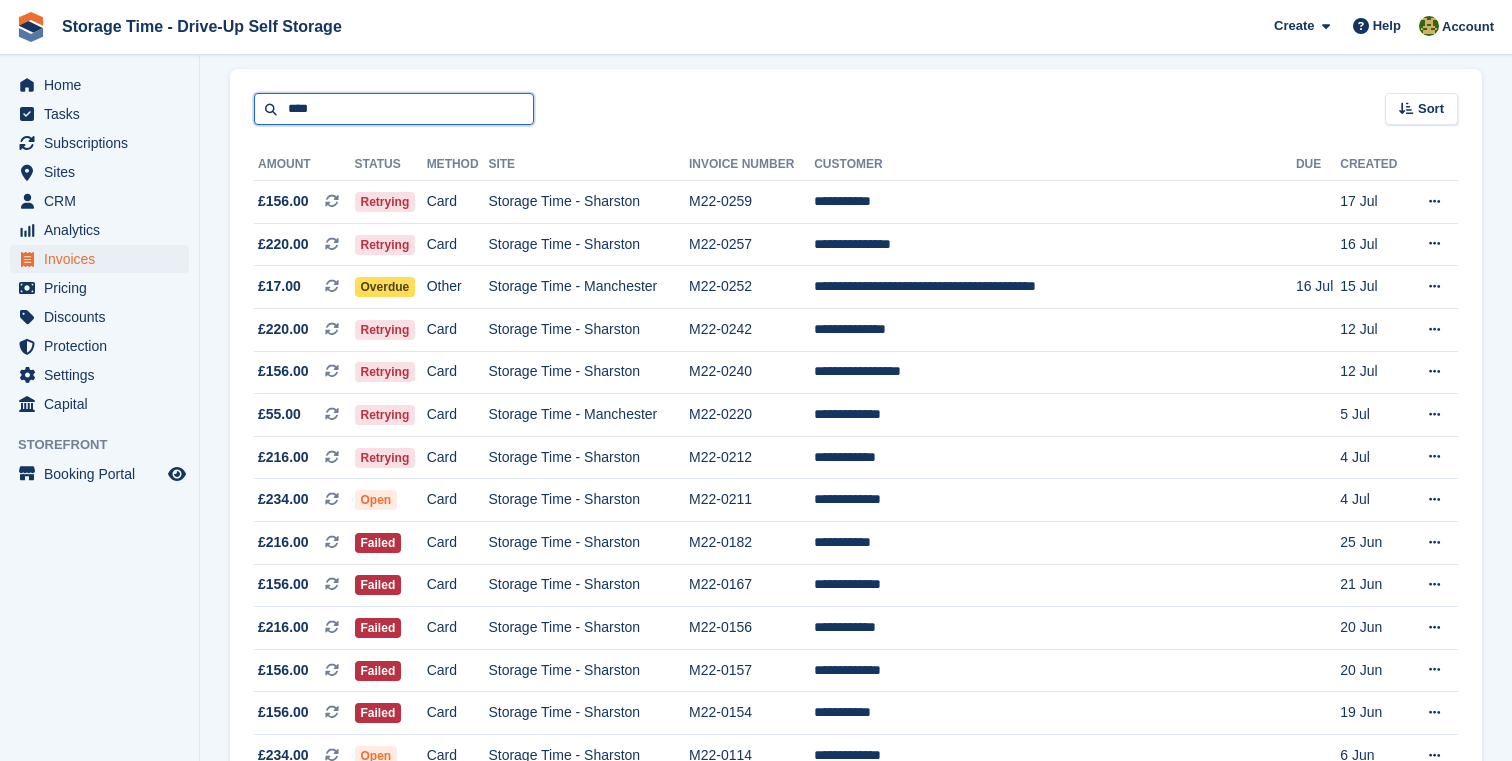 type on "****" 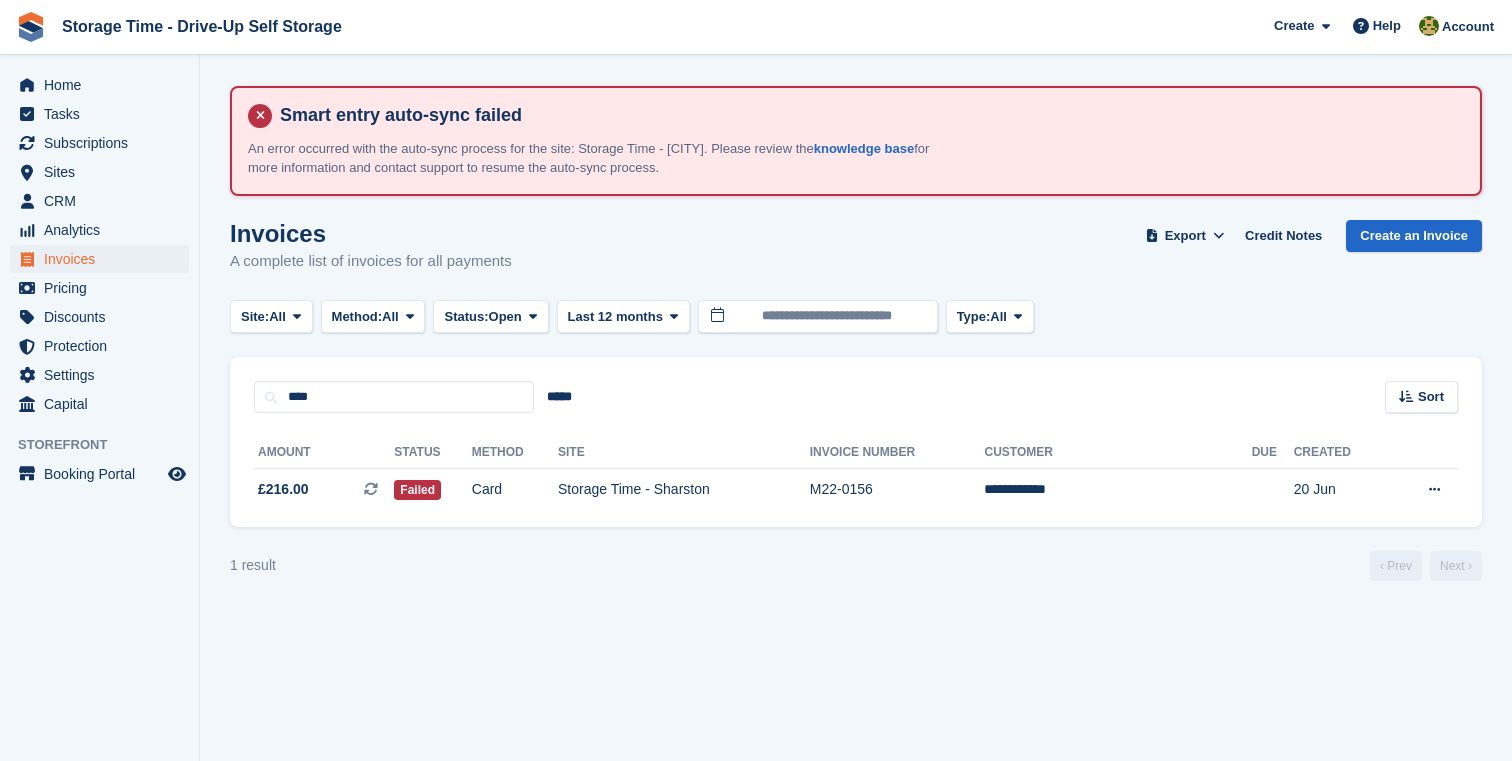 scroll, scrollTop: 0, scrollLeft: 0, axis: both 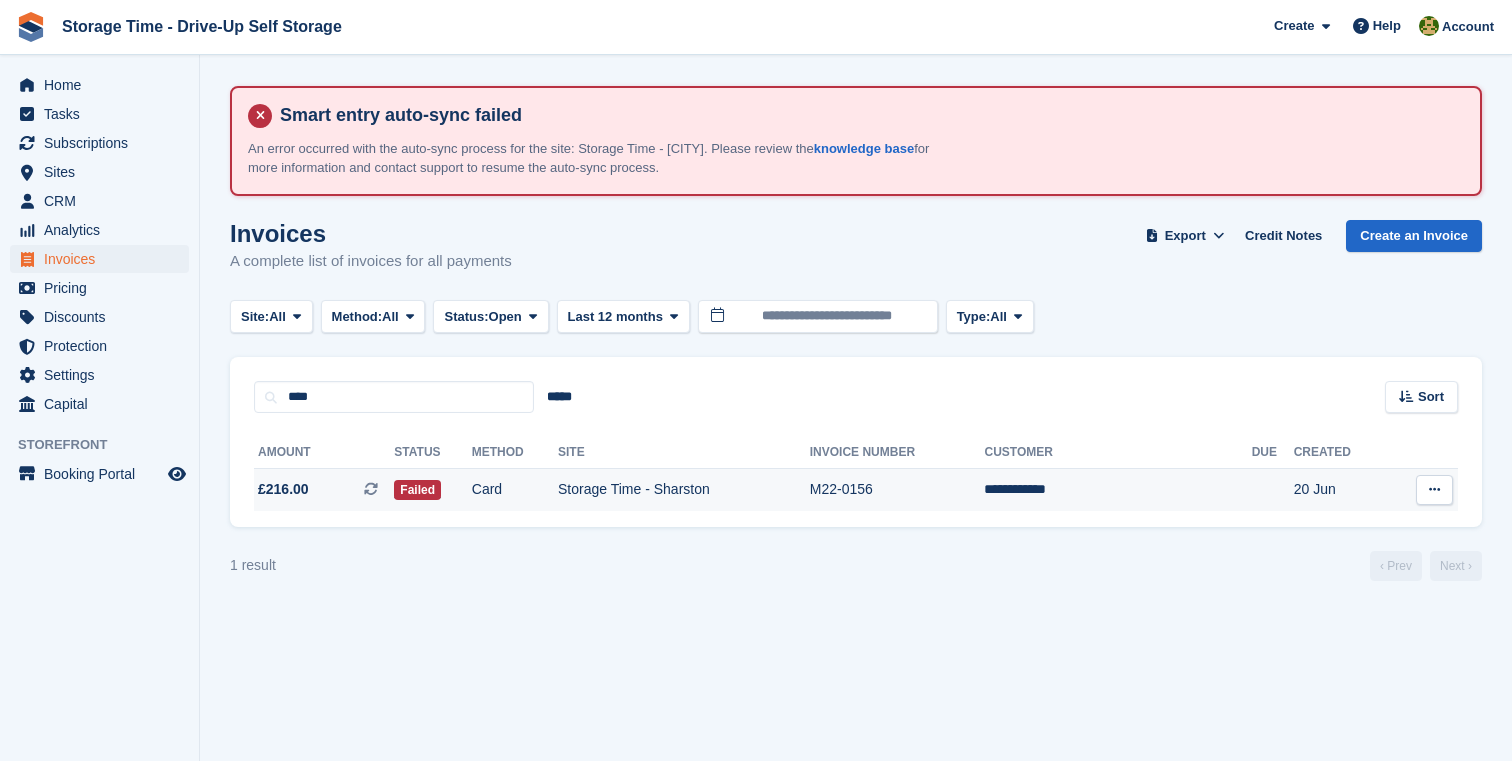 click on "Card" at bounding box center (515, 490) 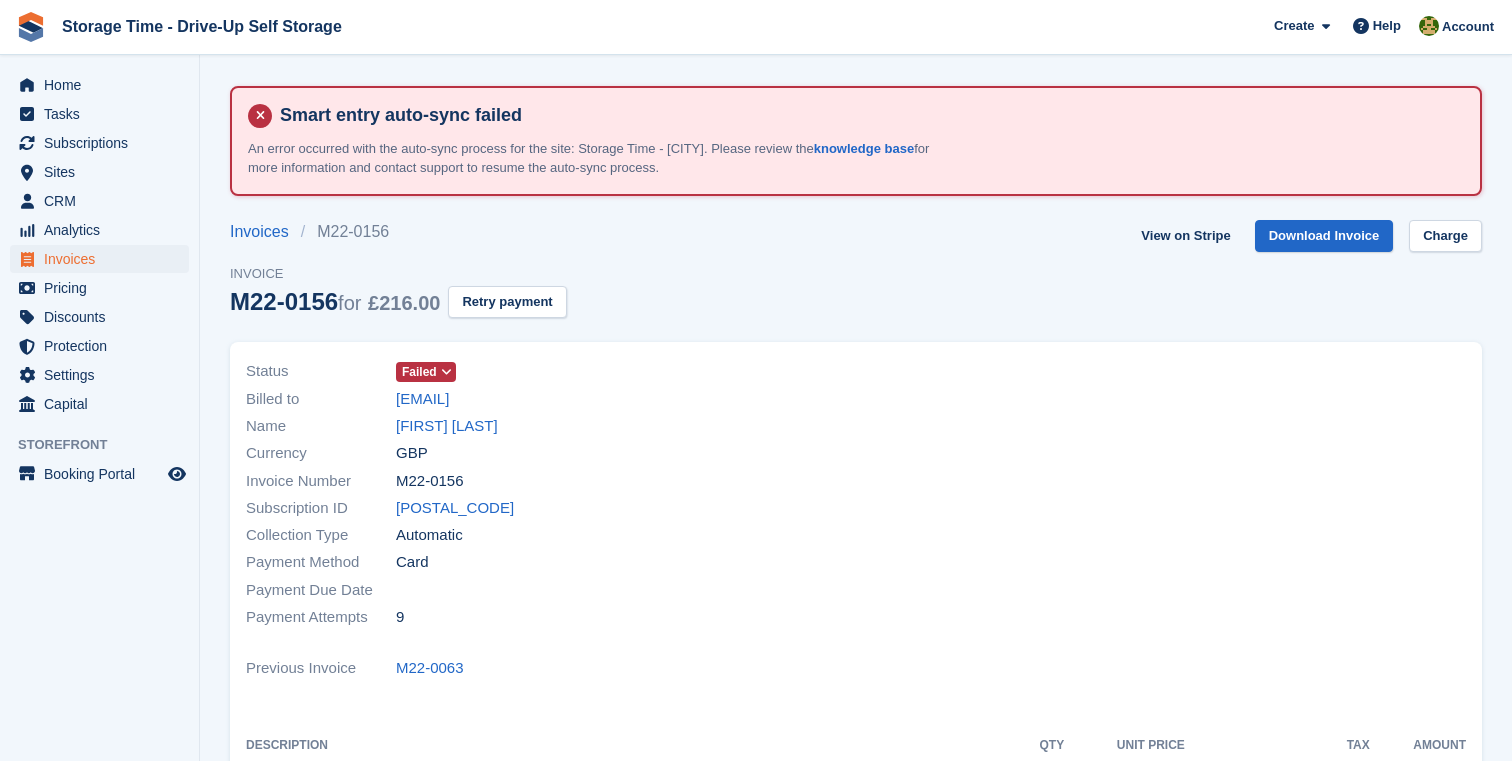 scroll, scrollTop: 0, scrollLeft: 0, axis: both 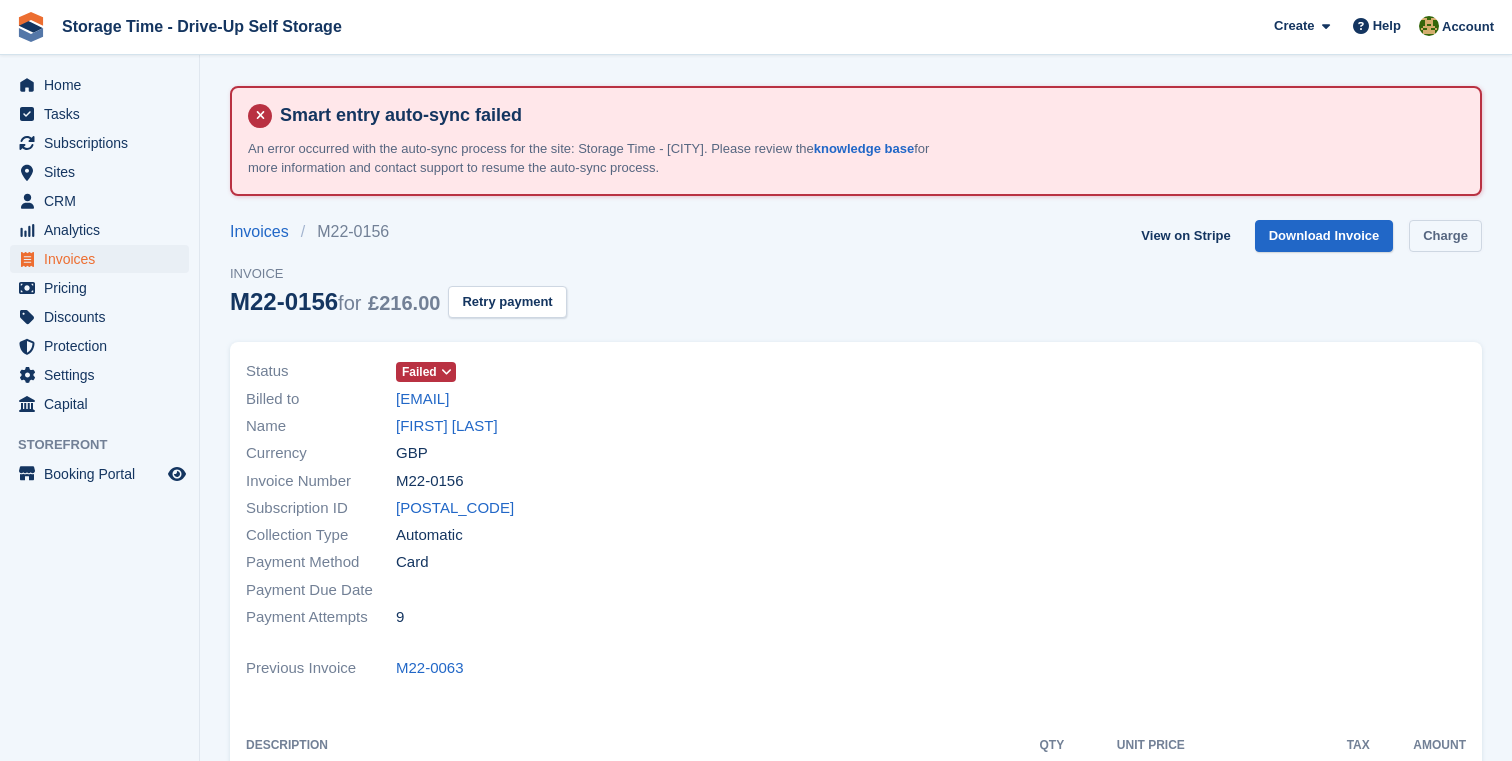click on "Charge" at bounding box center [1445, 236] 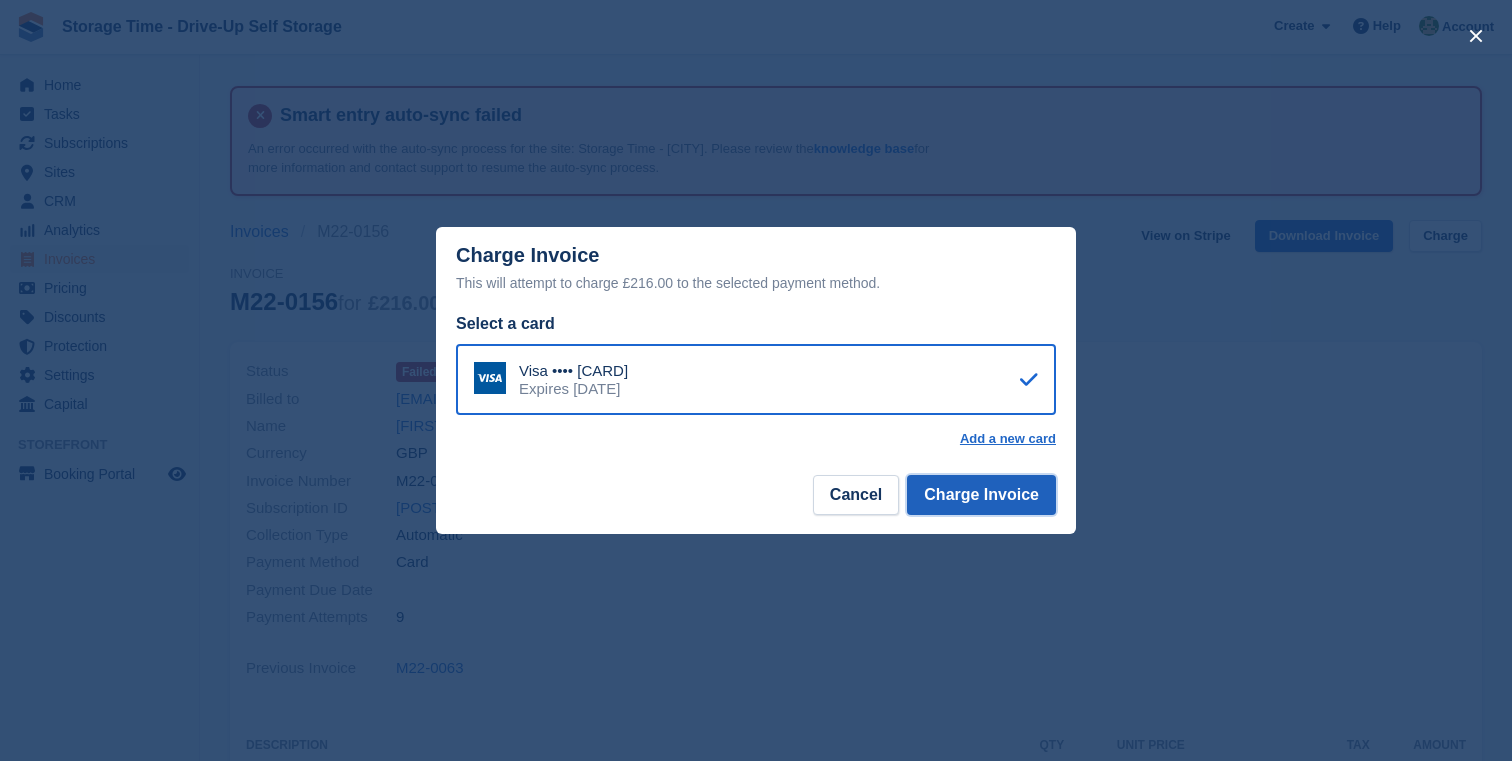 click on "Charge Invoice" at bounding box center [981, 495] 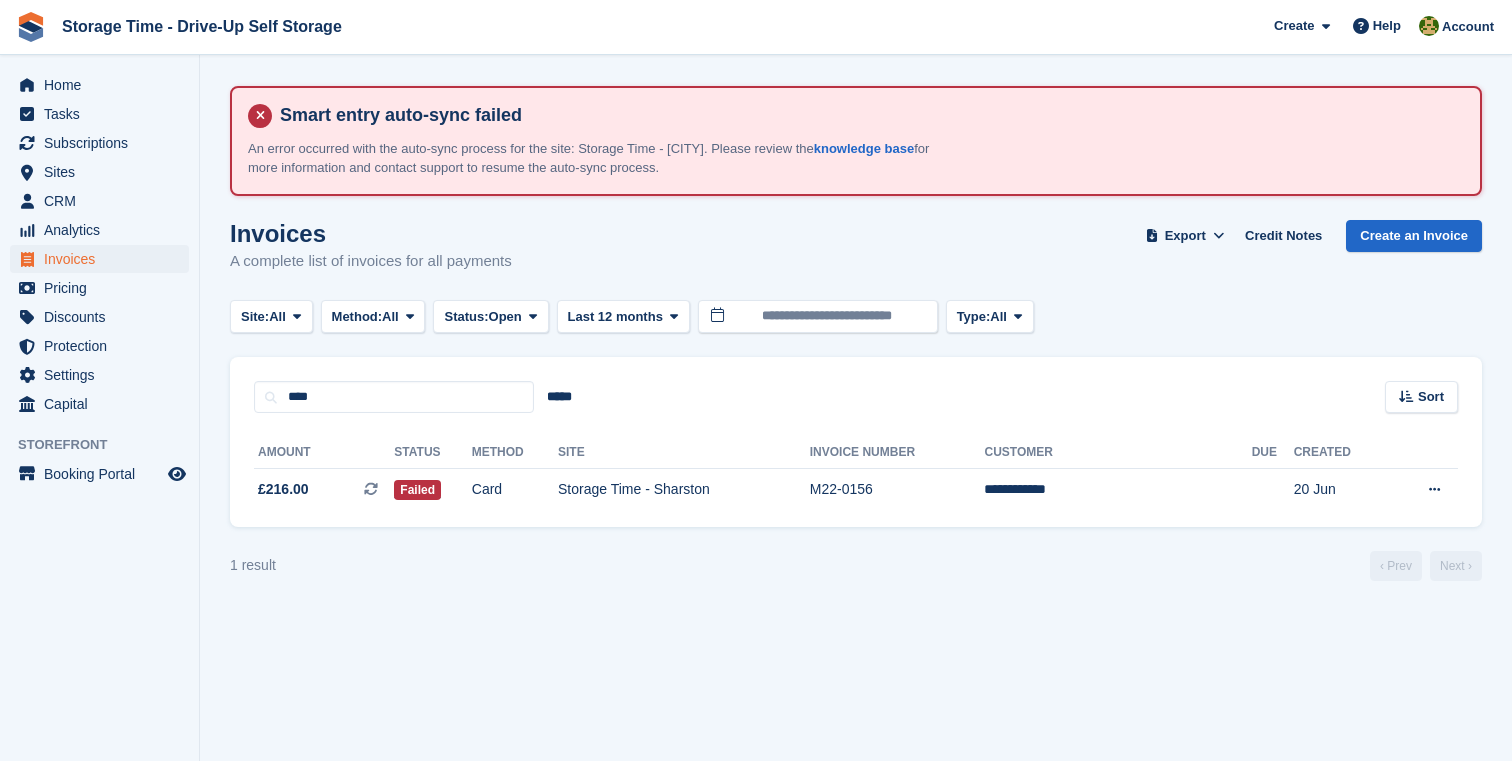 scroll, scrollTop: 0, scrollLeft: 0, axis: both 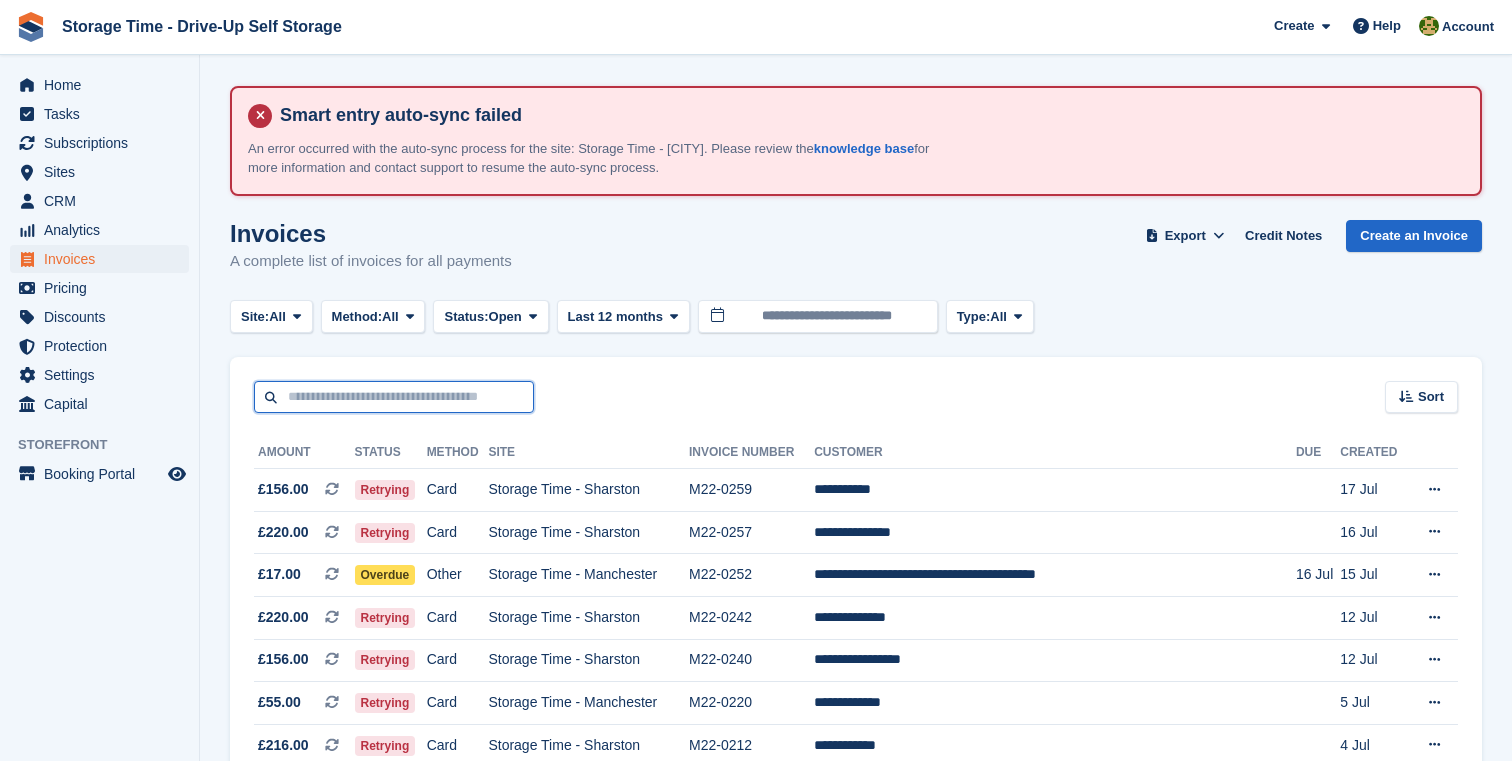 click at bounding box center (394, 397) 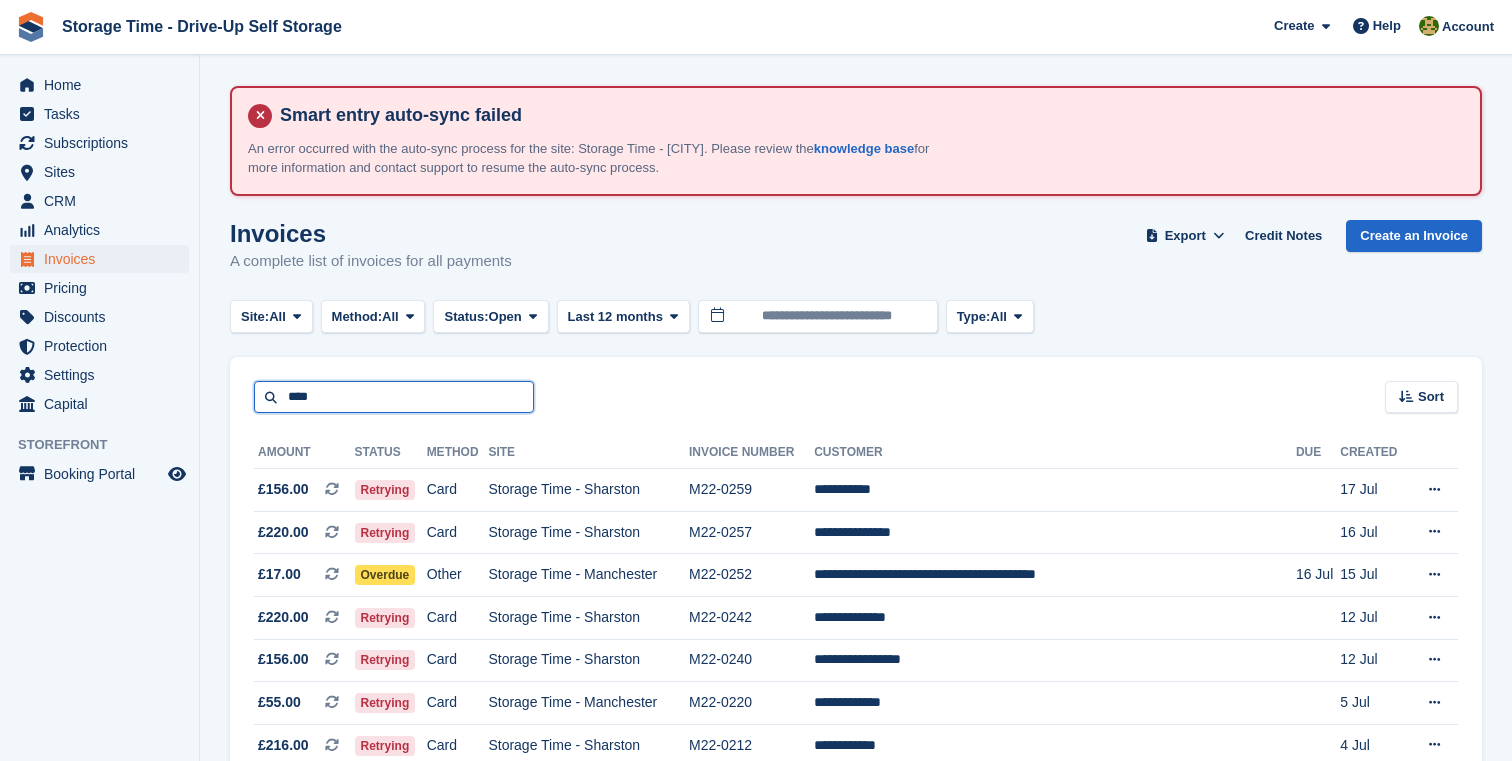 type on "****" 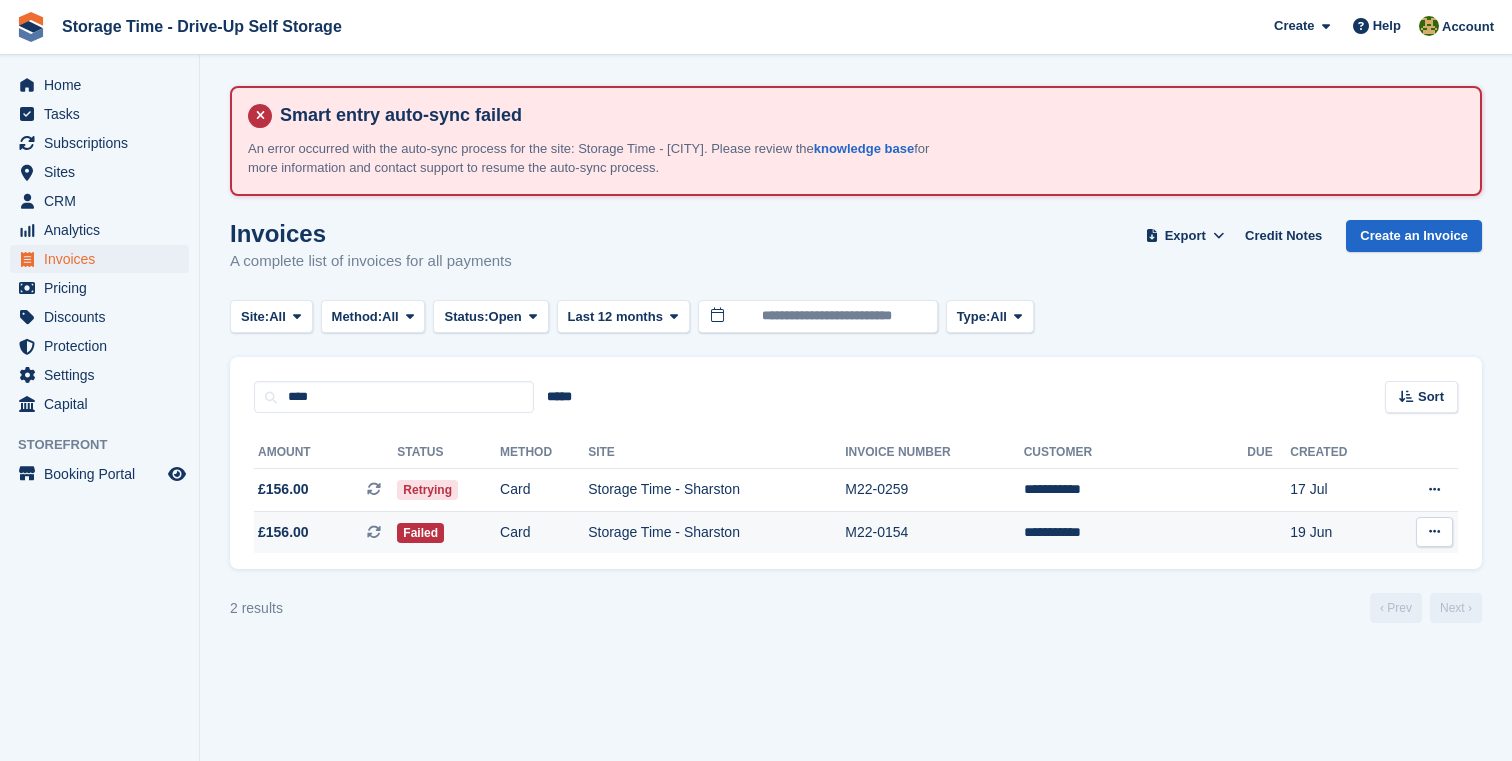 click on "Card" at bounding box center (544, 532) 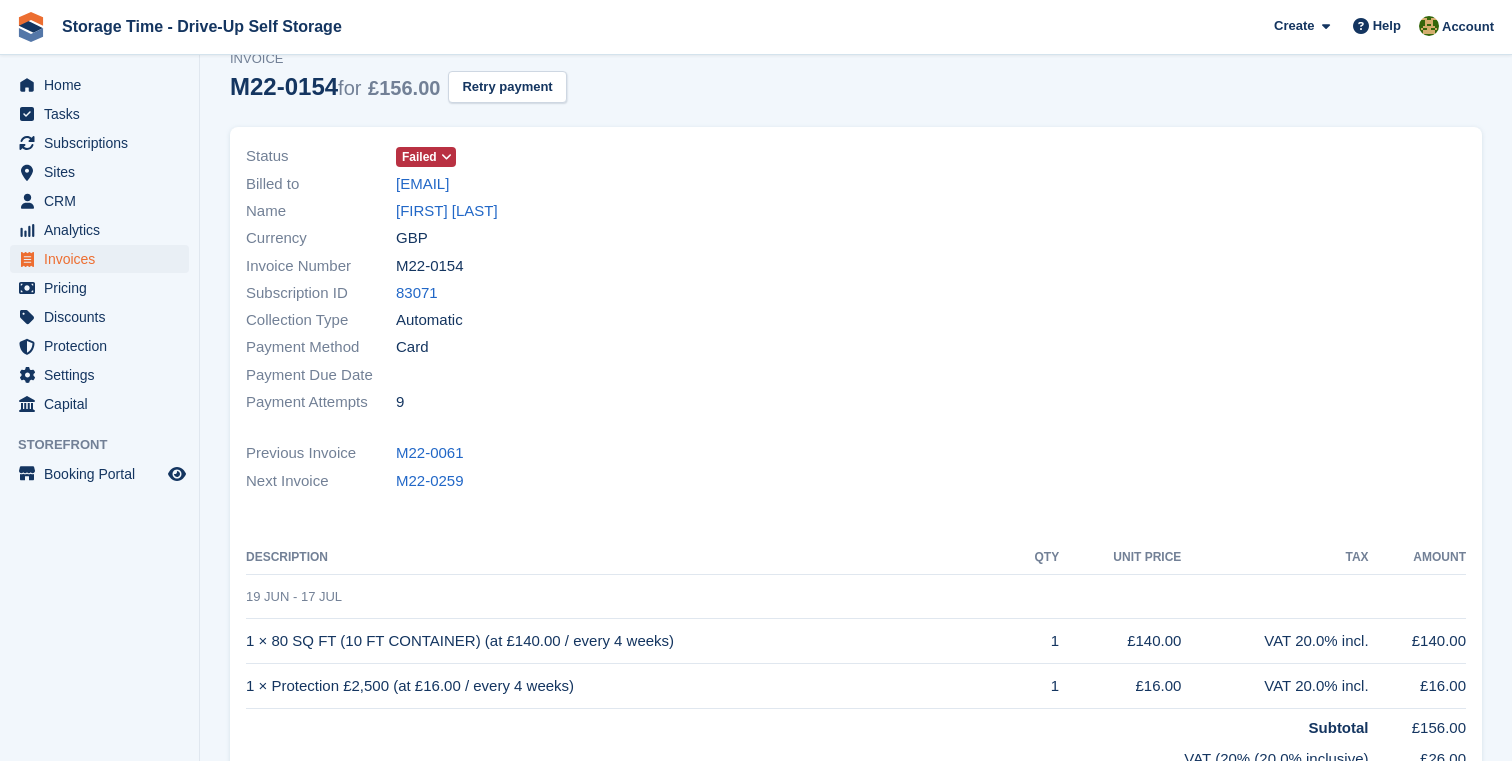 scroll, scrollTop: 152, scrollLeft: 0, axis: vertical 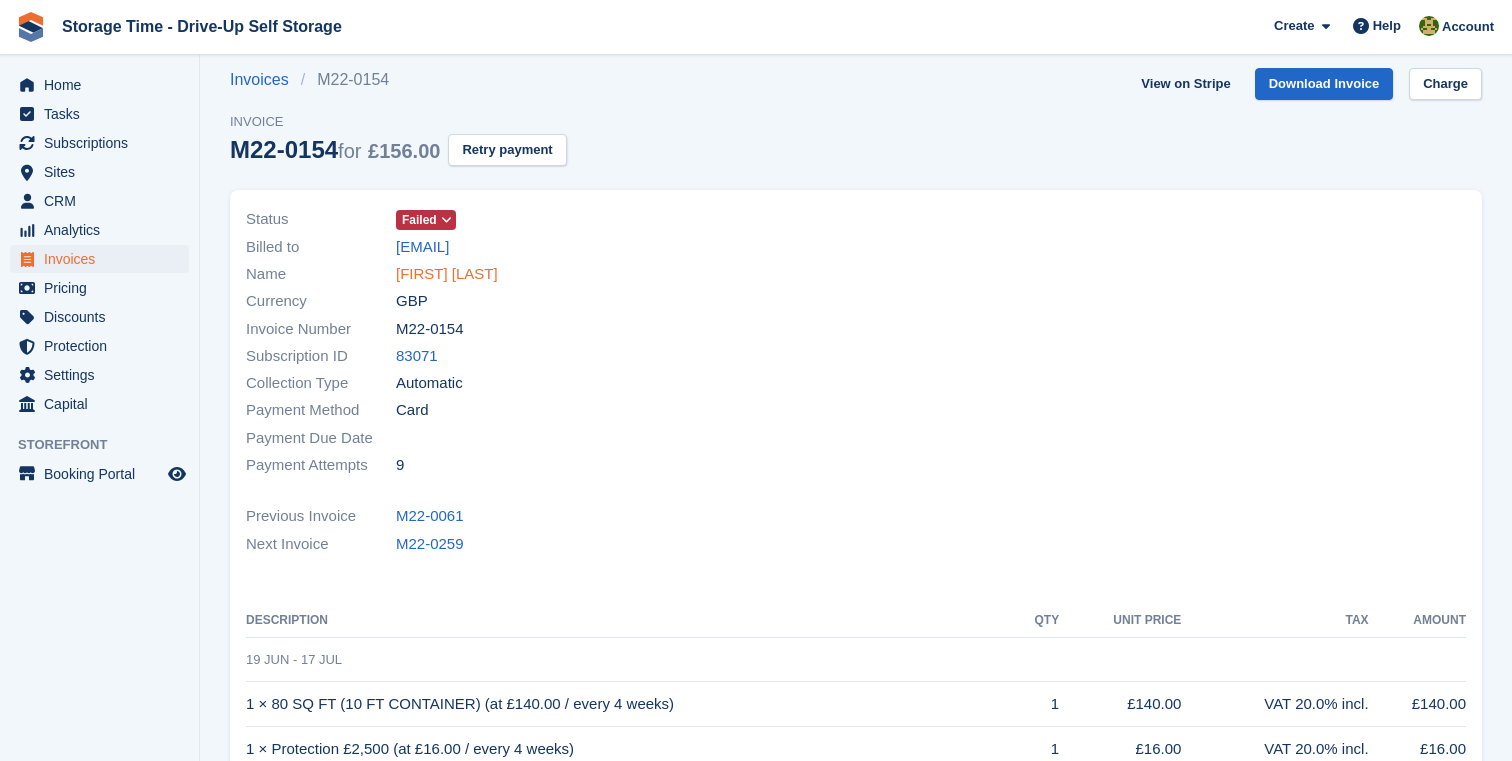 click on "[FIRST] [LAST]" at bounding box center (447, 274) 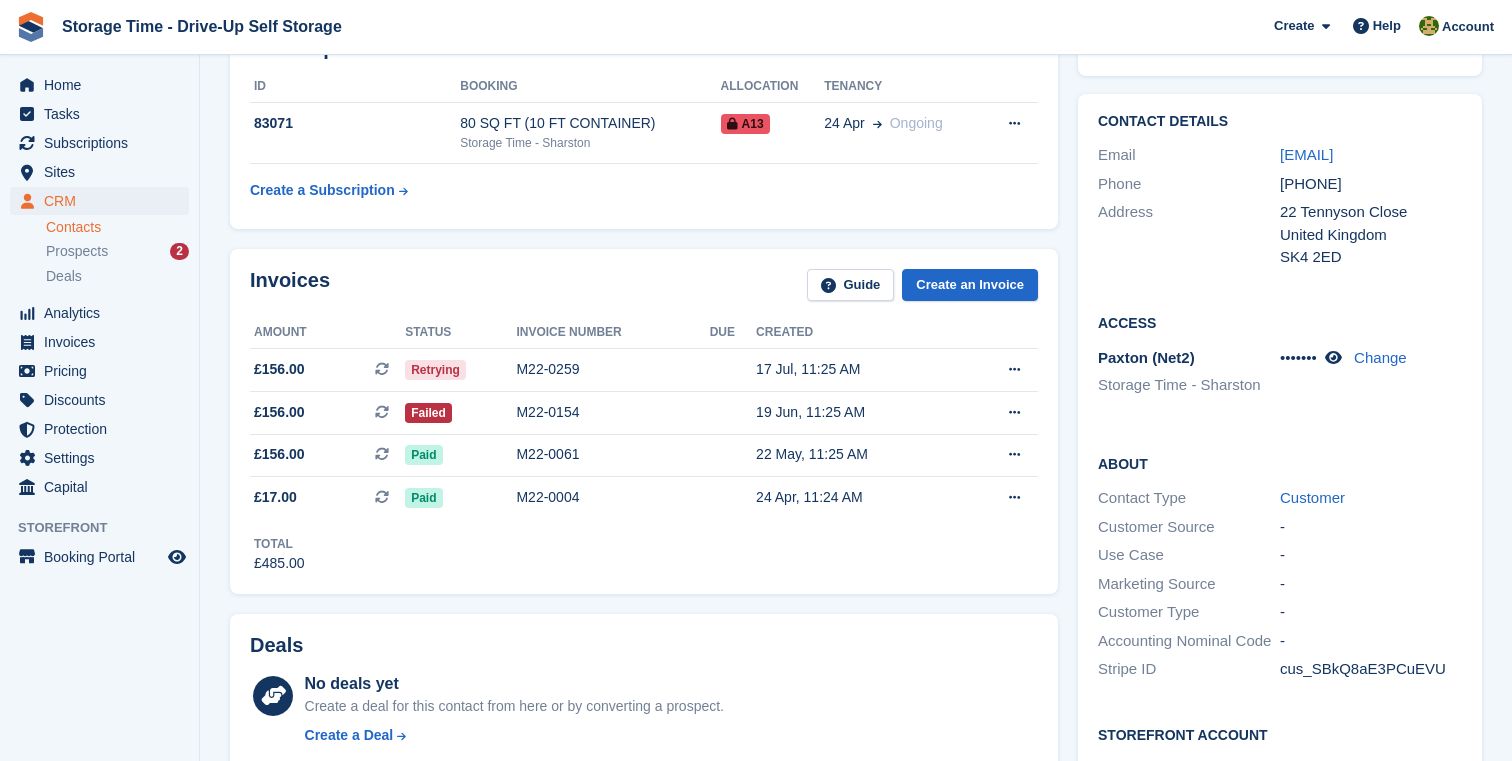 scroll, scrollTop: 263, scrollLeft: 0, axis: vertical 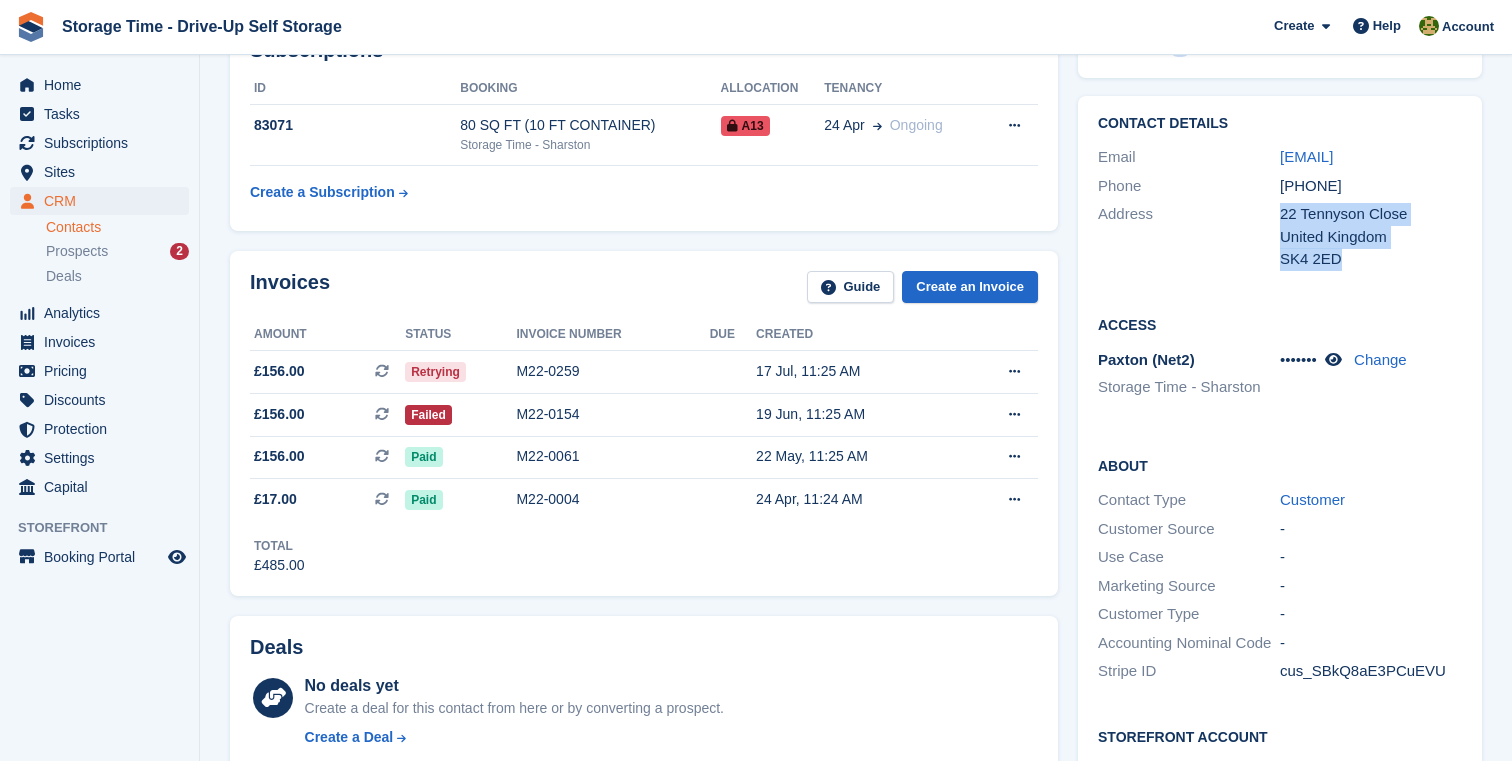 drag, startPoint x: 1362, startPoint y: 294, endPoint x: 1274, endPoint y: 233, distance: 107.07474 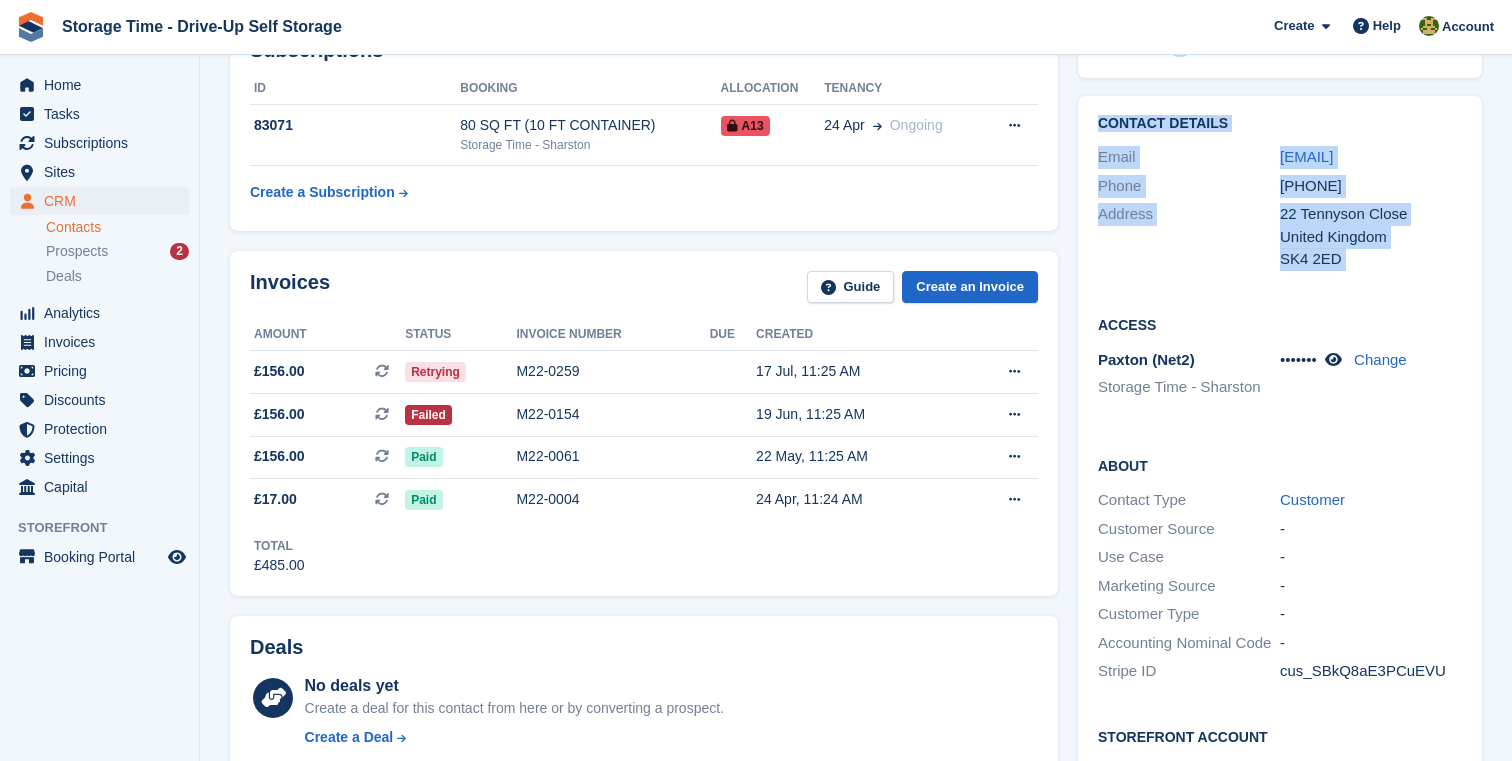 drag, startPoint x: 1415, startPoint y: 285, endPoint x: 1110, endPoint y: 111, distance: 351.14243 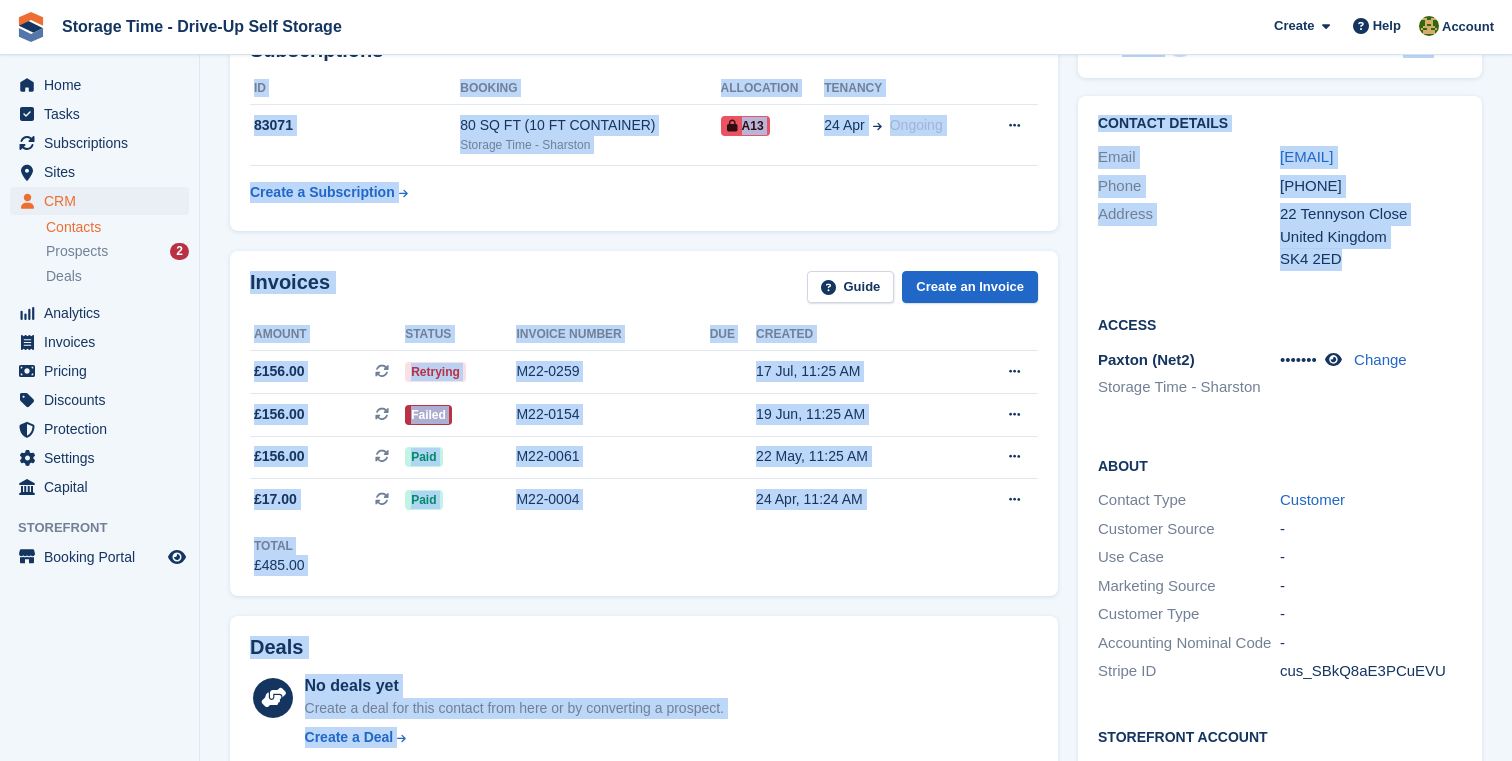 drag, startPoint x: 1386, startPoint y: 283, endPoint x: 997, endPoint y: 67, distance: 444.94608 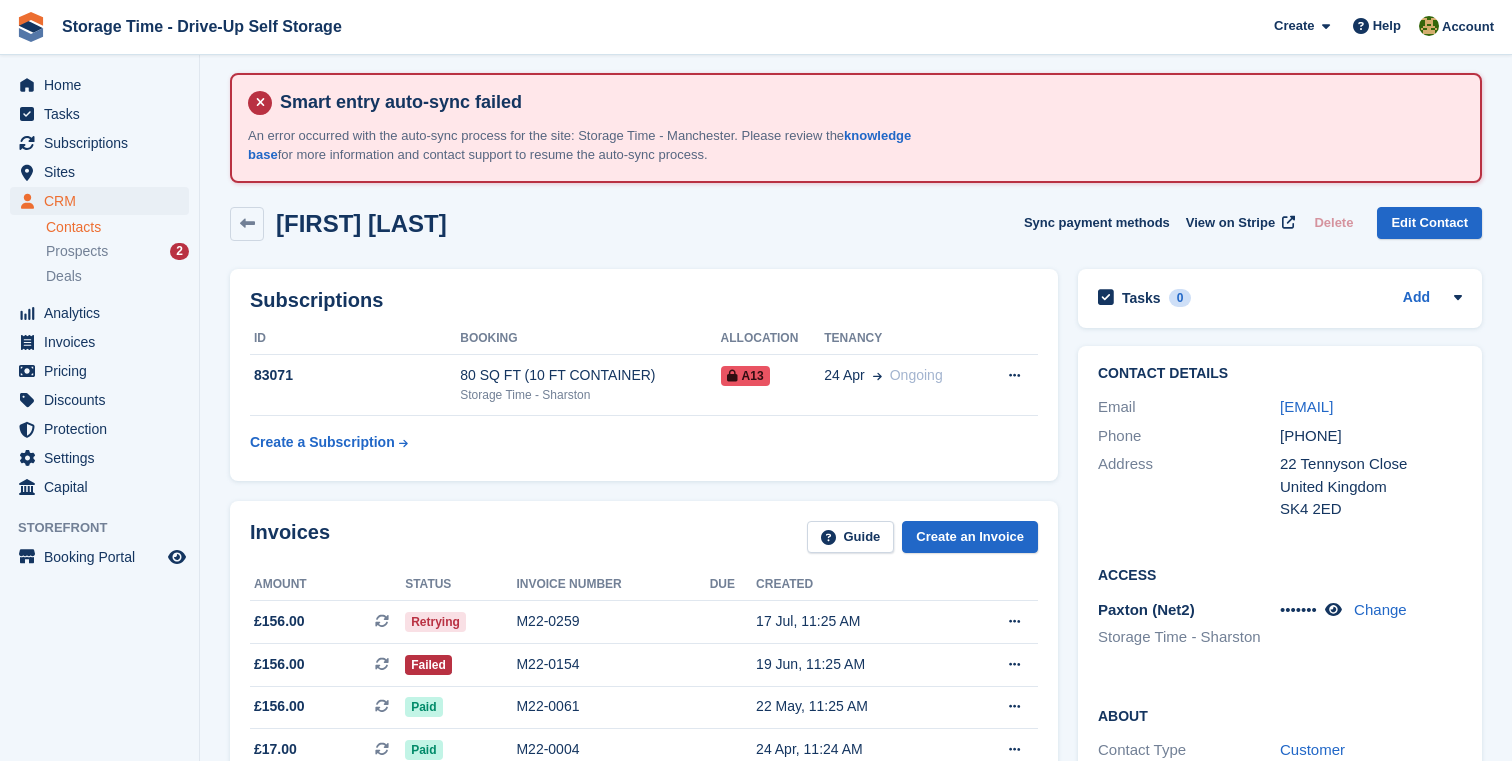 scroll, scrollTop: 1, scrollLeft: 0, axis: vertical 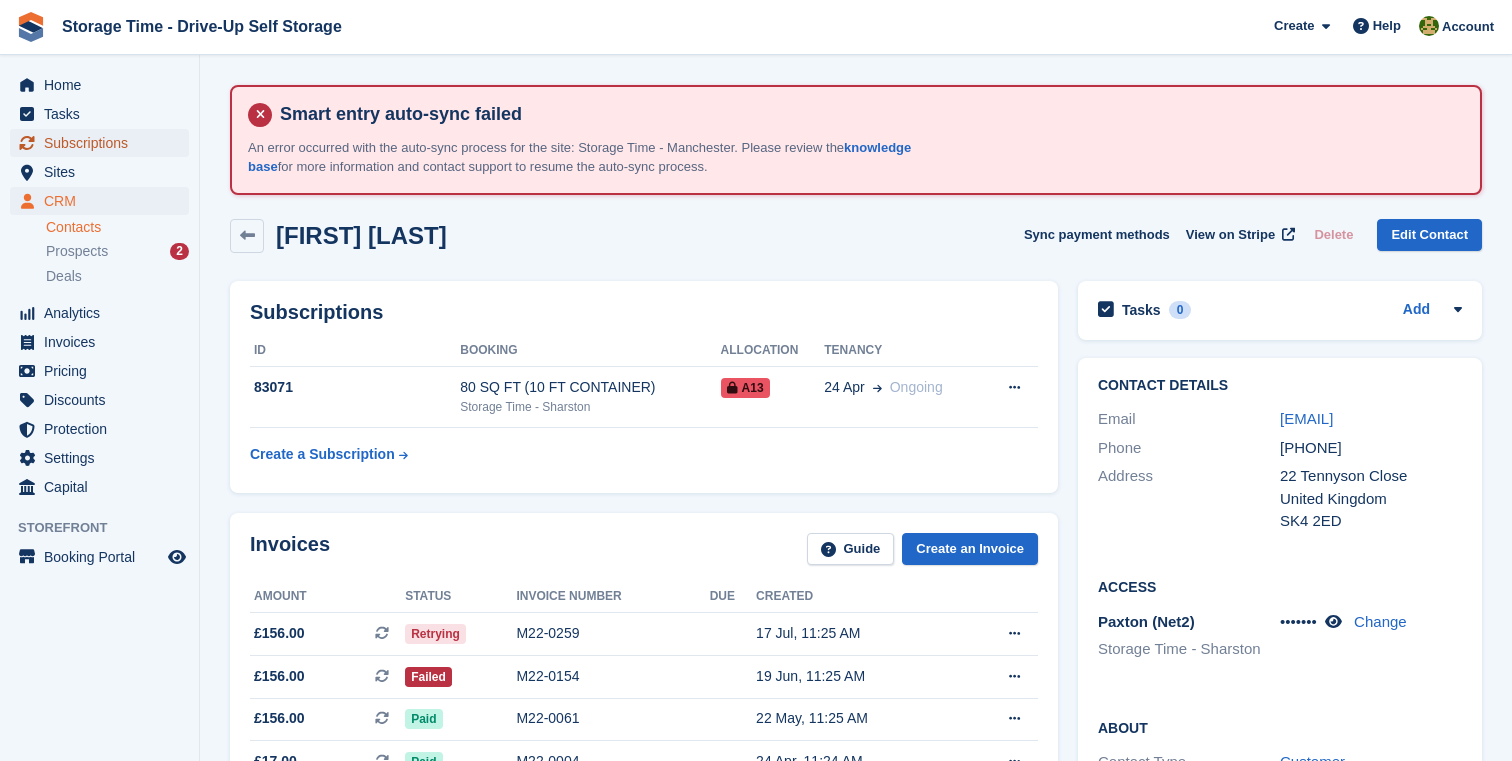 click on "Subscriptions" at bounding box center (104, 143) 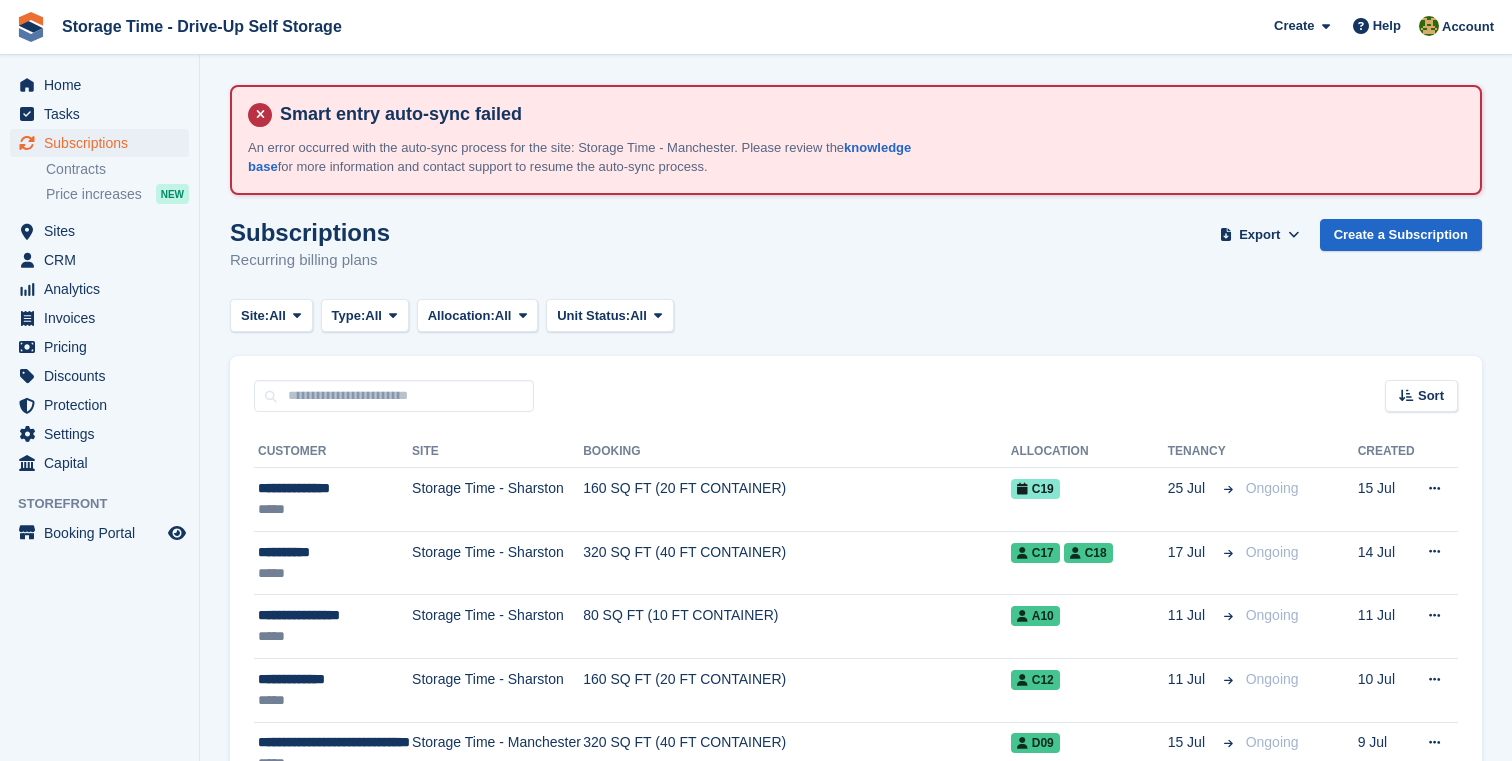 scroll, scrollTop: 0, scrollLeft: 0, axis: both 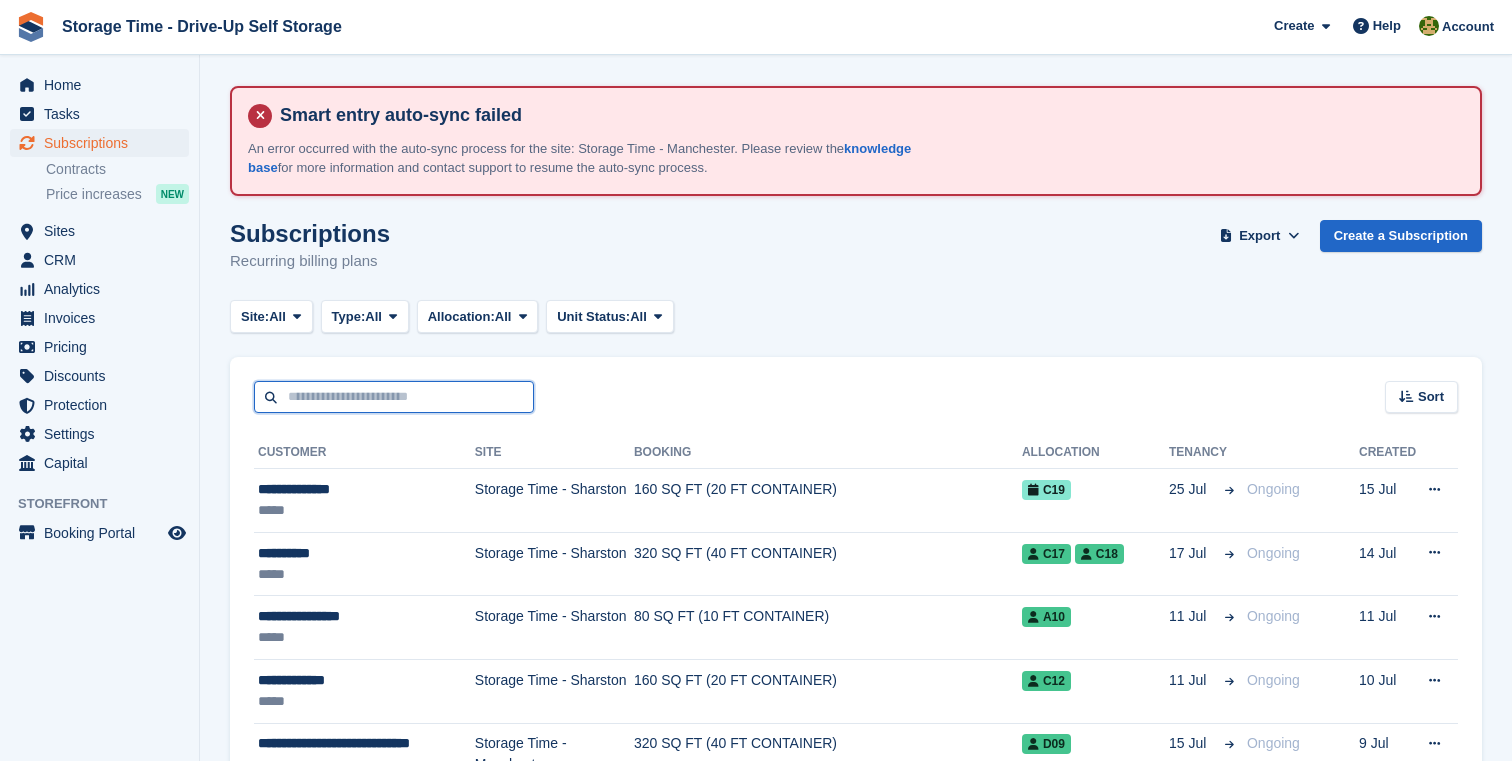 click at bounding box center (394, 397) 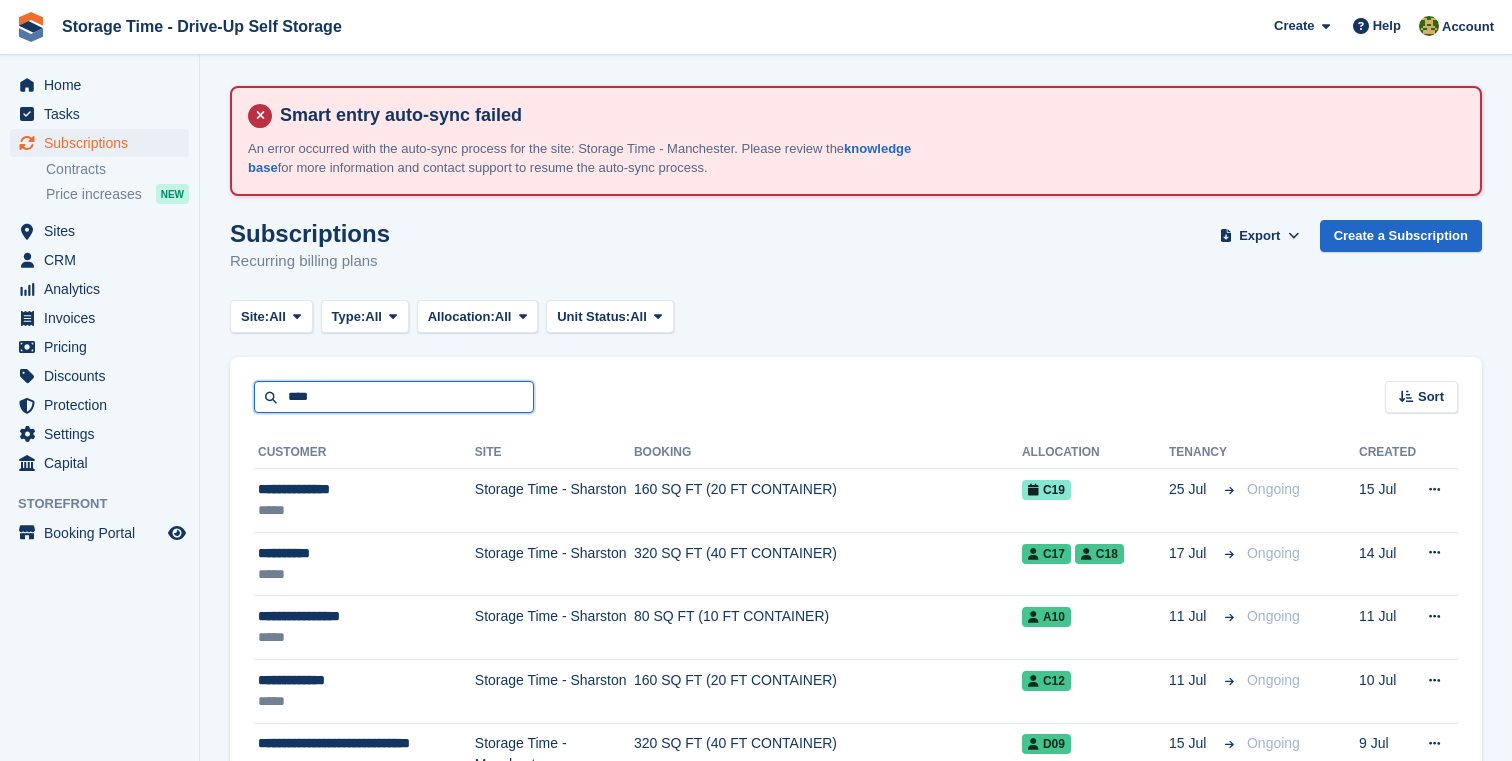 type on "****" 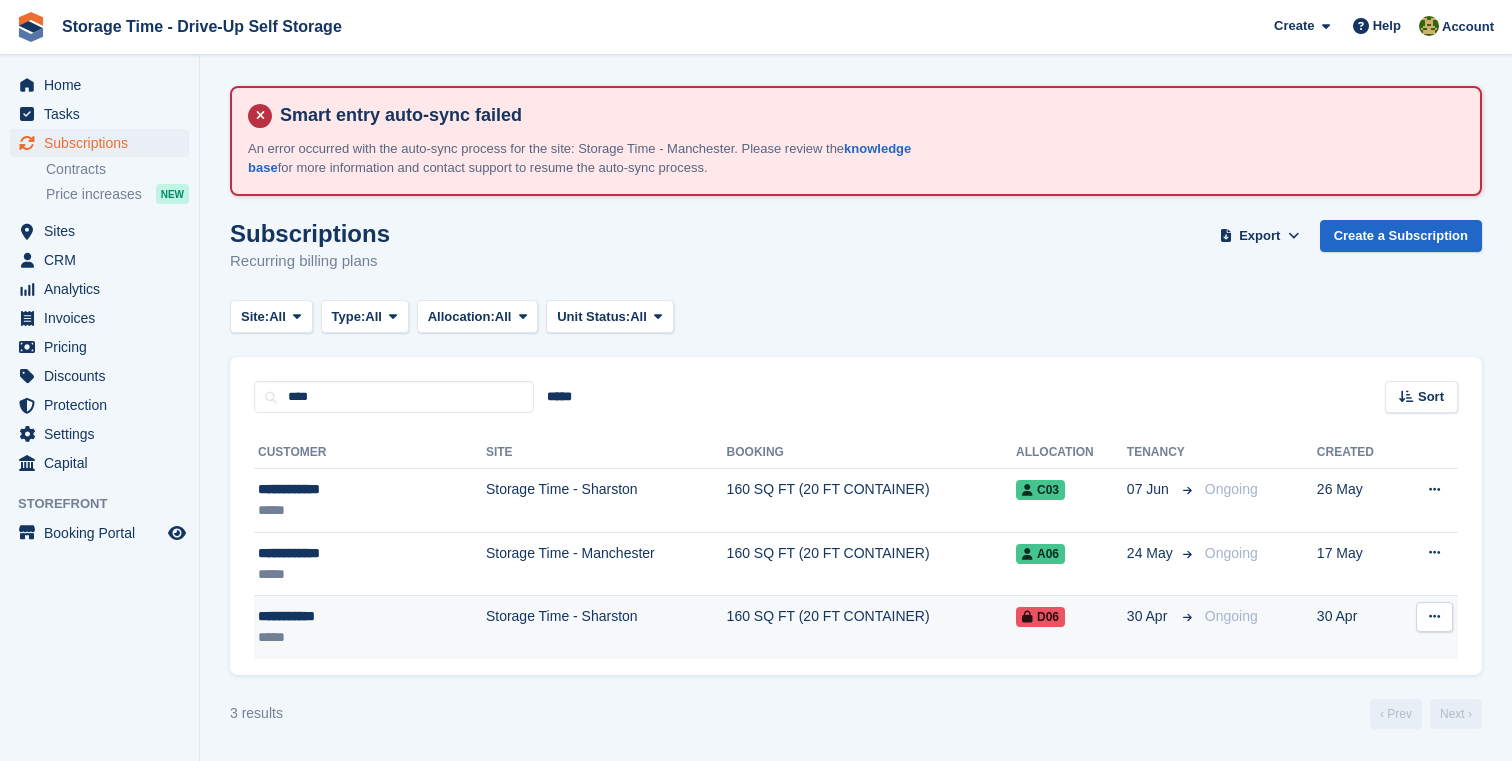 click on "**********" at bounding box center (337, 616) 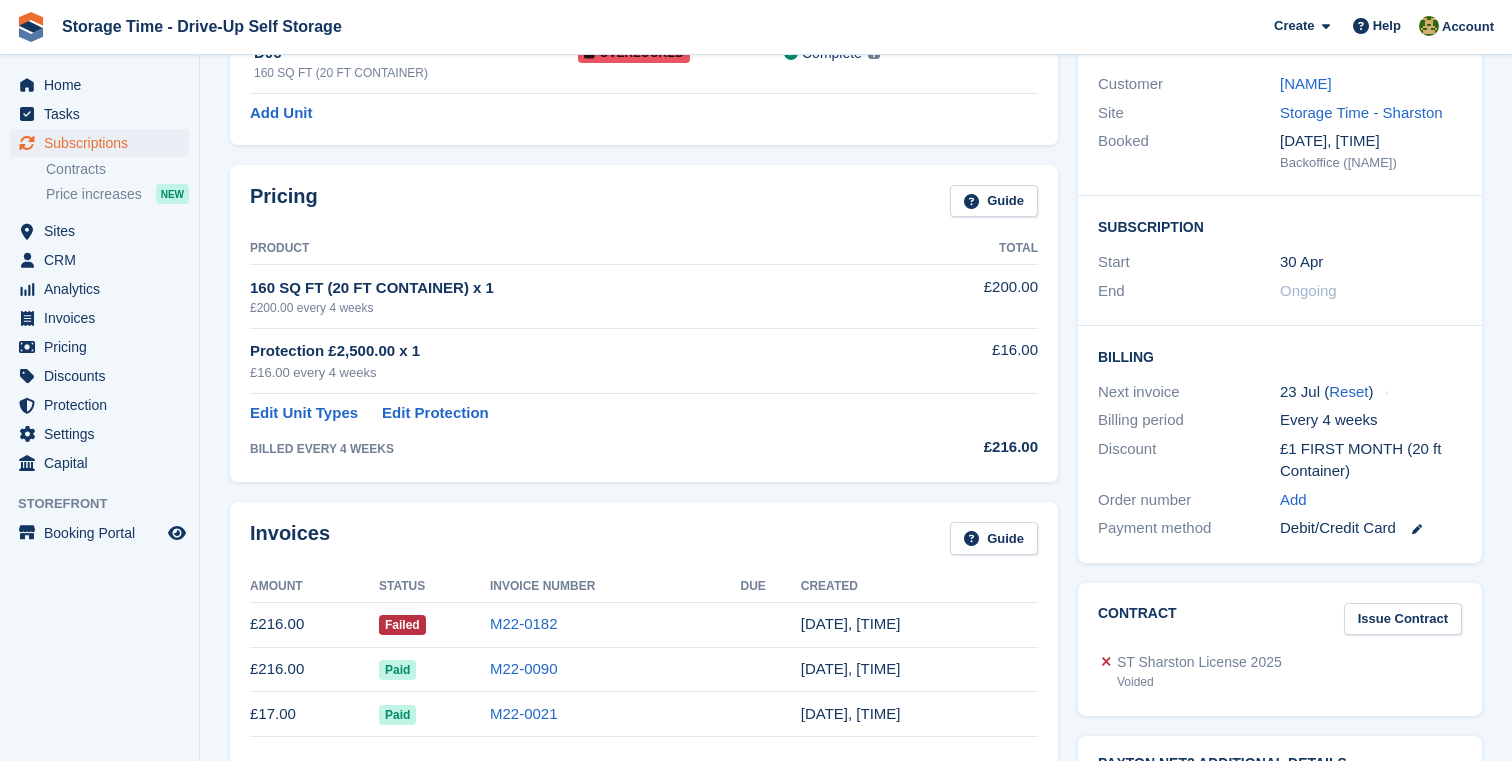 scroll, scrollTop: 370, scrollLeft: 0, axis: vertical 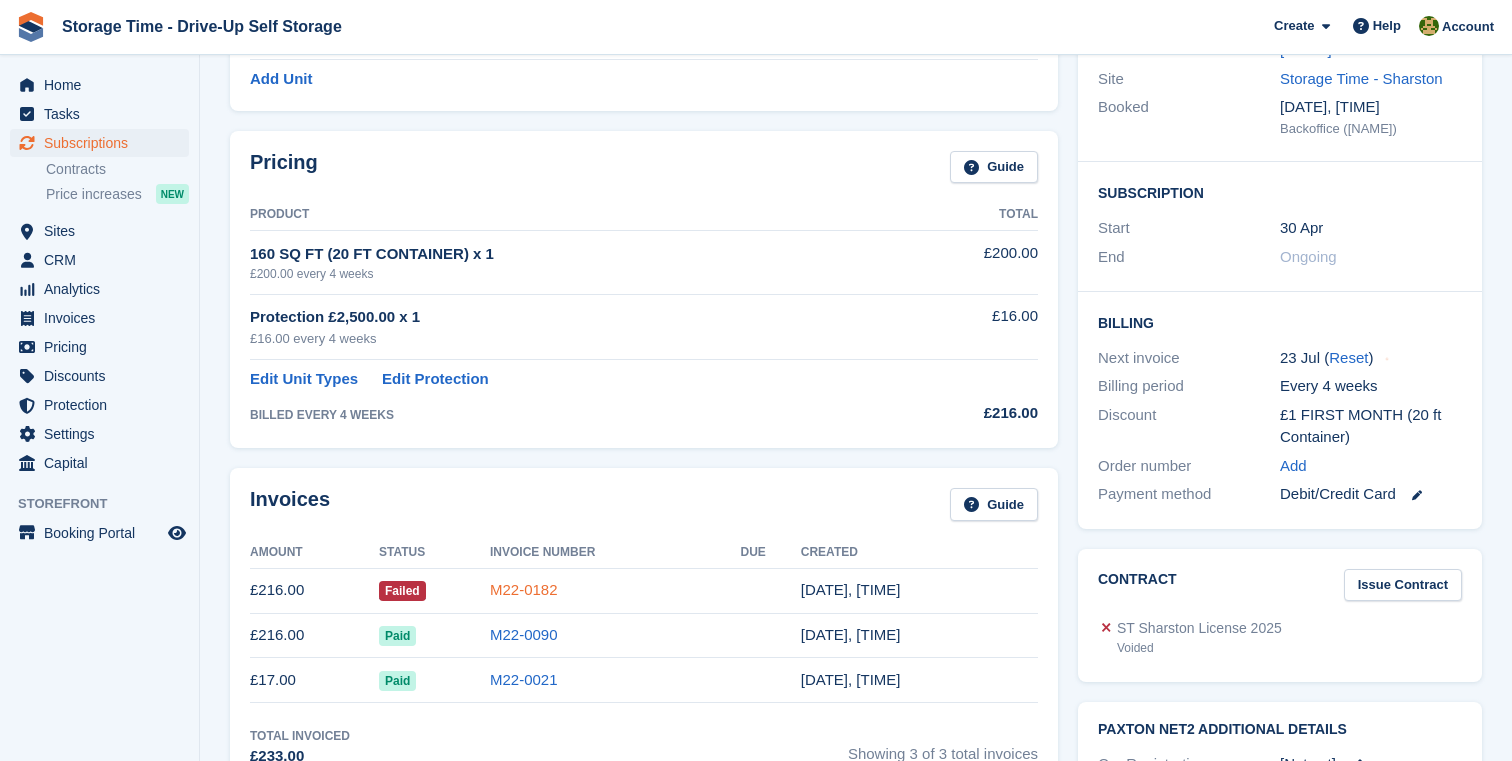 click on "M22-0182" at bounding box center [524, 589] 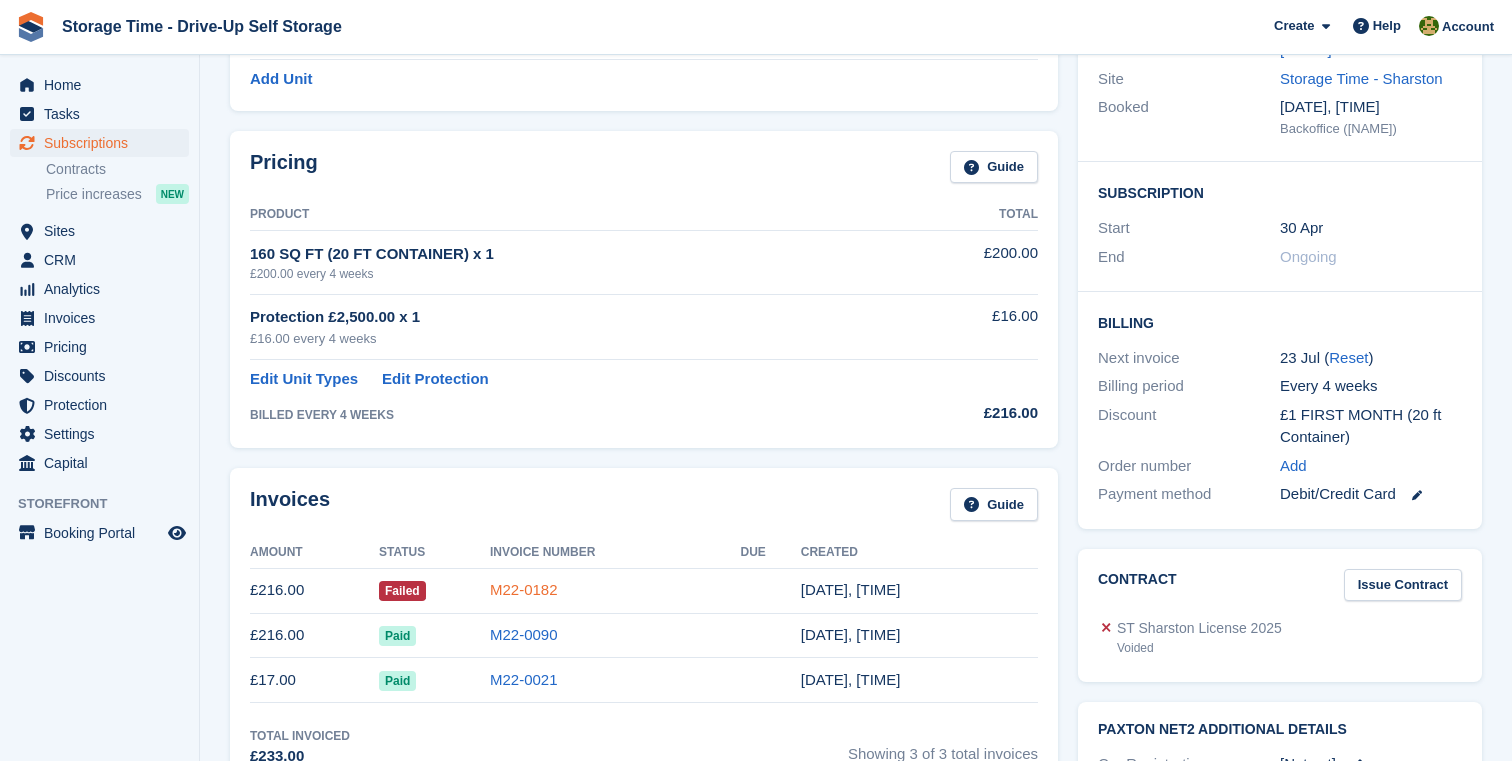 scroll, scrollTop: 0, scrollLeft: 0, axis: both 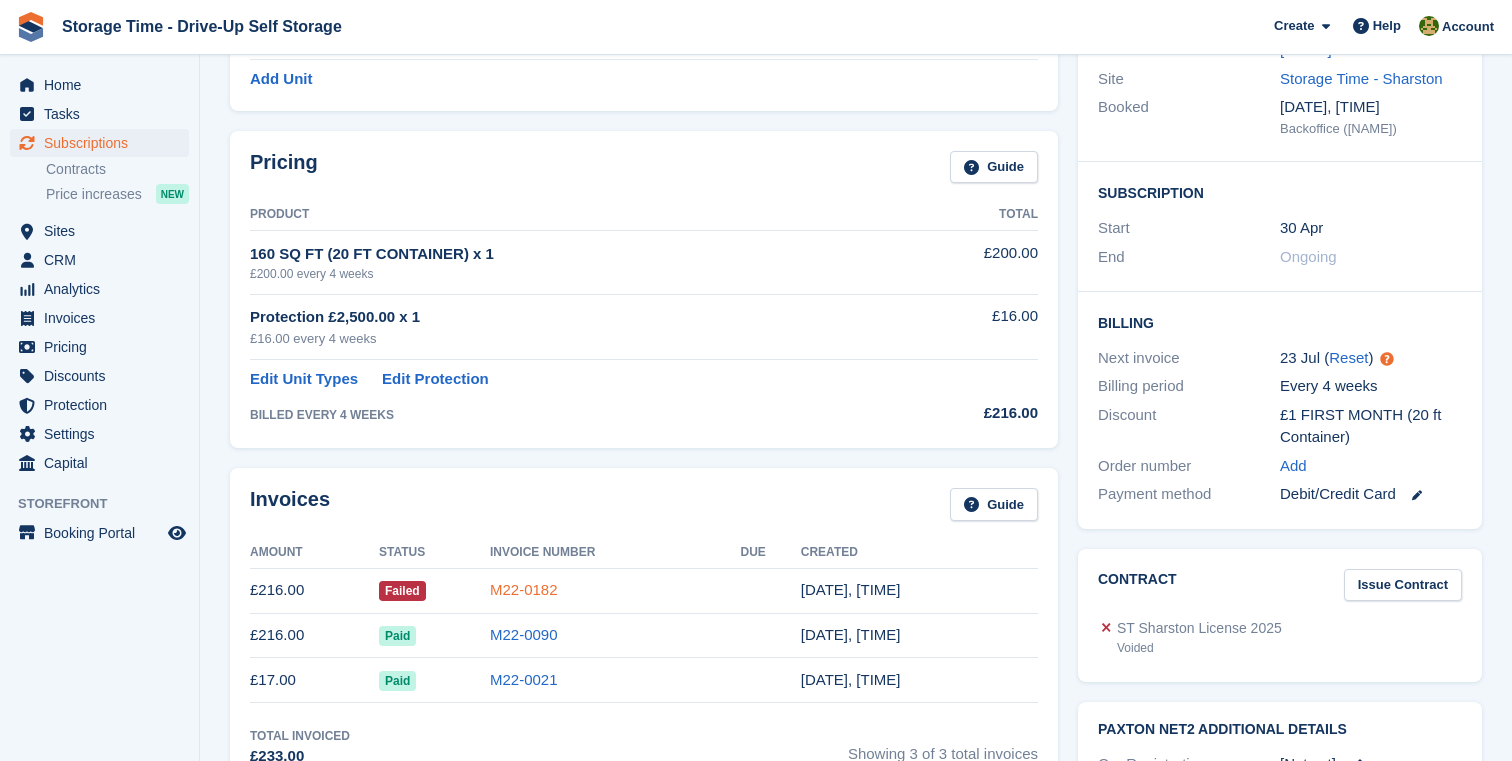 click on "M22-0182" at bounding box center [524, 589] 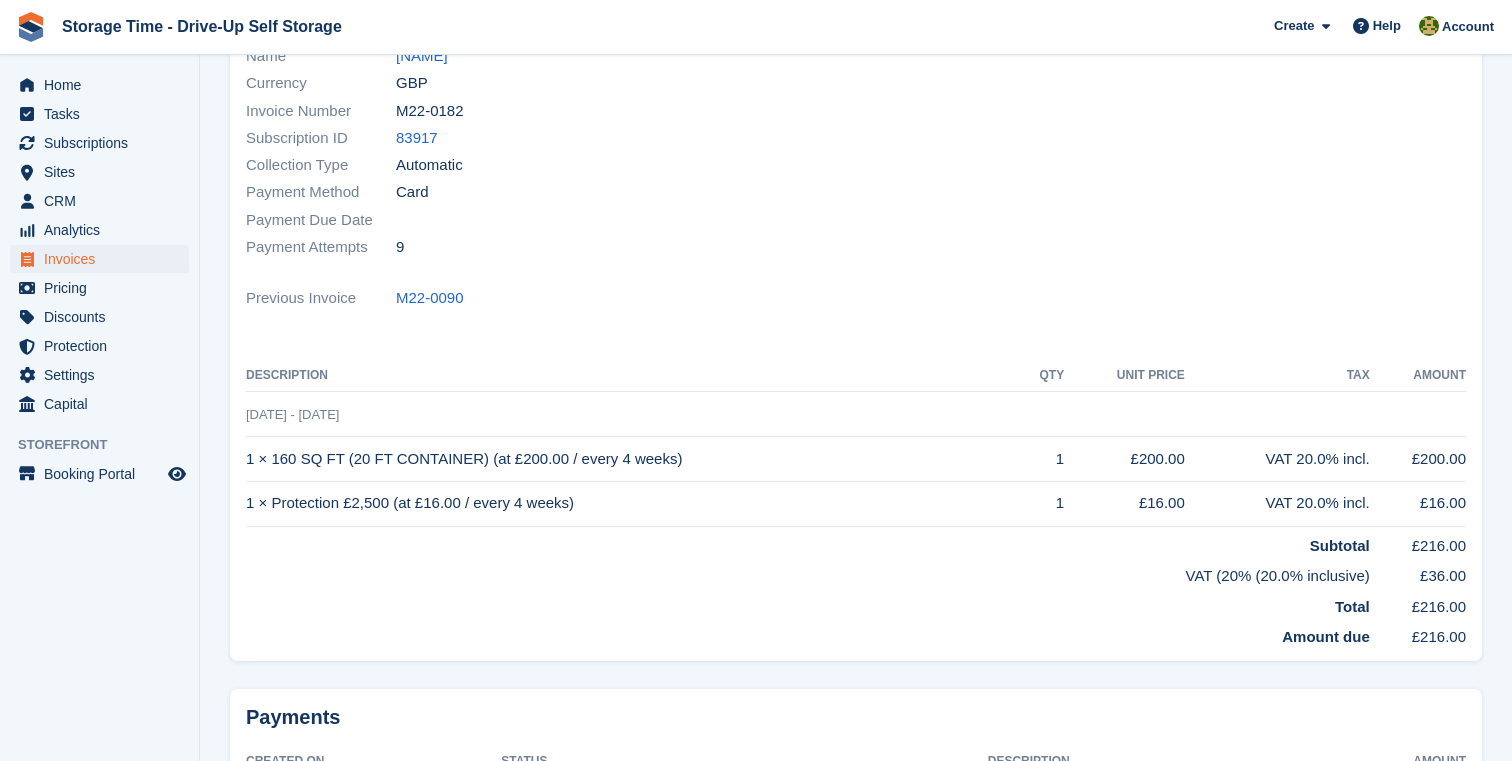 scroll, scrollTop: 0, scrollLeft: 0, axis: both 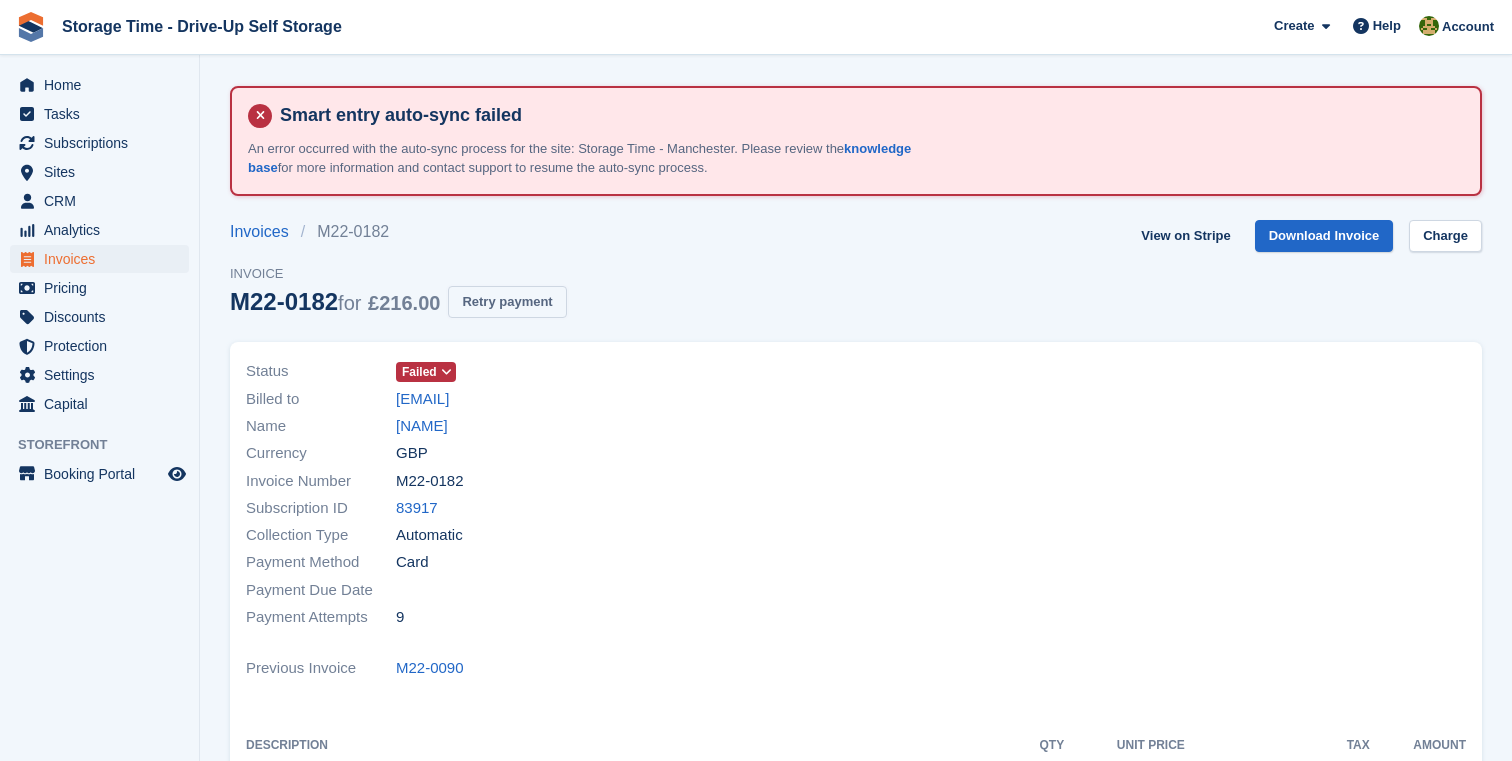 click on "Retry payment" at bounding box center (507, 302) 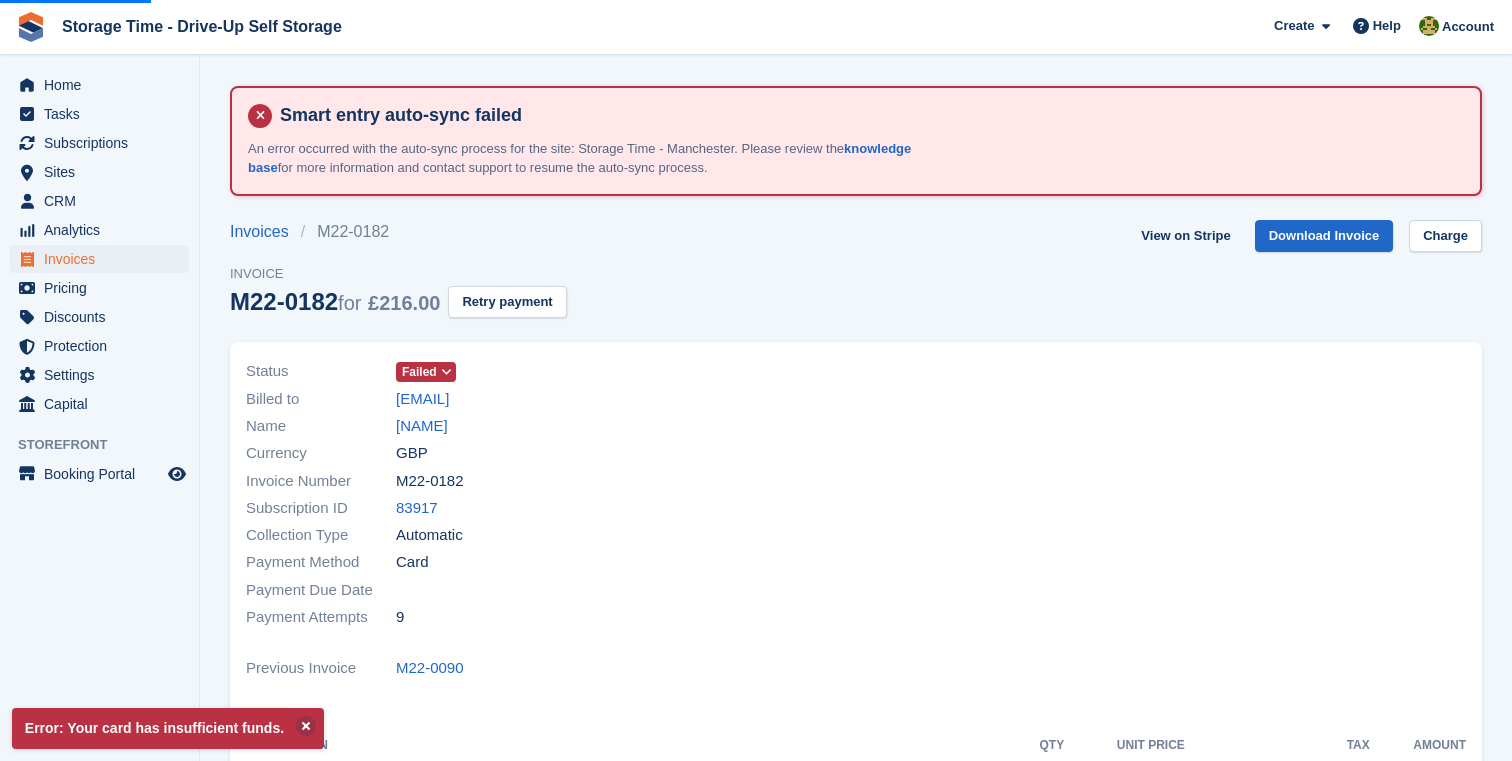 scroll, scrollTop: 569, scrollLeft: 0, axis: vertical 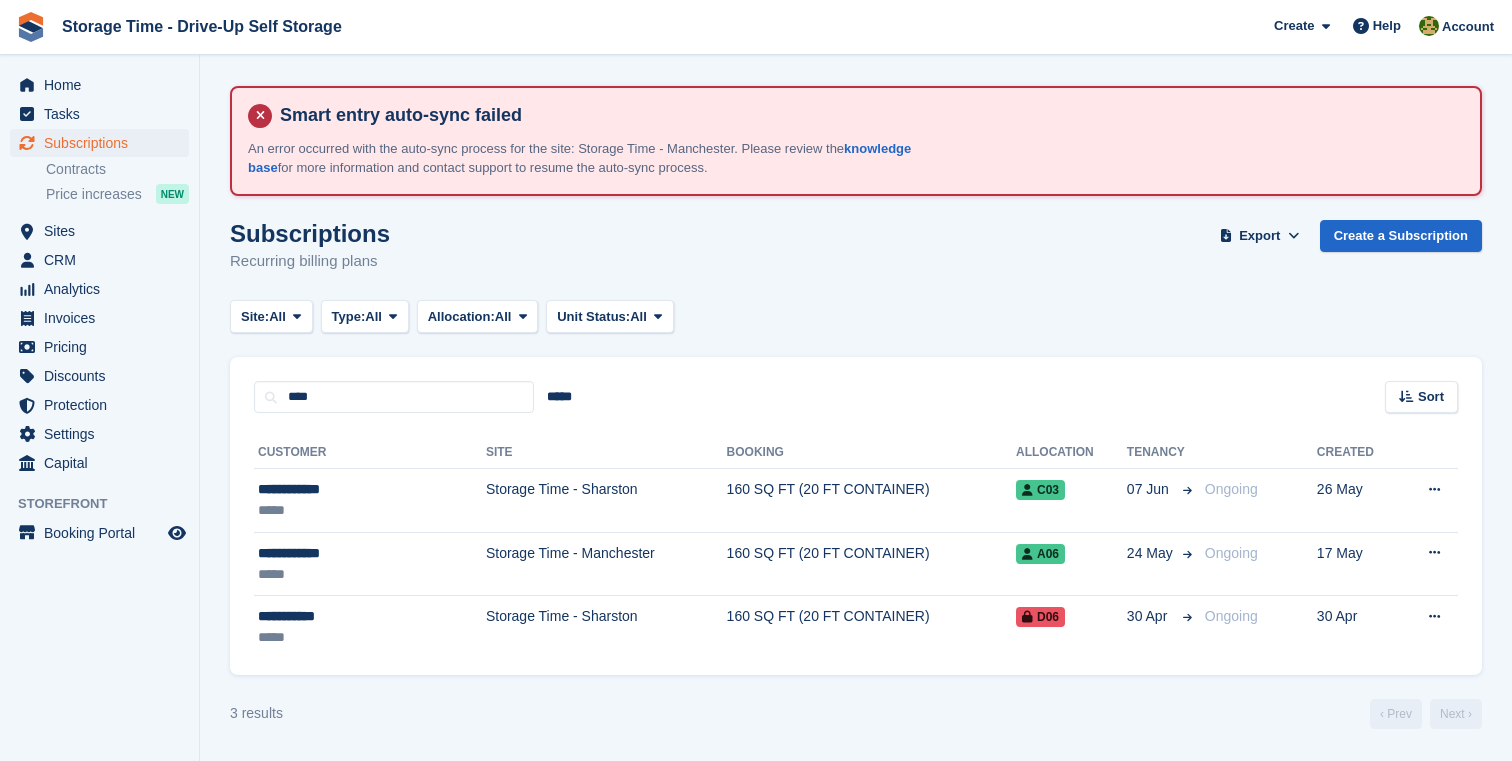 click on "Home
Tasks
Subscriptions
Subscriptions
Subscriptions
Contracts
Price increases
NEW
Contracts
Price increases
NEW
Sites
Sites
Sites
Storage Time - Sharston" at bounding box center [99, 270] 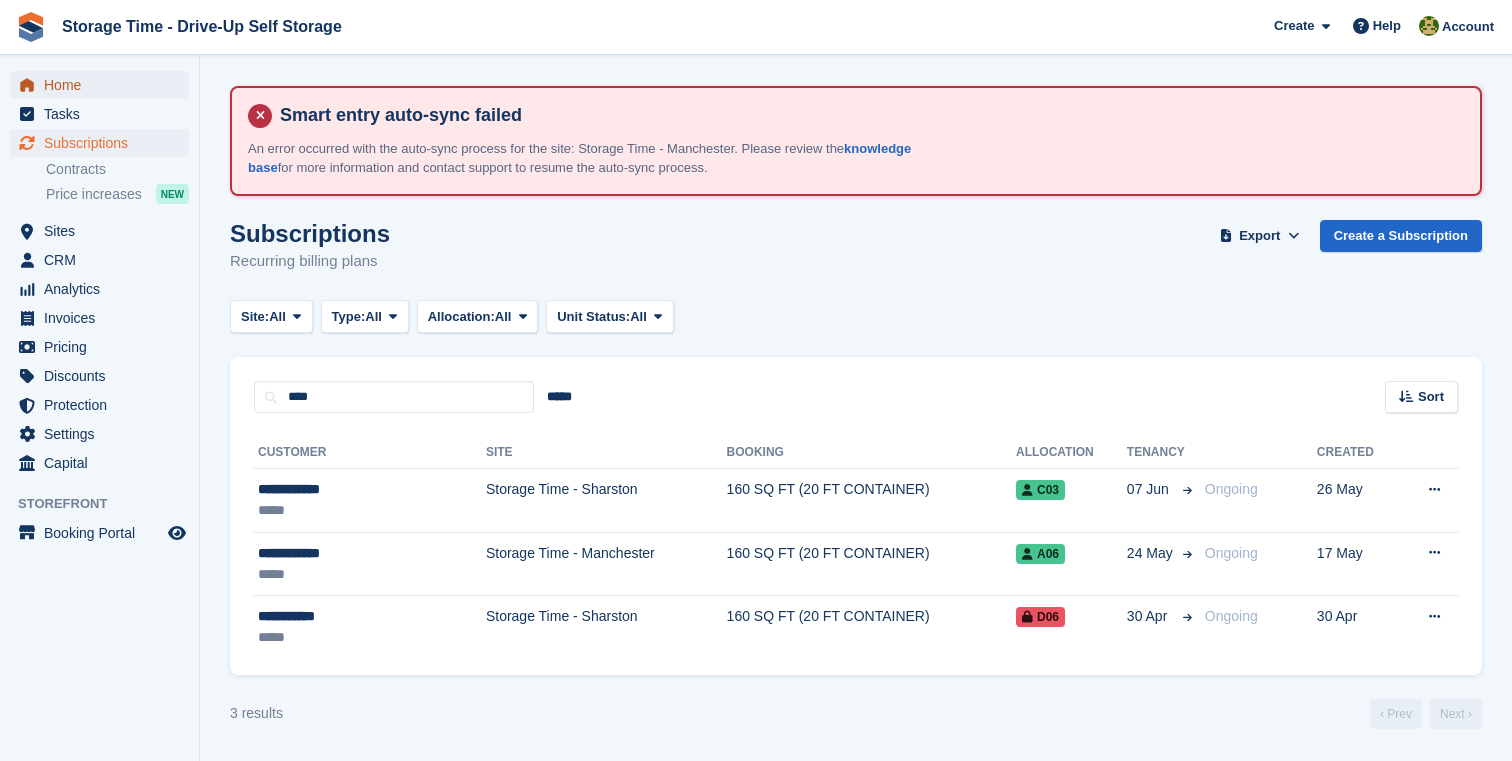 click on "Home" at bounding box center [104, 85] 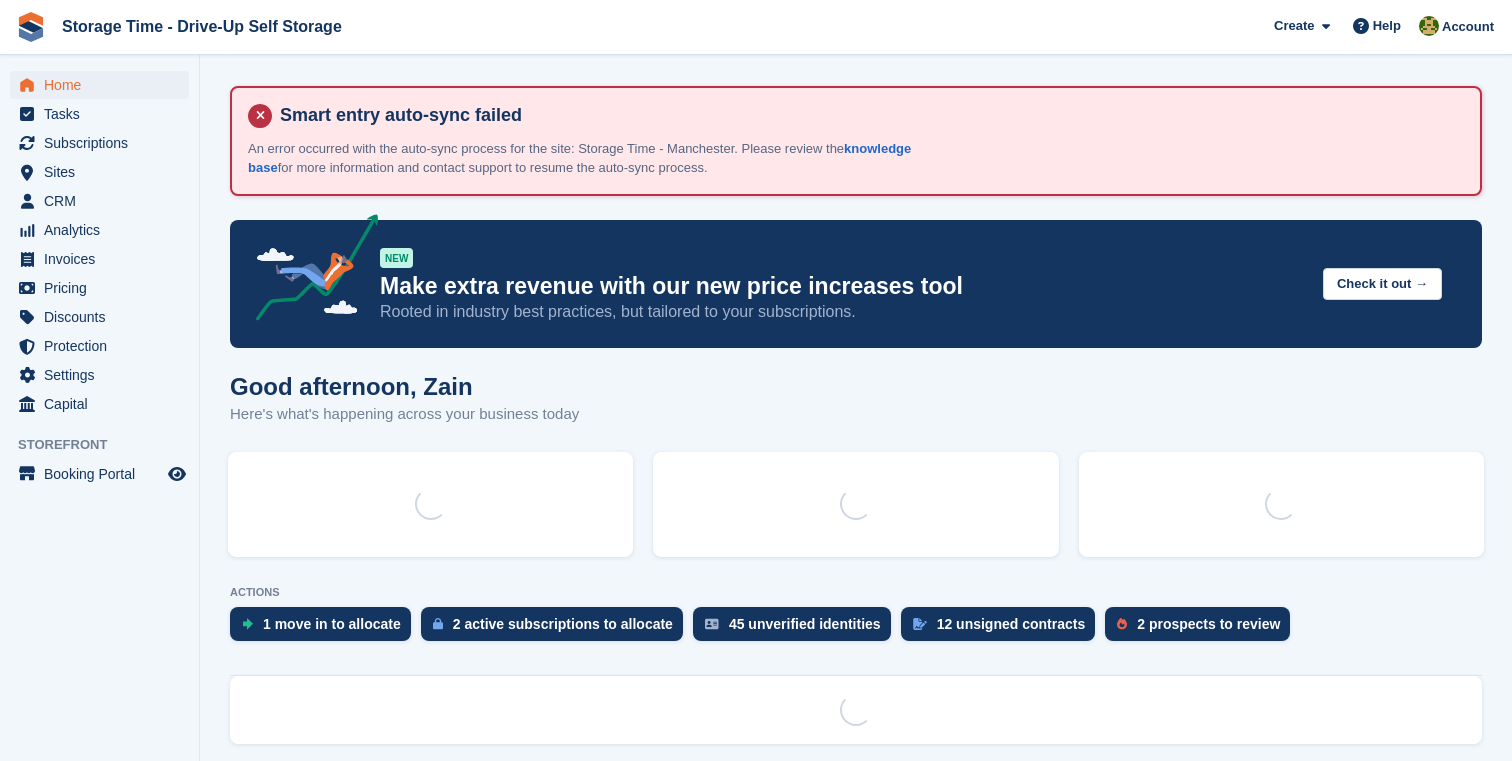 scroll, scrollTop: 0, scrollLeft: 0, axis: both 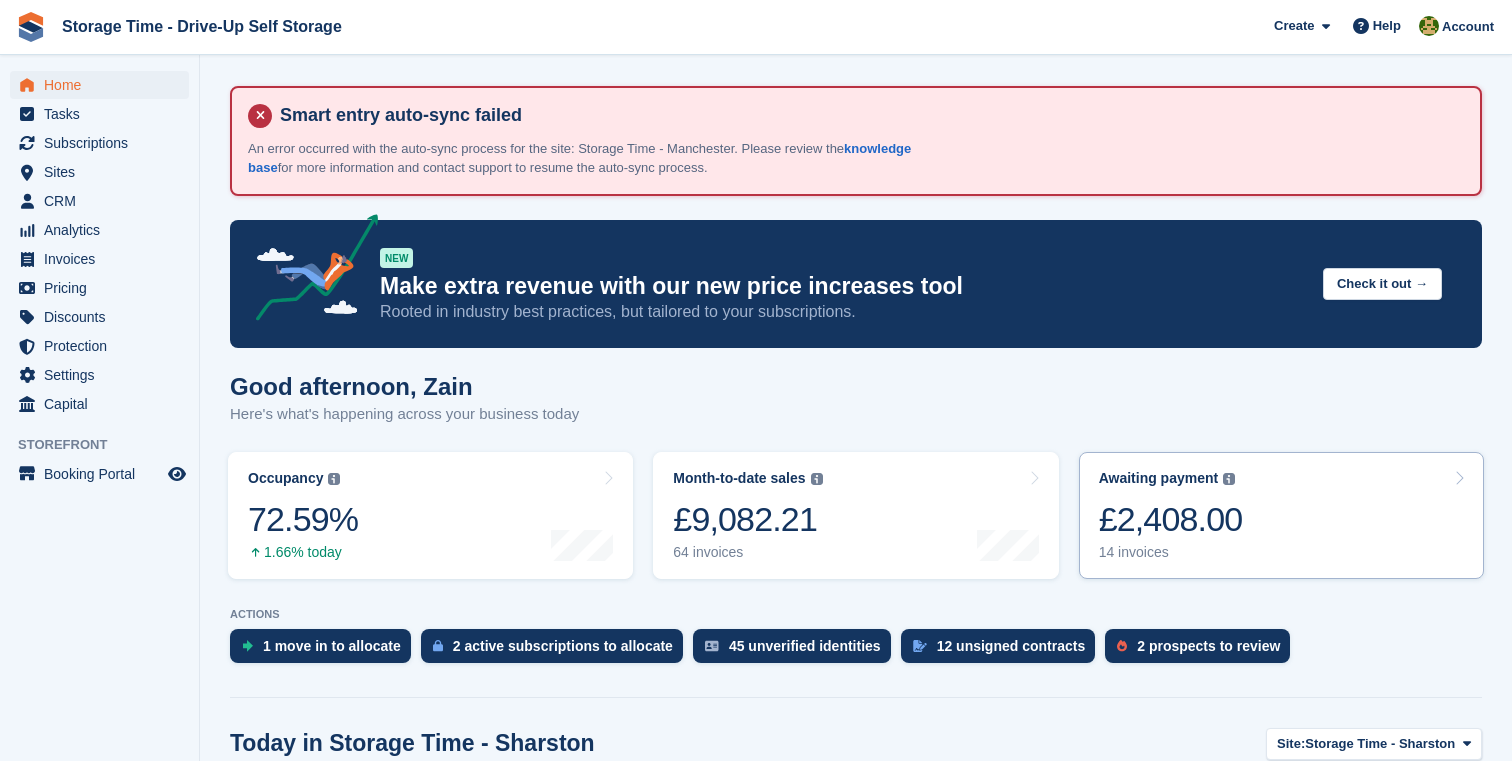 click on "Awaiting payment" at bounding box center [1159, 478] 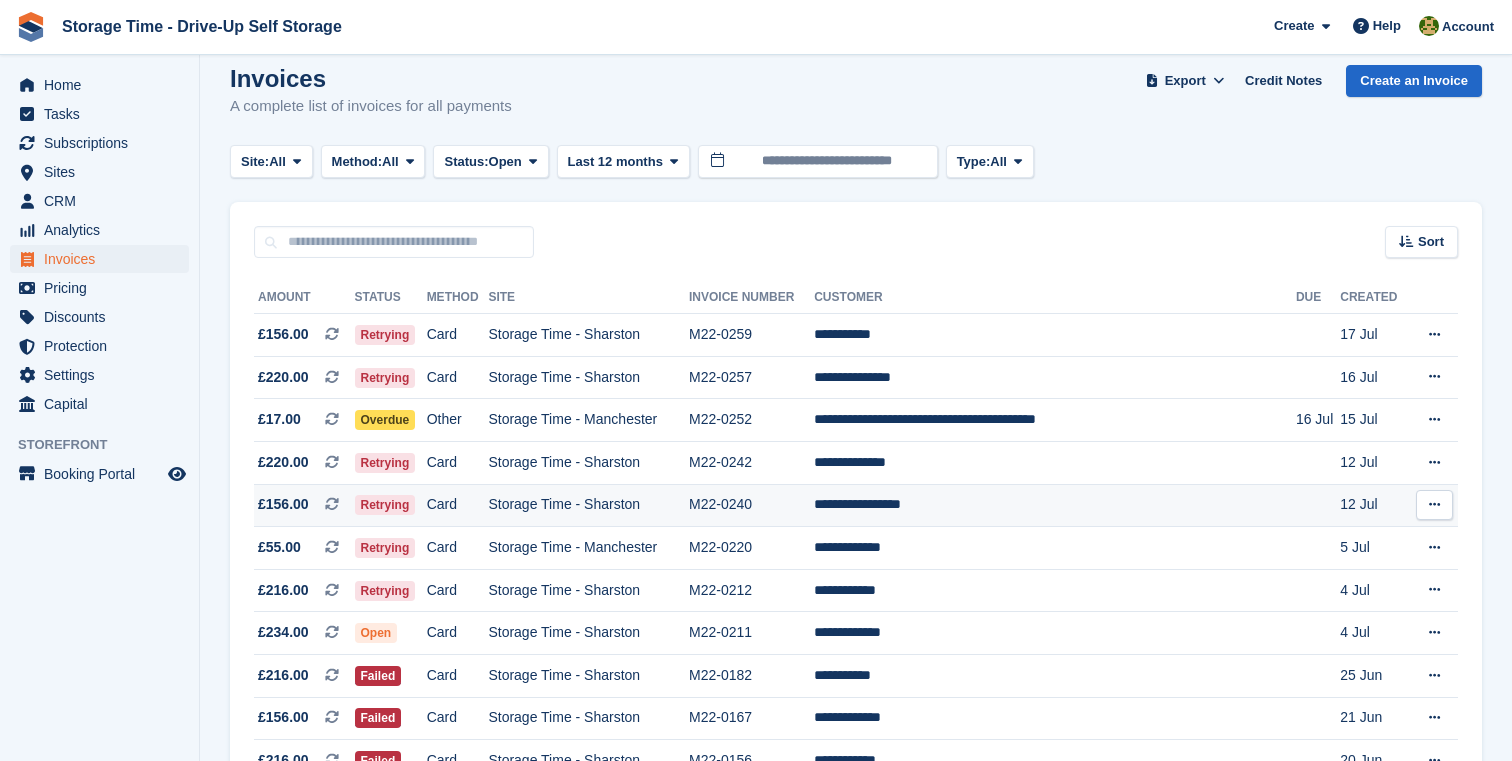 scroll, scrollTop: 403, scrollLeft: 0, axis: vertical 